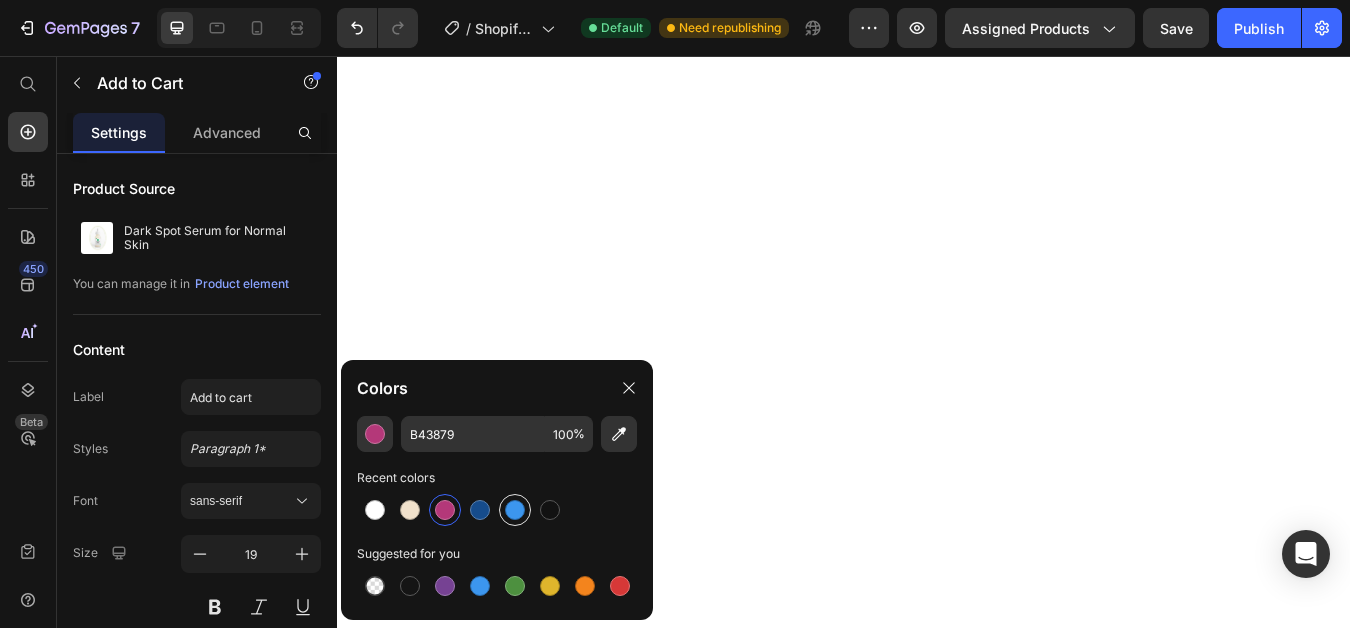 scroll, scrollTop: 0, scrollLeft: 0, axis: both 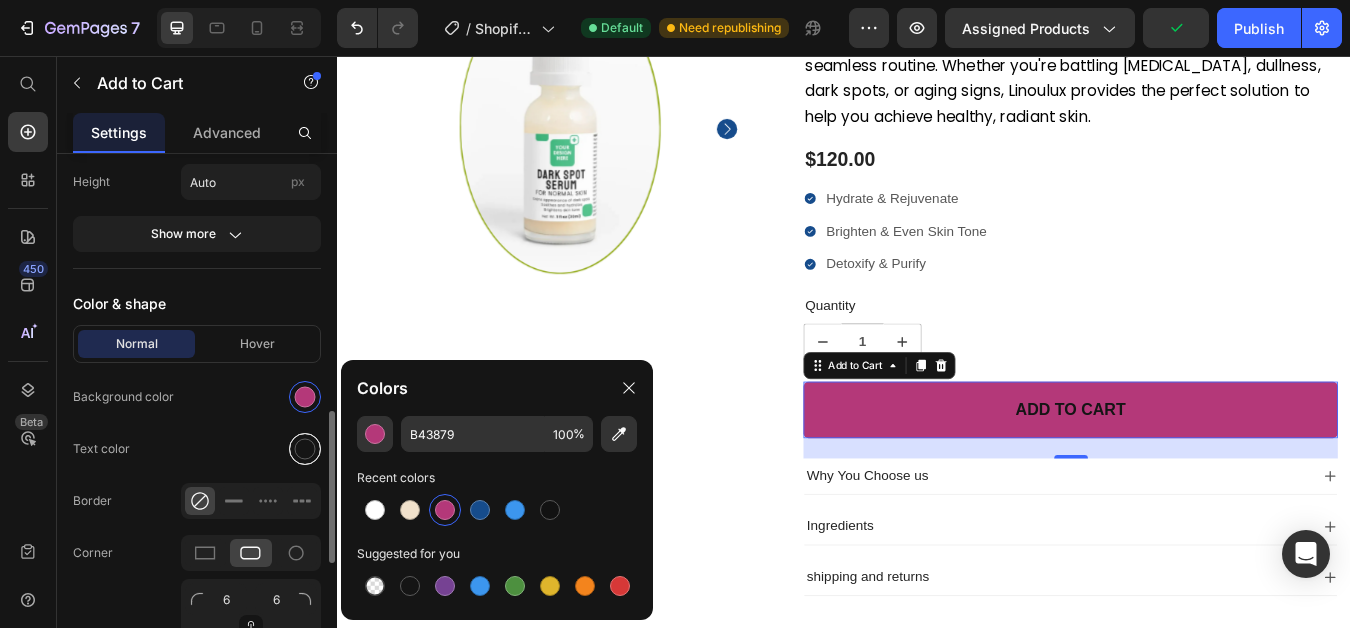 click at bounding box center (305, 449) 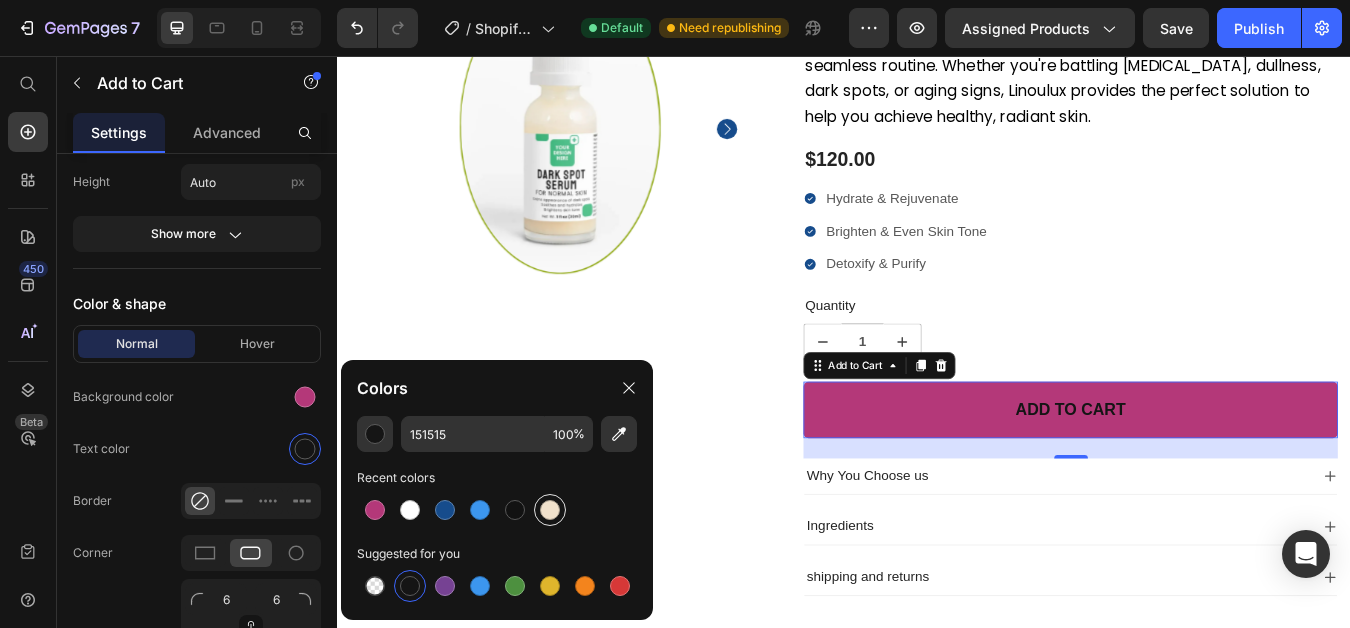 click at bounding box center (550, 510) 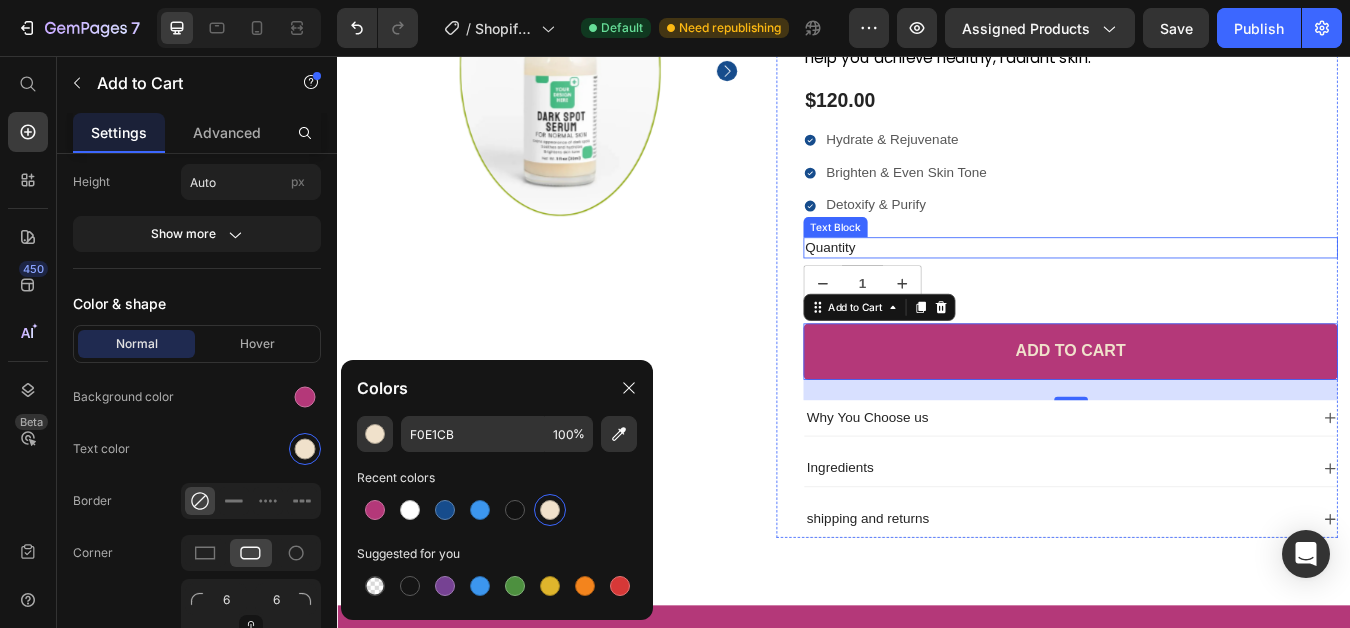 scroll, scrollTop: 472, scrollLeft: 0, axis: vertical 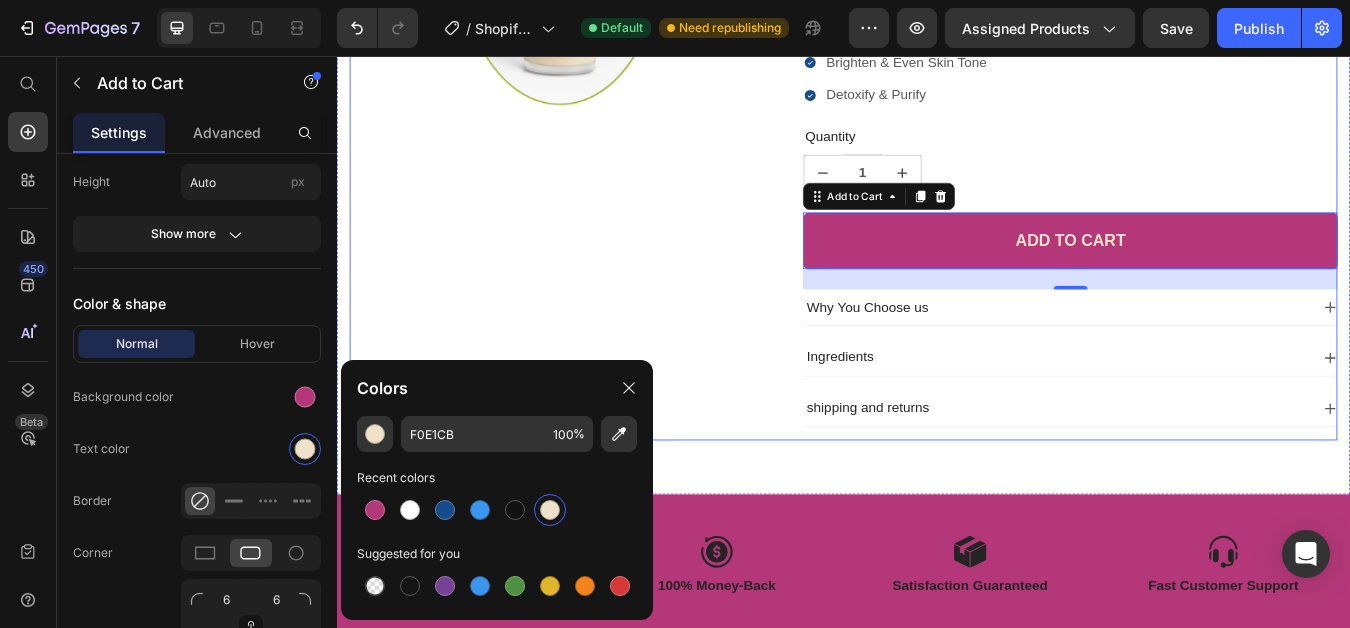click on "100% Money-Back Guarantee Item List
60-Day Easy Returns Item List Row
Product Images" at bounding box center [589, 108] 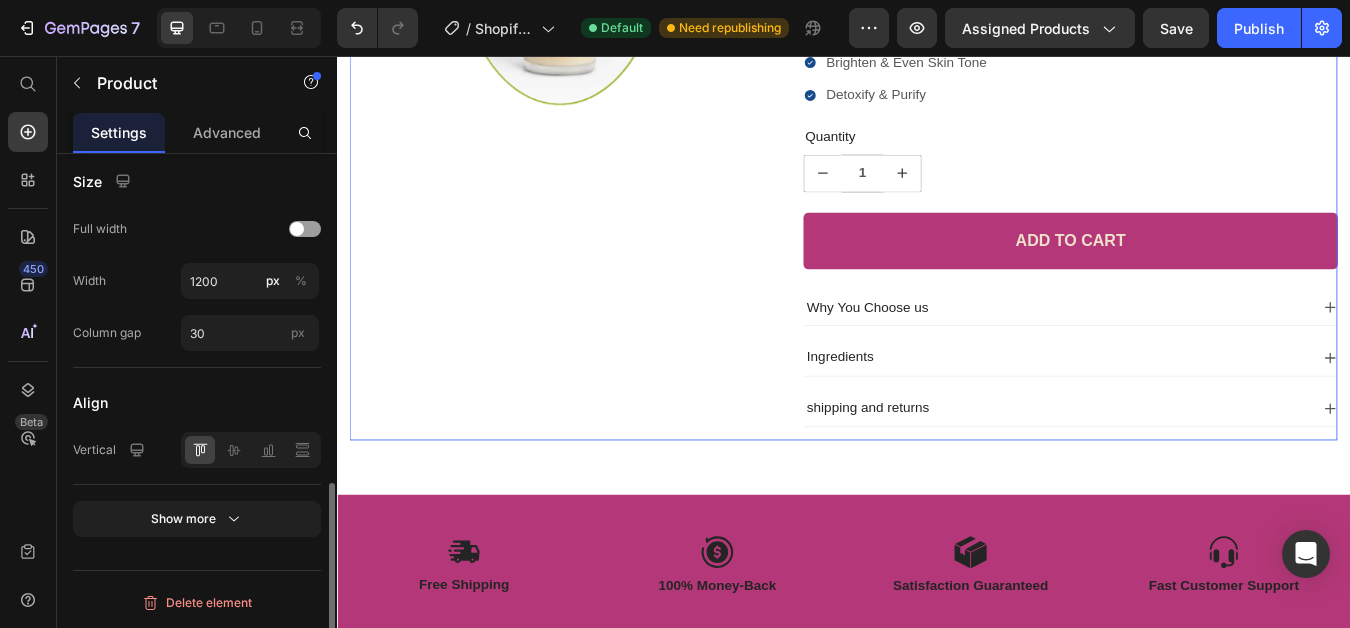 scroll, scrollTop: 0, scrollLeft: 0, axis: both 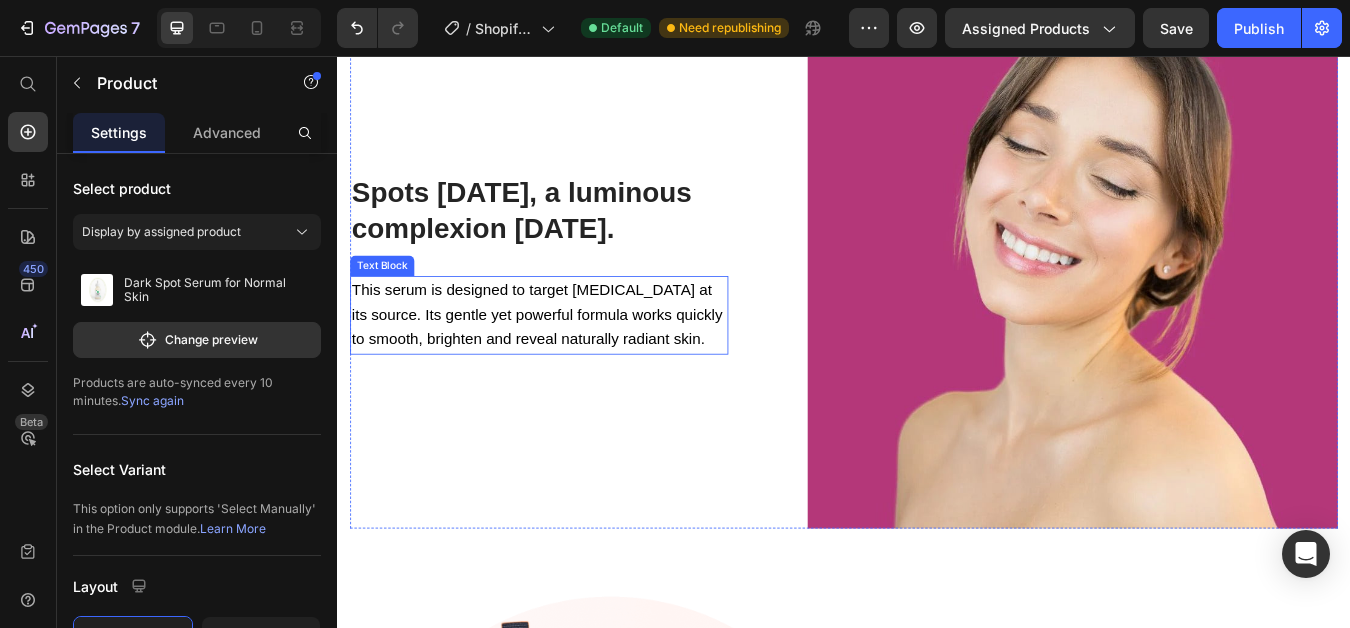 click on "This serum is designed to target [MEDICAL_DATA] at its source. Its gentle yet powerful formula works quickly to smooth, brighten and reveal naturally radiant skin." at bounding box center [573, 363] 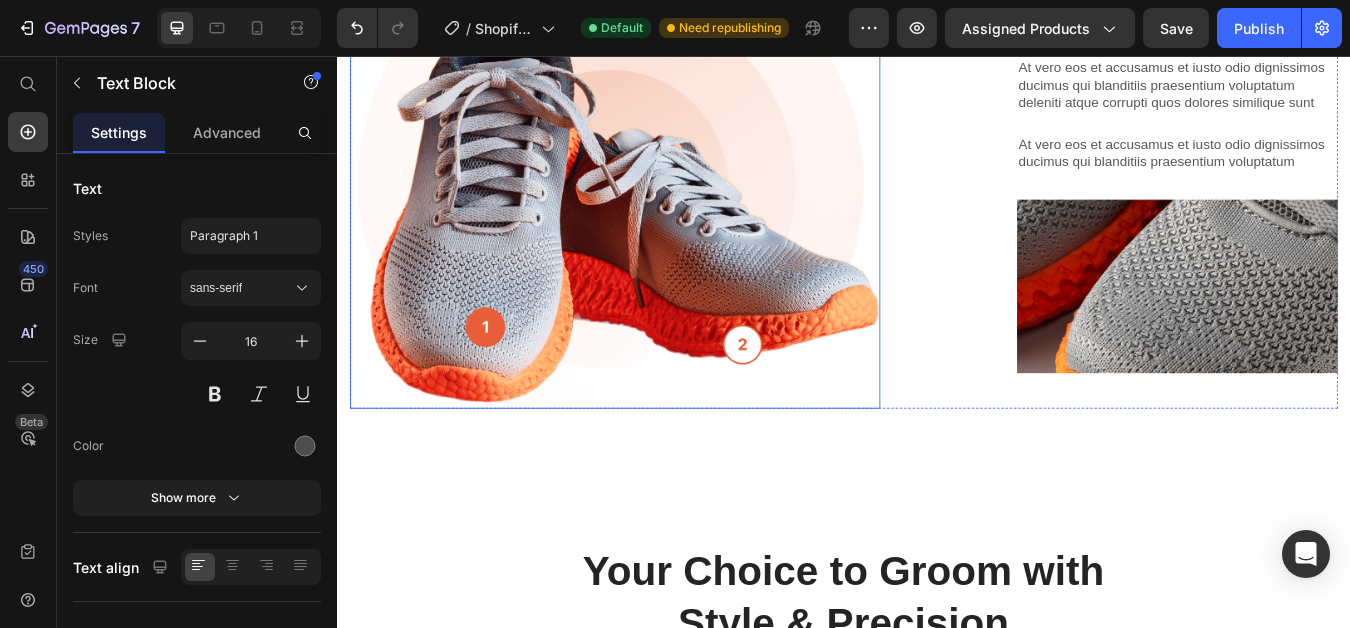scroll, scrollTop: 2100, scrollLeft: 0, axis: vertical 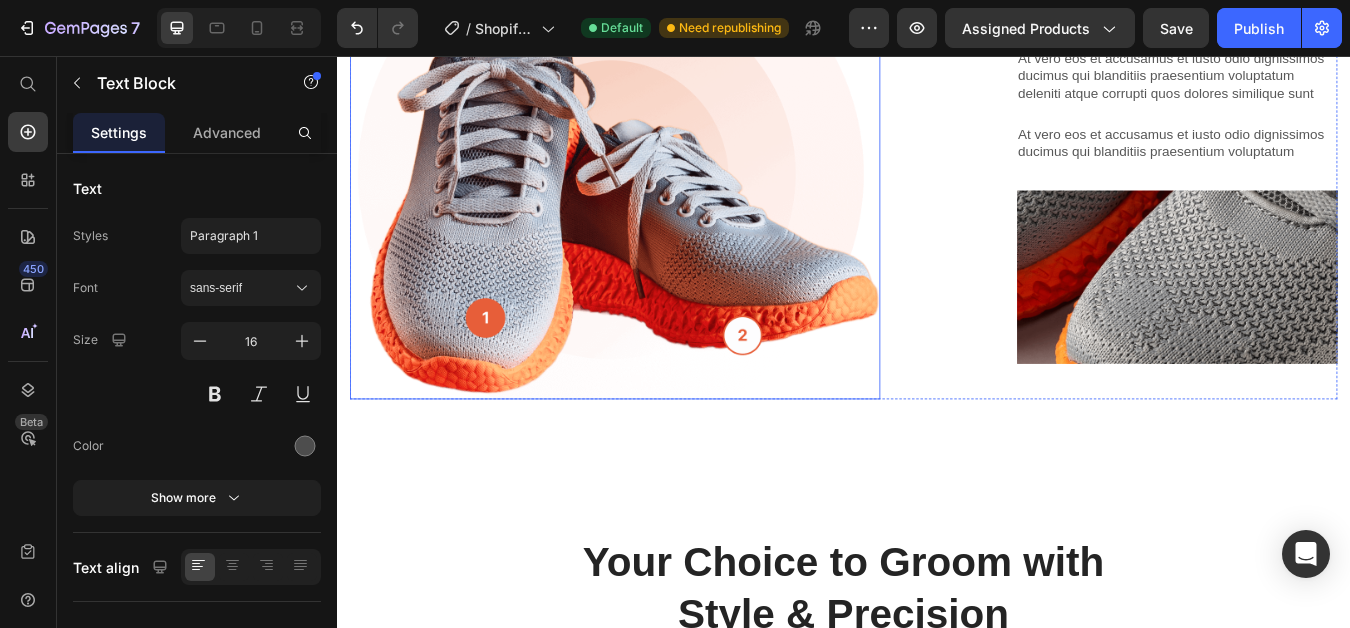 click at bounding box center [666, 179] 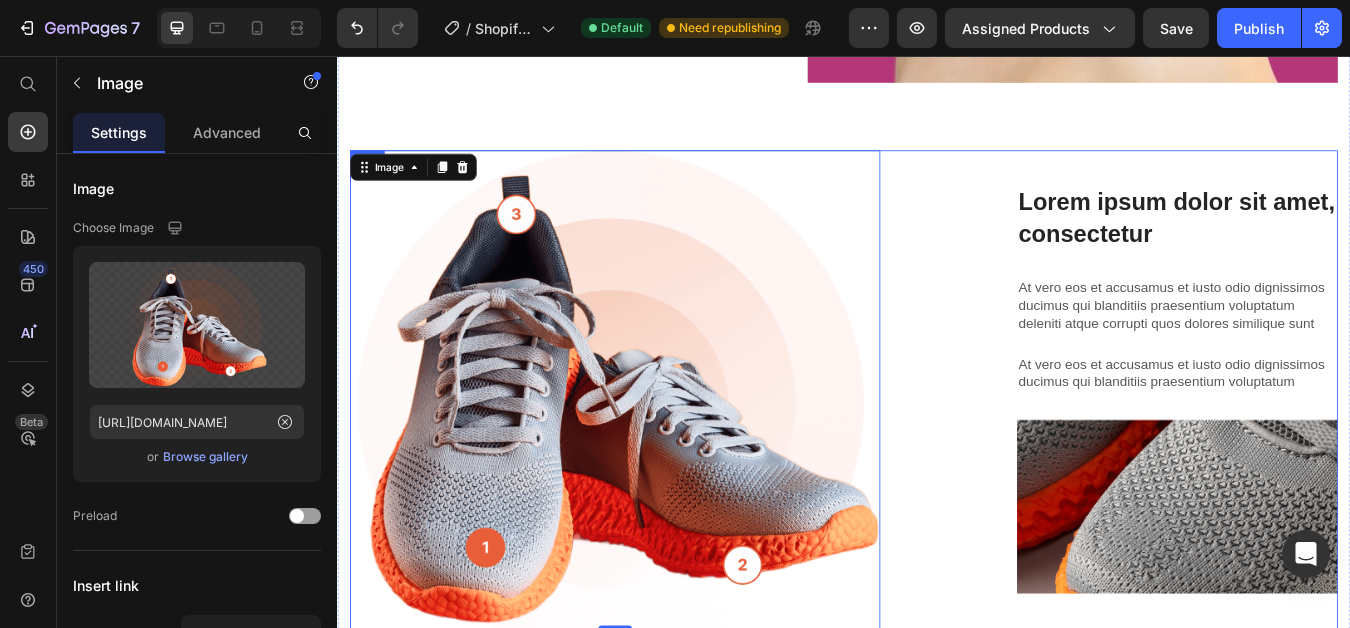 scroll, scrollTop: 1800, scrollLeft: 0, axis: vertical 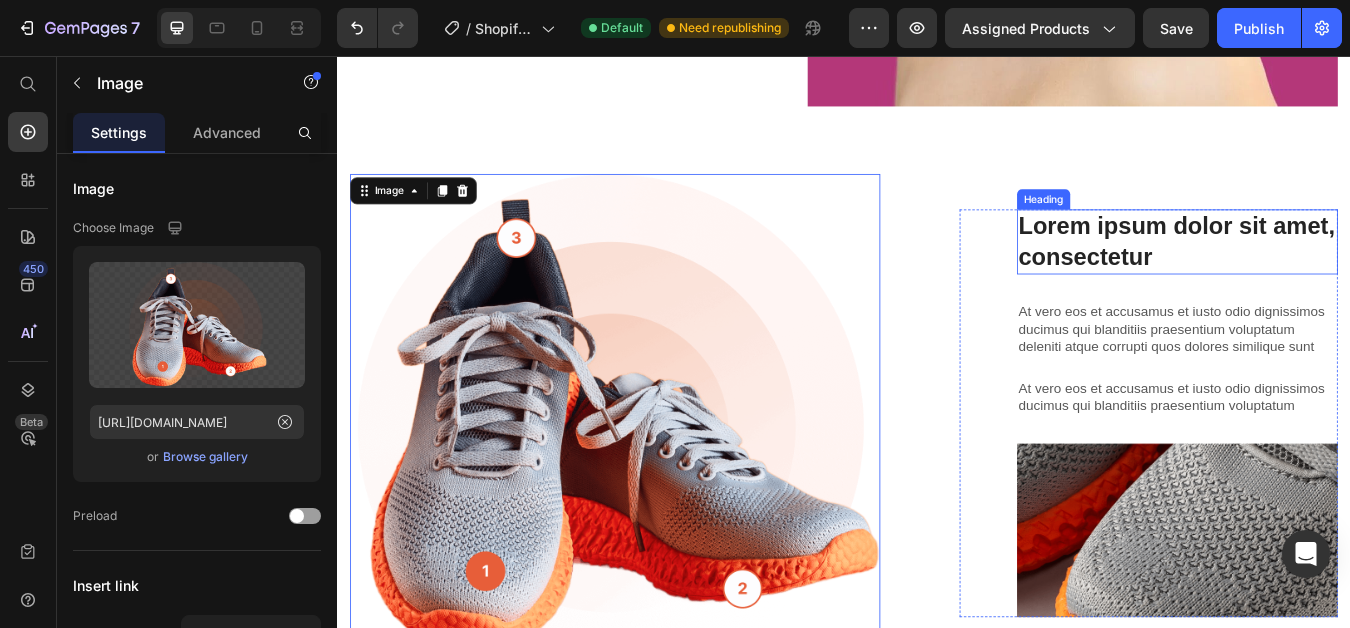 click on "Lorem ipsum dolor sit amet, consectetur" at bounding box center [1332, 276] 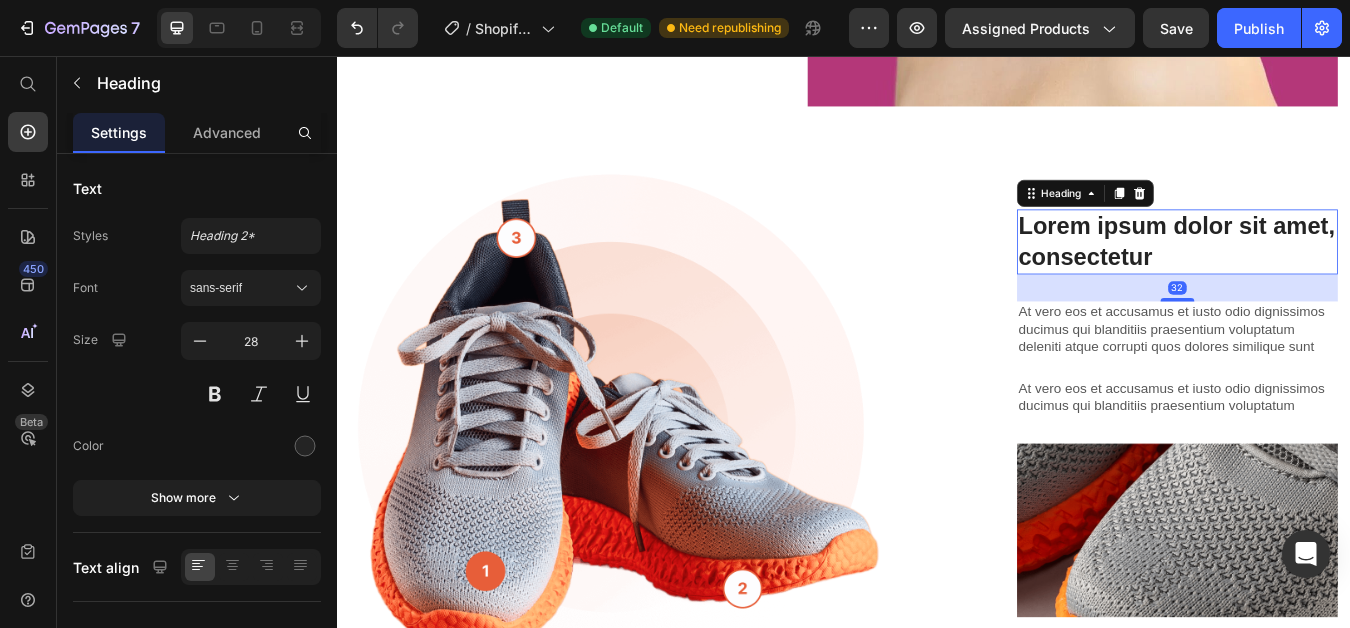 click on "Lorem ipsum dolor sit amet, consectetur" at bounding box center (1332, 276) 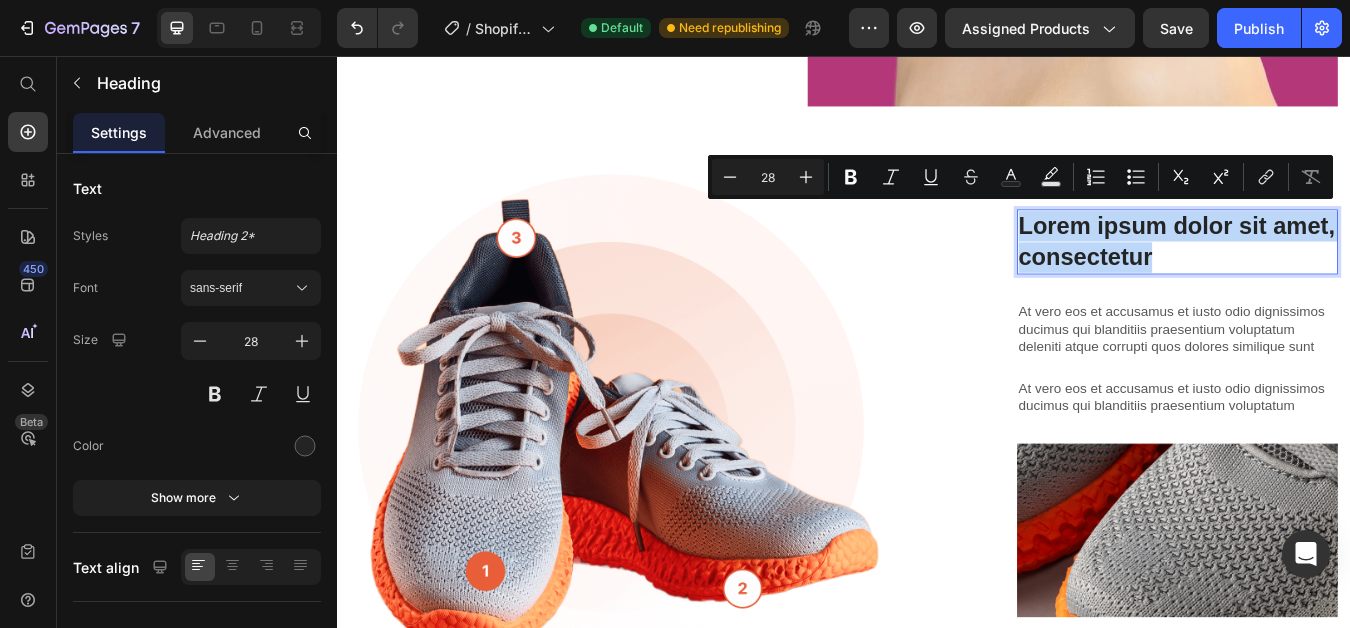 drag, startPoint x: 1374, startPoint y: 275, endPoint x: 1133, endPoint y: 240, distance: 243.52823 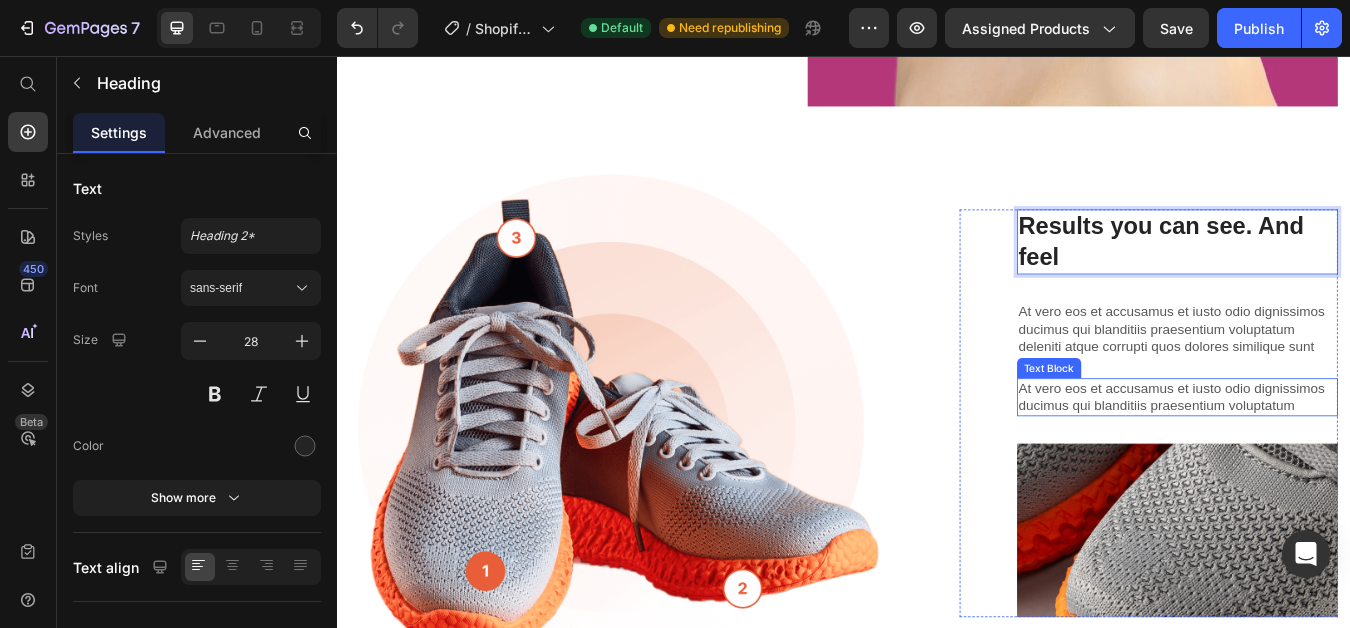 click on "At vero eos et accusamus et iusto odio dignissimos ducimus qui blanditiis praesentium voluptatum" at bounding box center [1332, 461] 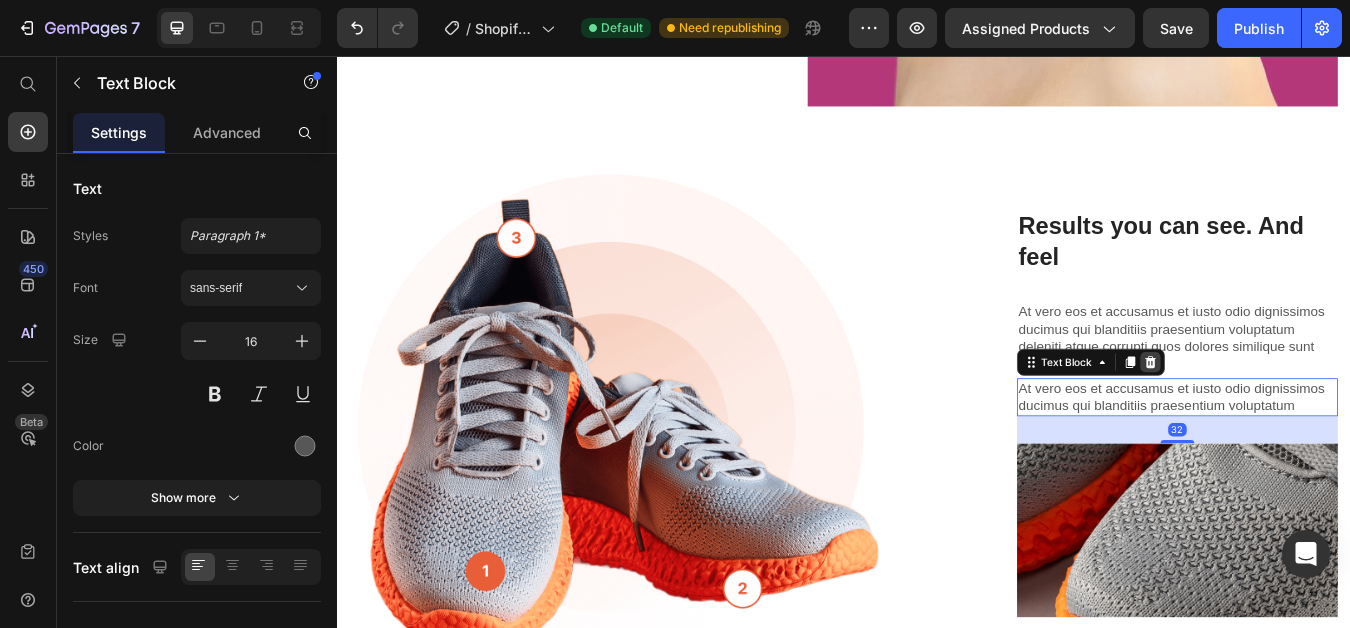 click 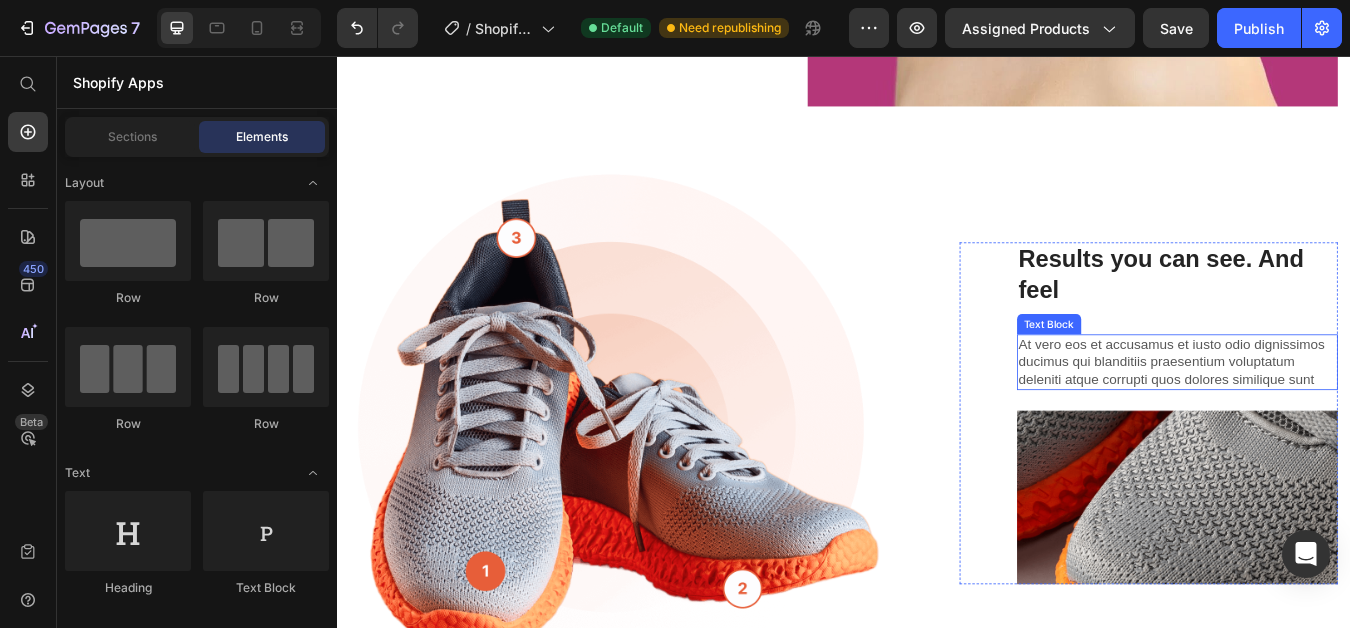 click on "At vero eos et accusamus et iusto odio dignissimos ducimus qui blanditiis praesentium voluptatum deleniti atque corrupti quos dolores similique sunt" at bounding box center [1332, 419] 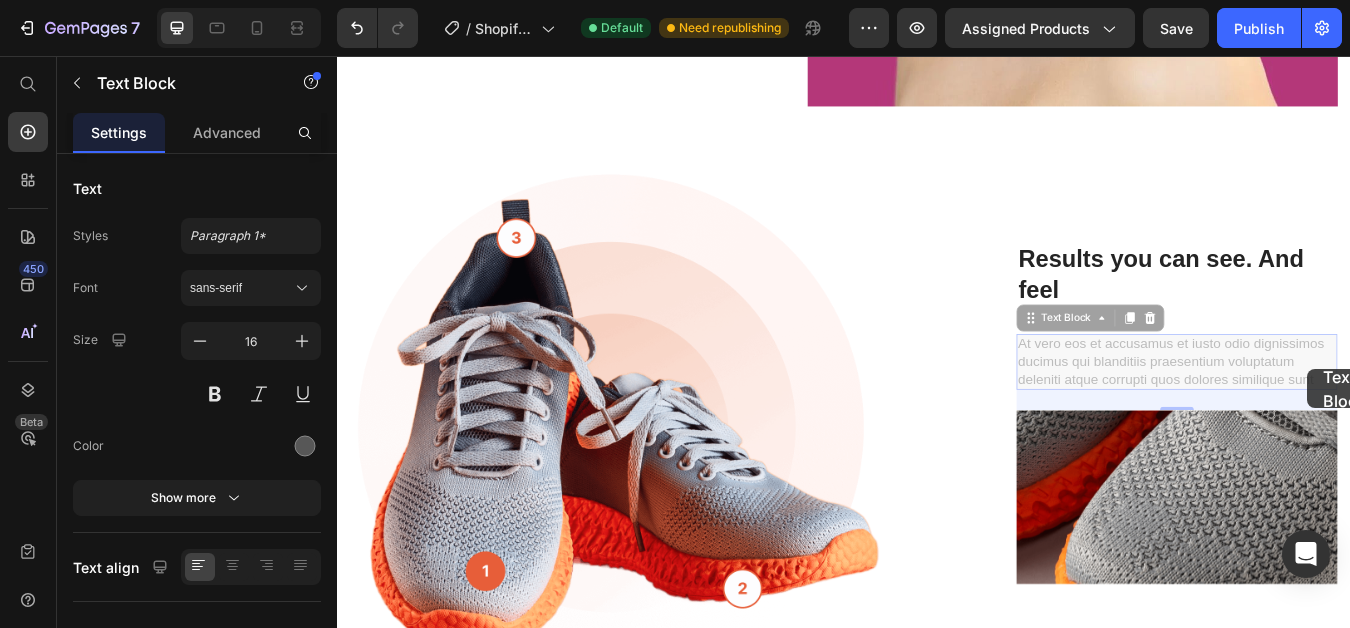 scroll, scrollTop: 1755, scrollLeft: 0, axis: vertical 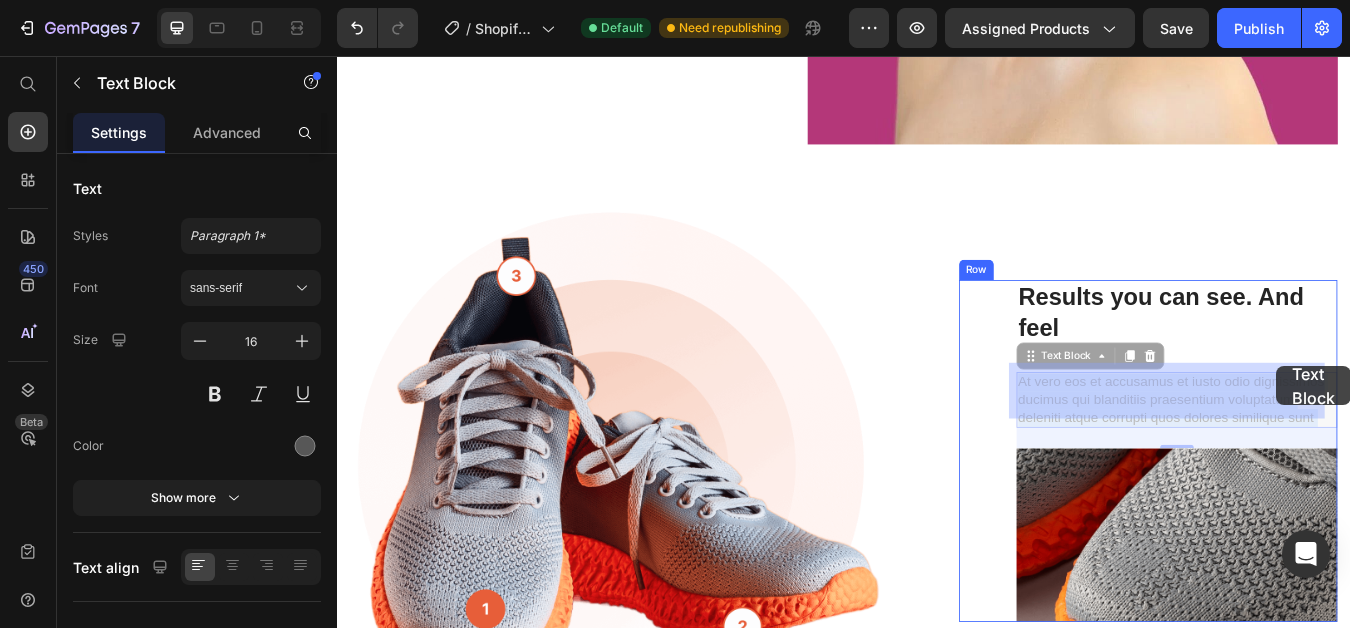 drag, startPoint x: 1488, startPoint y: 427, endPoint x: 1449, endPoint y: 423, distance: 39.20459 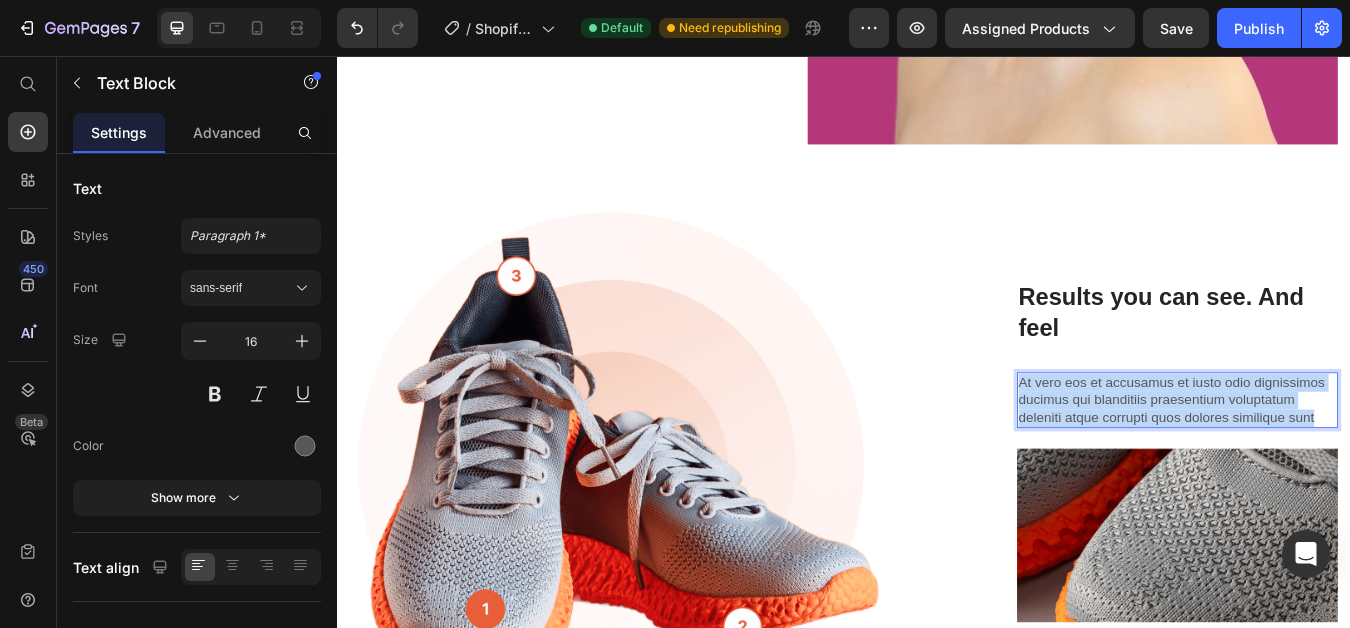 drag, startPoint x: 1490, startPoint y: 468, endPoint x: 1133, endPoint y: 429, distance: 359.12393 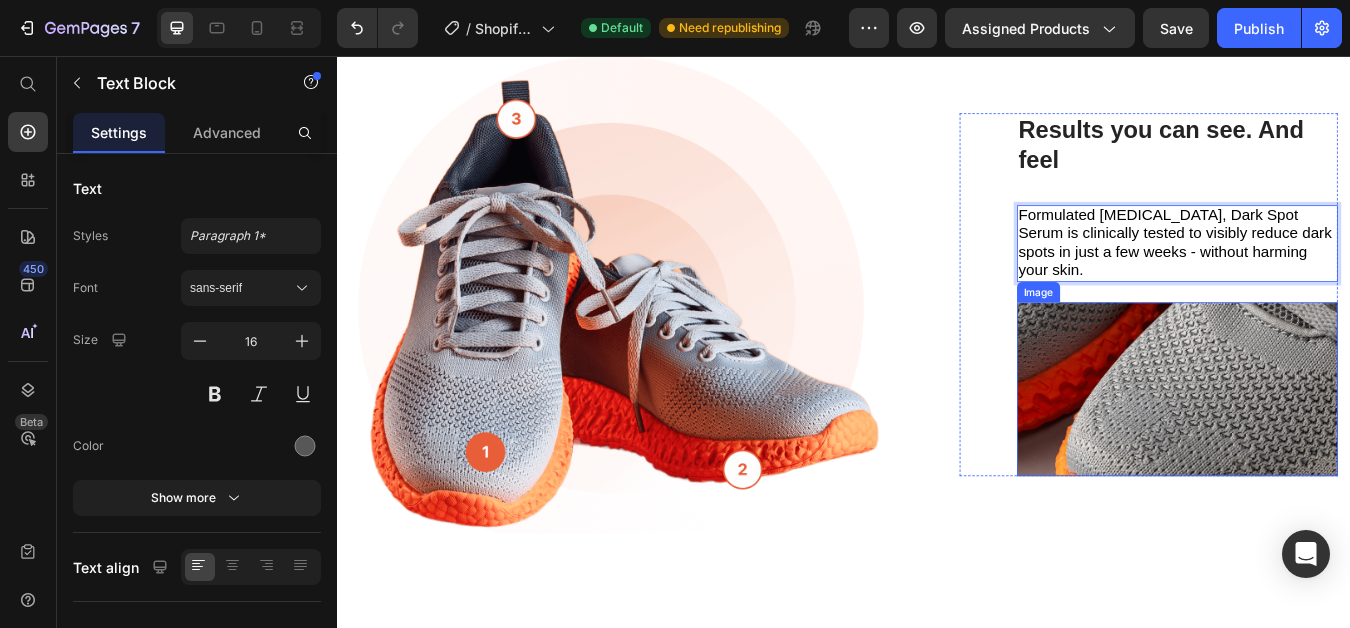 scroll, scrollTop: 1943, scrollLeft: 0, axis: vertical 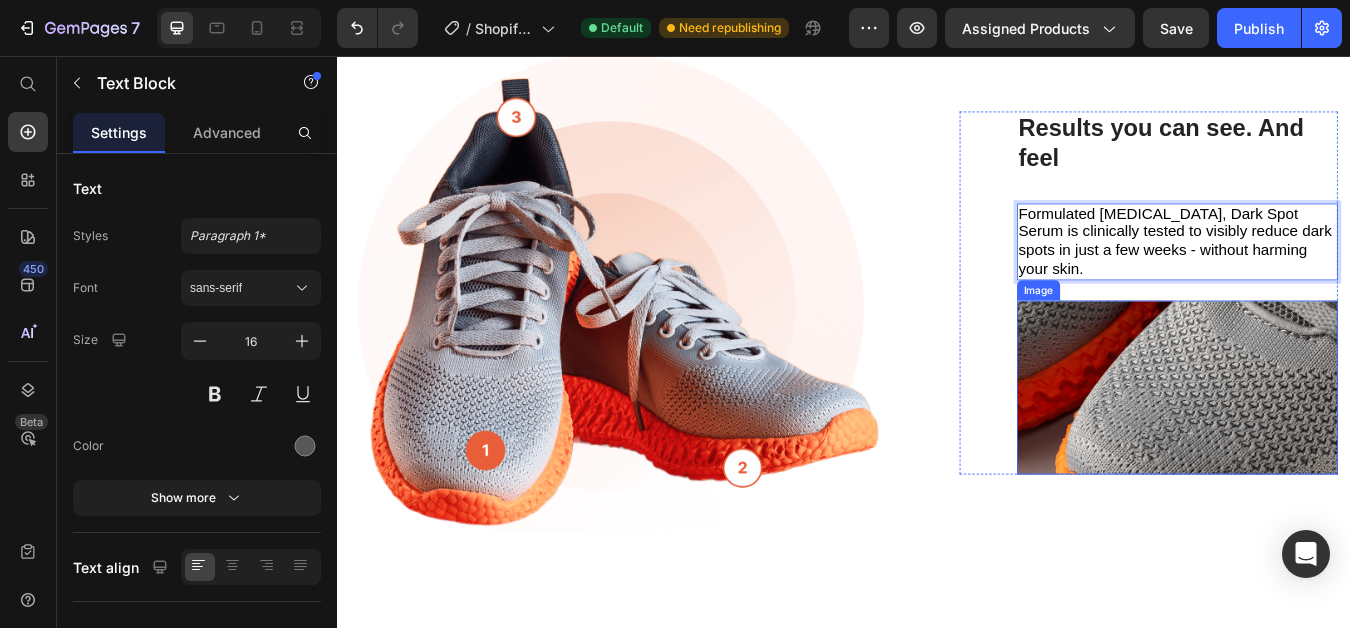 click at bounding box center [1332, 449] 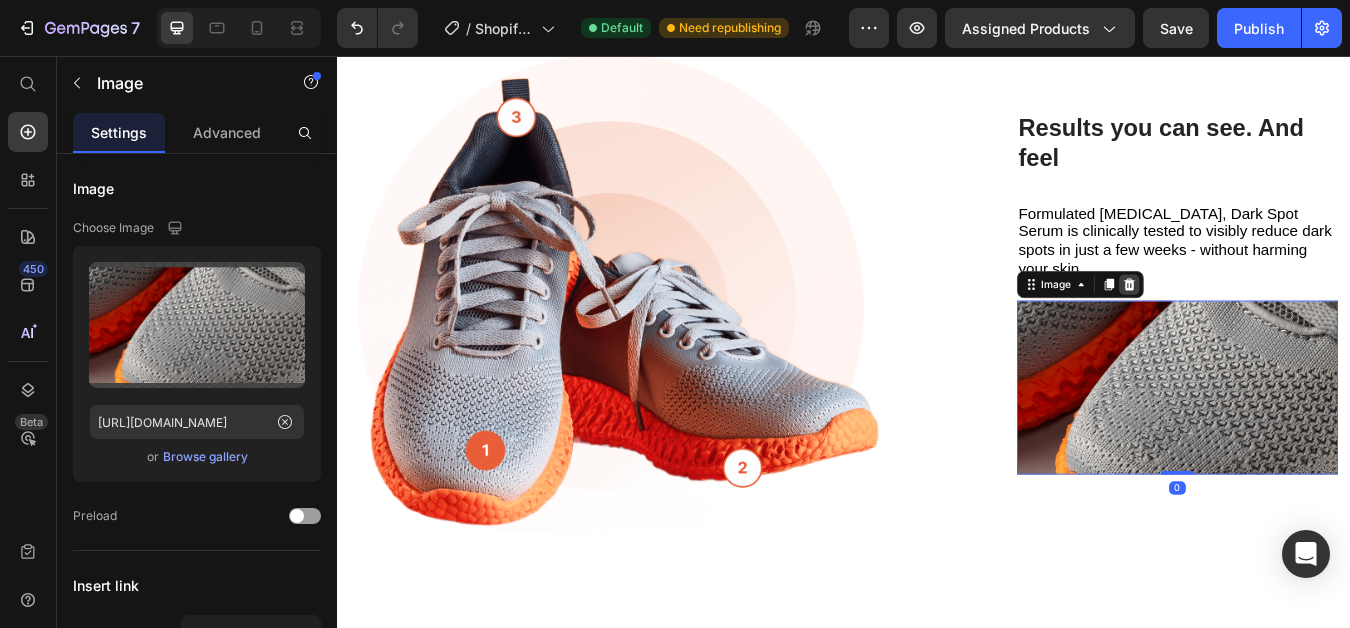 click 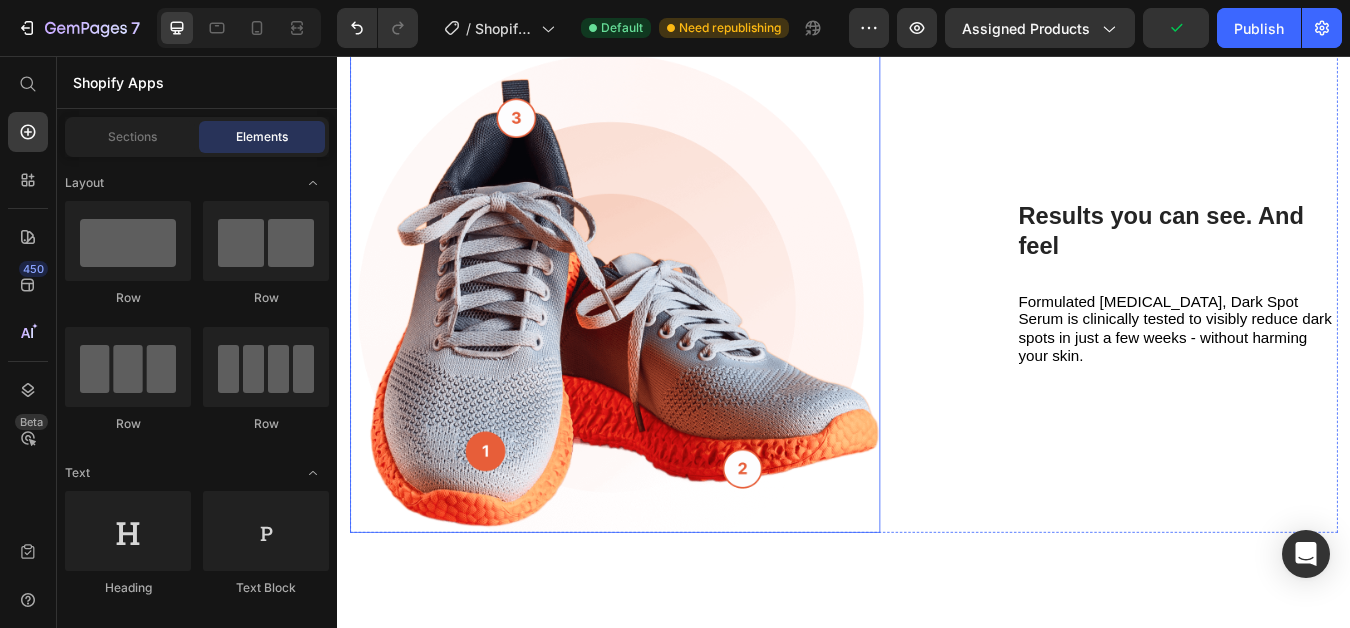 scroll, scrollTop: 1943, scrollLeft: 0, axis: vertical 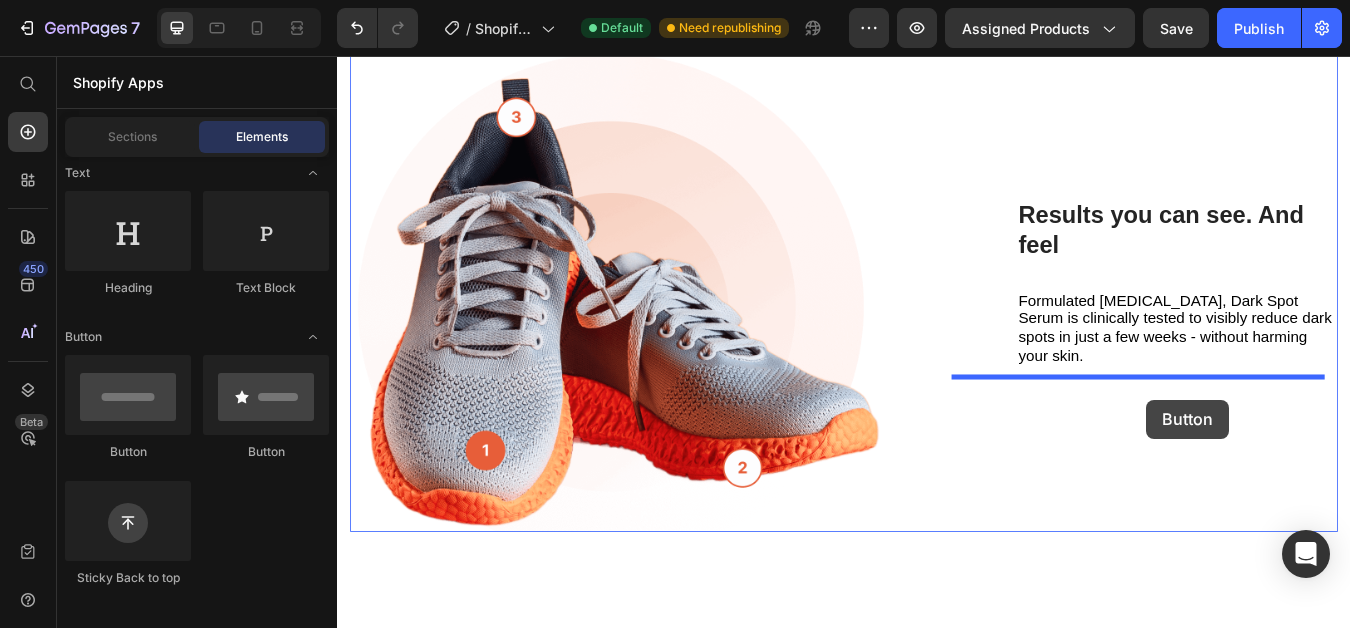 drag, startPoint x: 602, startPoint y: 453, endPoint x: 1295, endPoint y: 463, distance: 693.07214 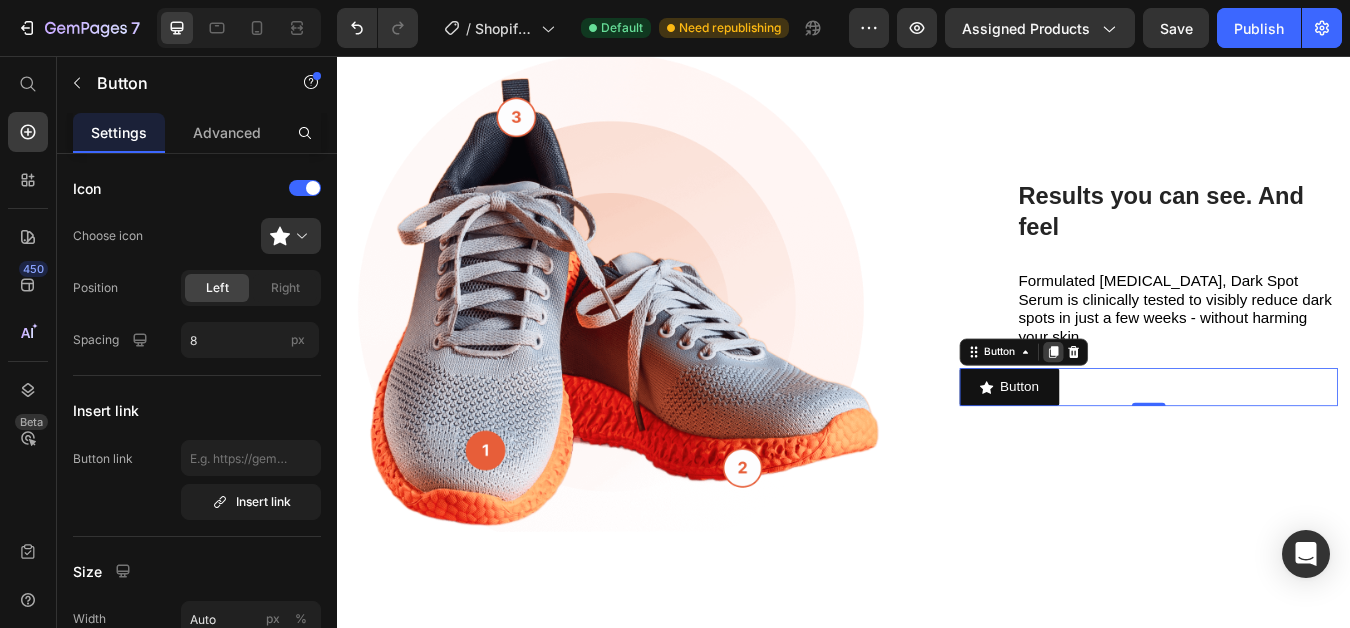 click 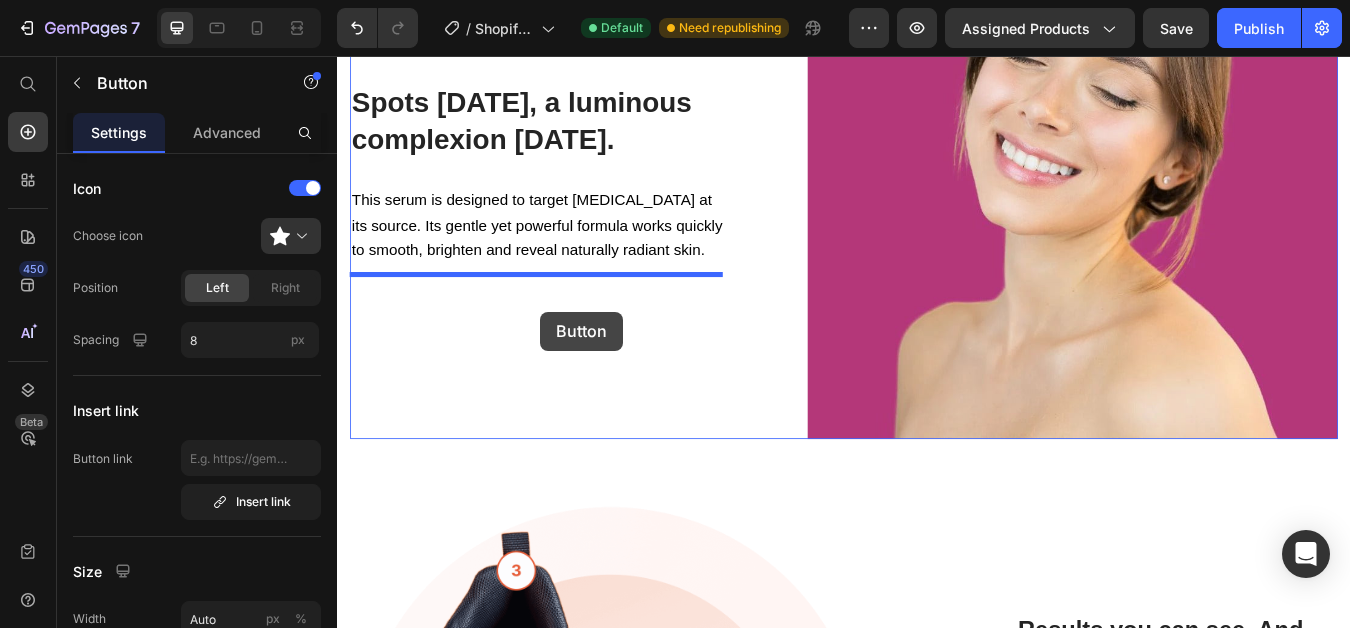 drag, startPoint x: 1200, startPoint y: 454, endPoint x: 577, endPoint y: 359, distance: 630.20154 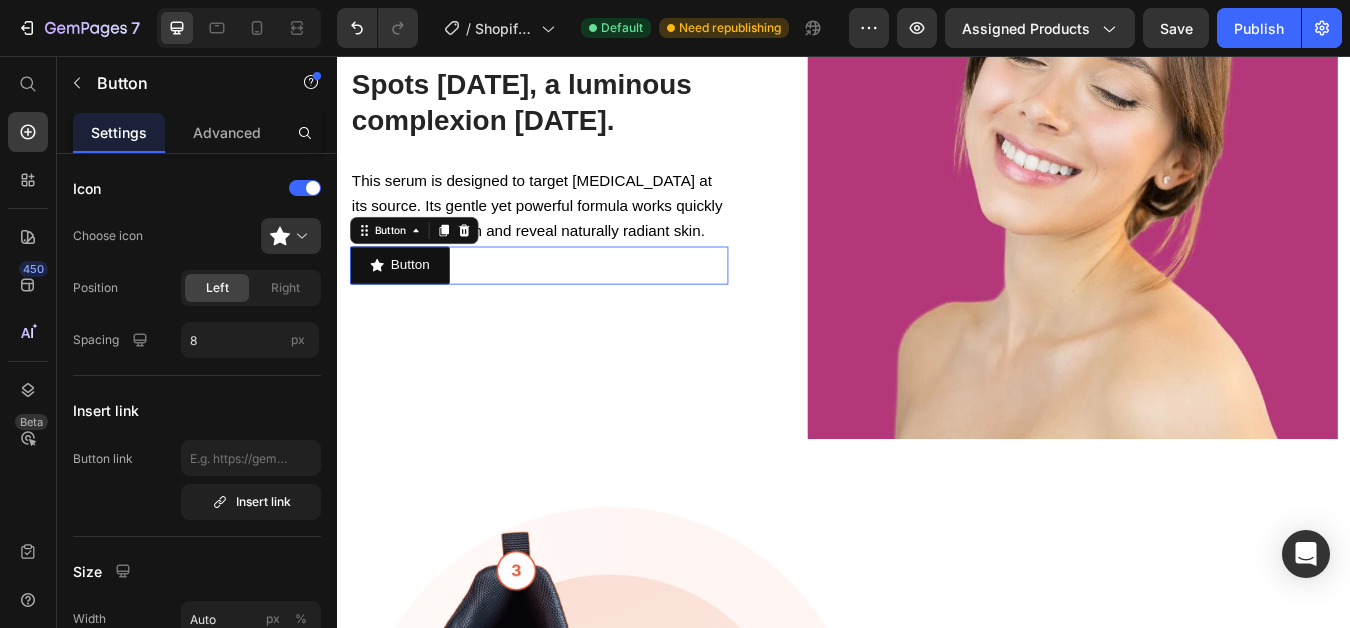 scroll, scrollTop: 1383, scrollLeft: 0, axis: vertical 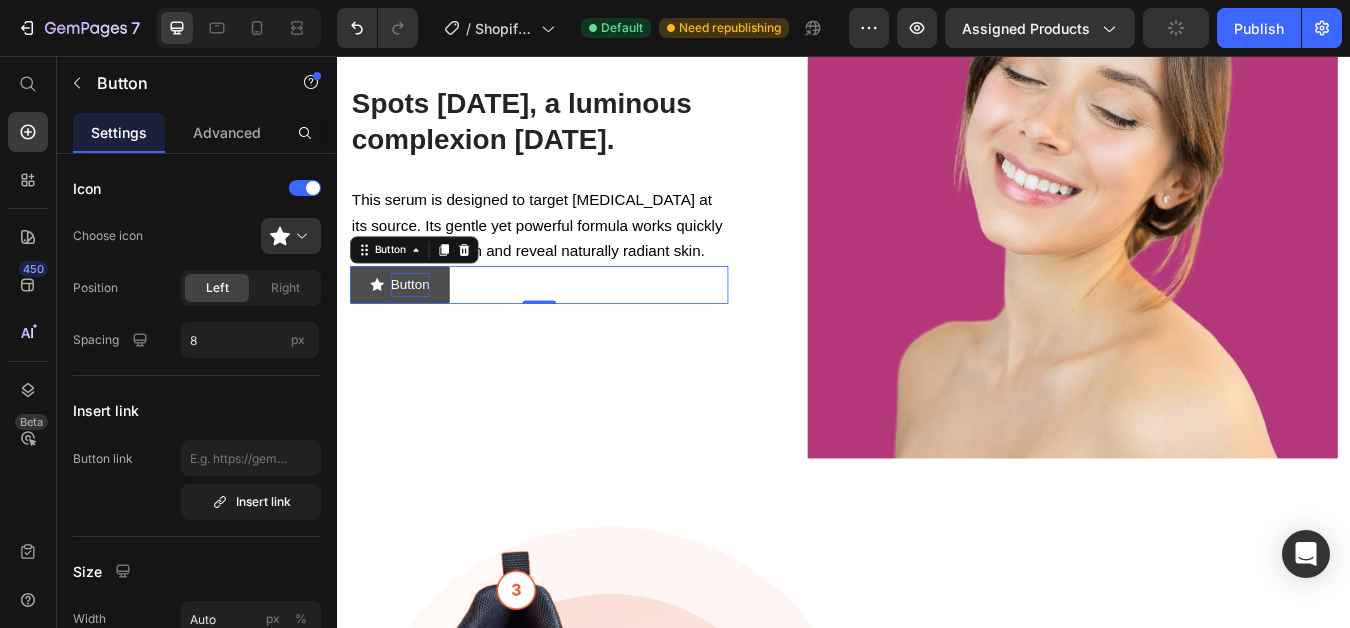 click on "Button" at bounding box center (423, 327) 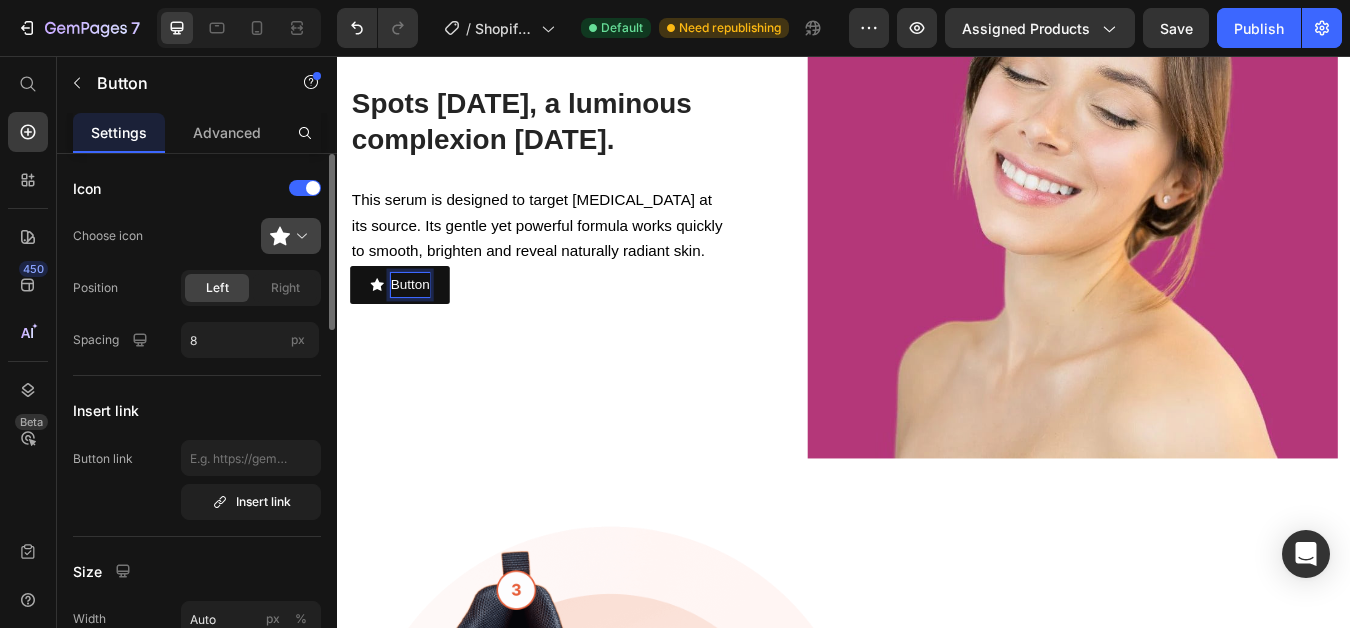 click at bounding box center [299, 236] 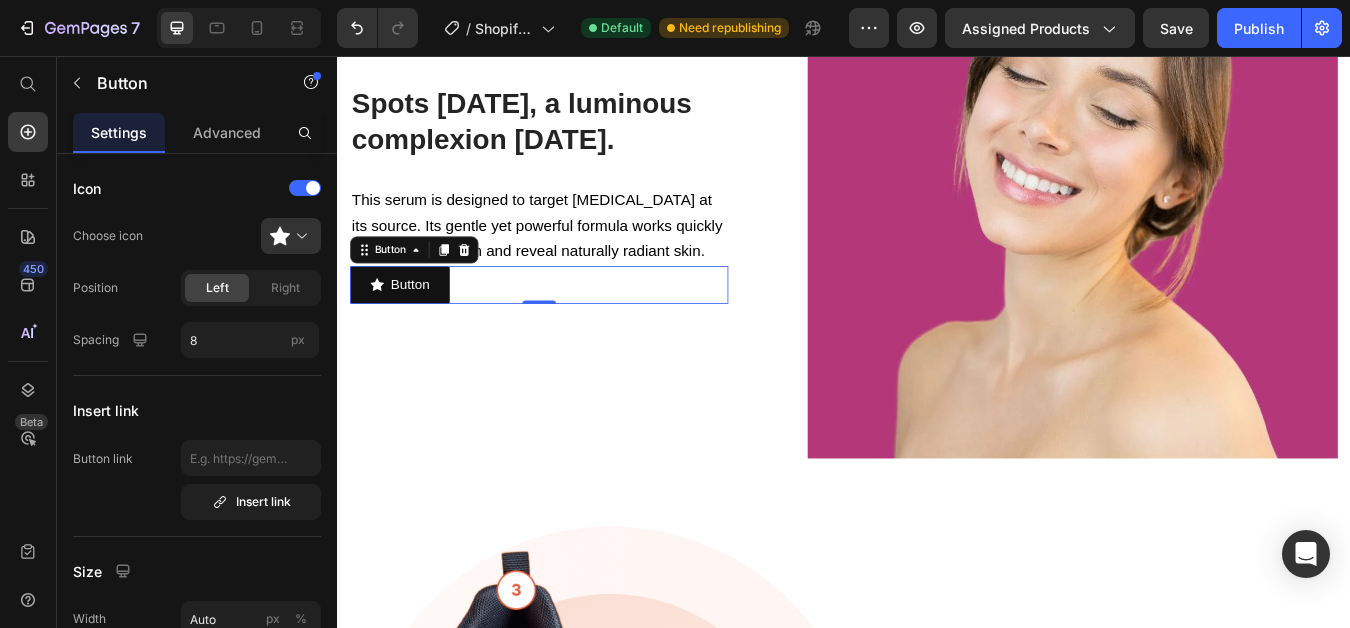 click on "Button Button   0" at bounding box center [576, 327] 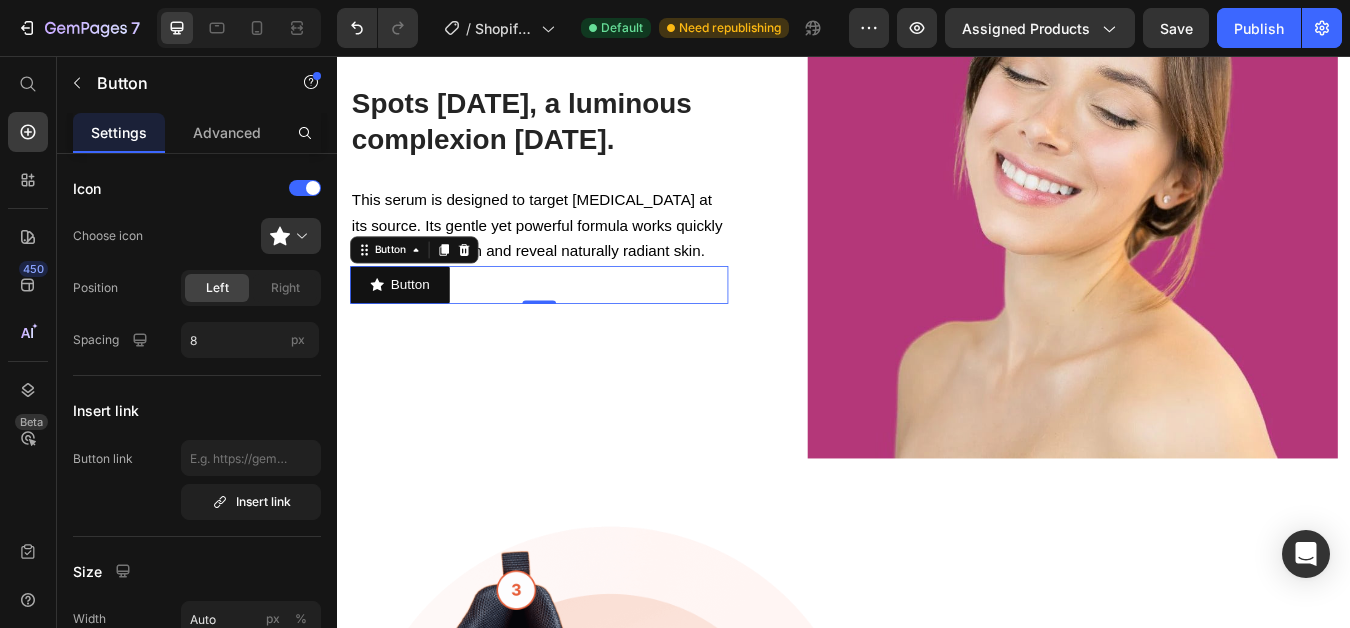 click at bounding box center [675, 0] 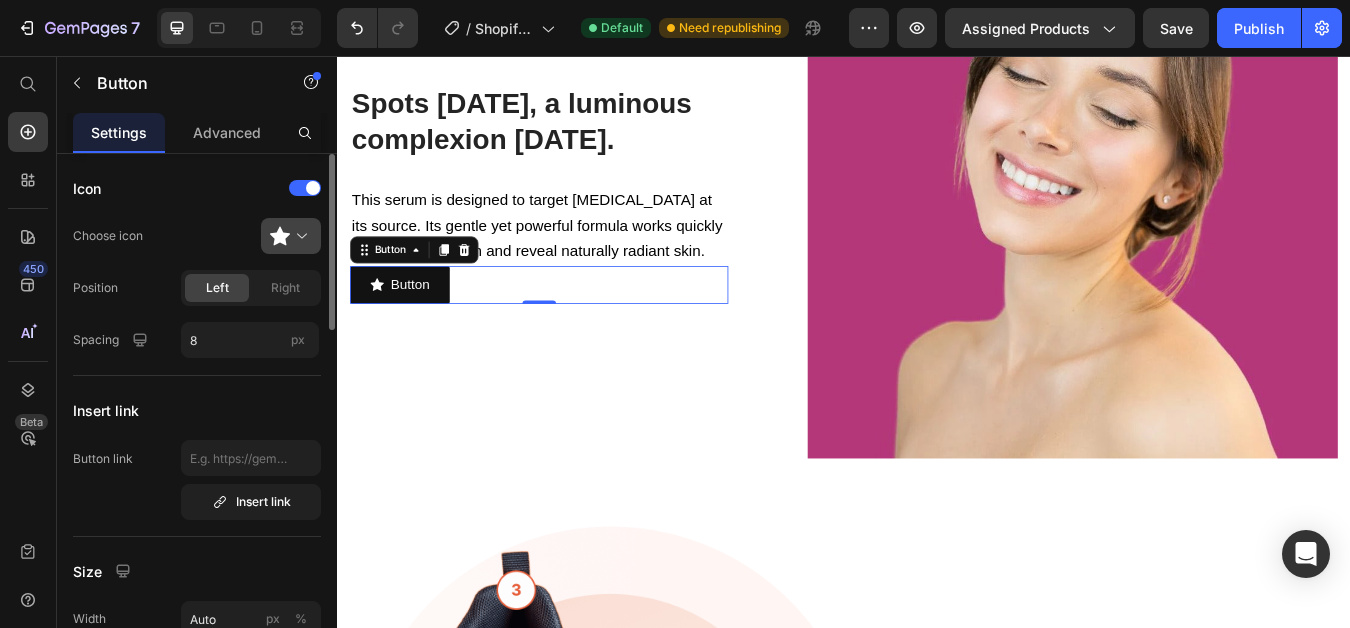 click at bounding box center (299, 236) 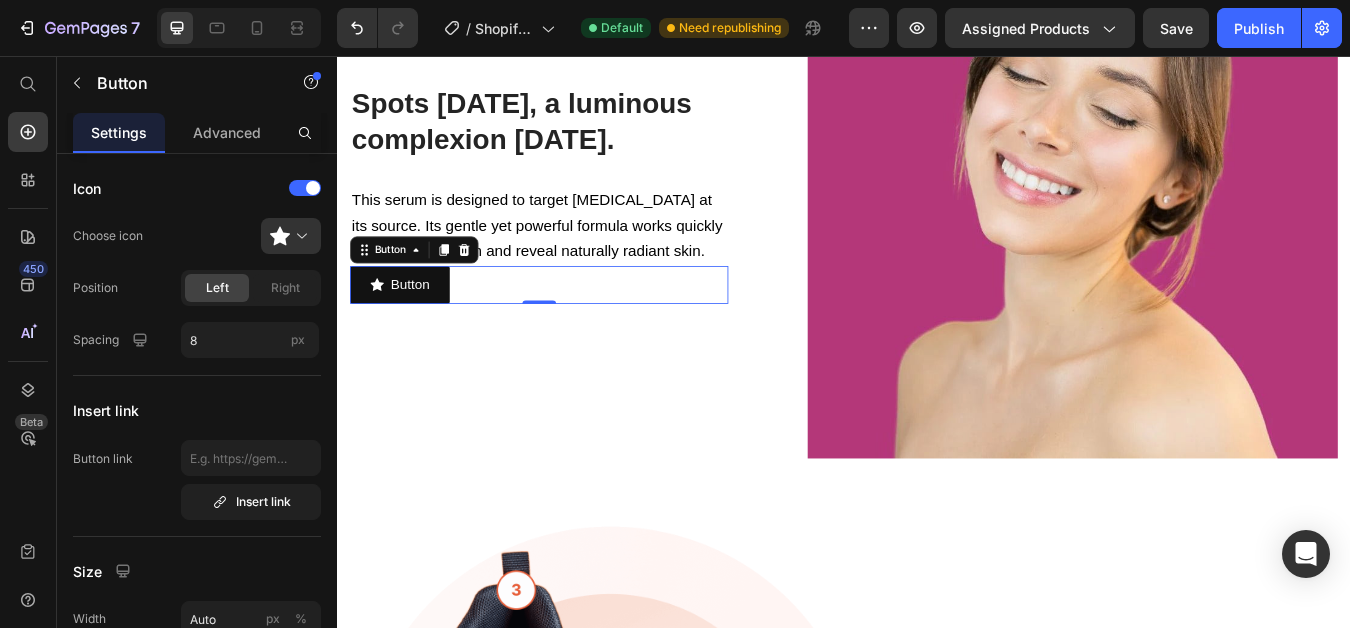 click at bounding box center (675, 0) 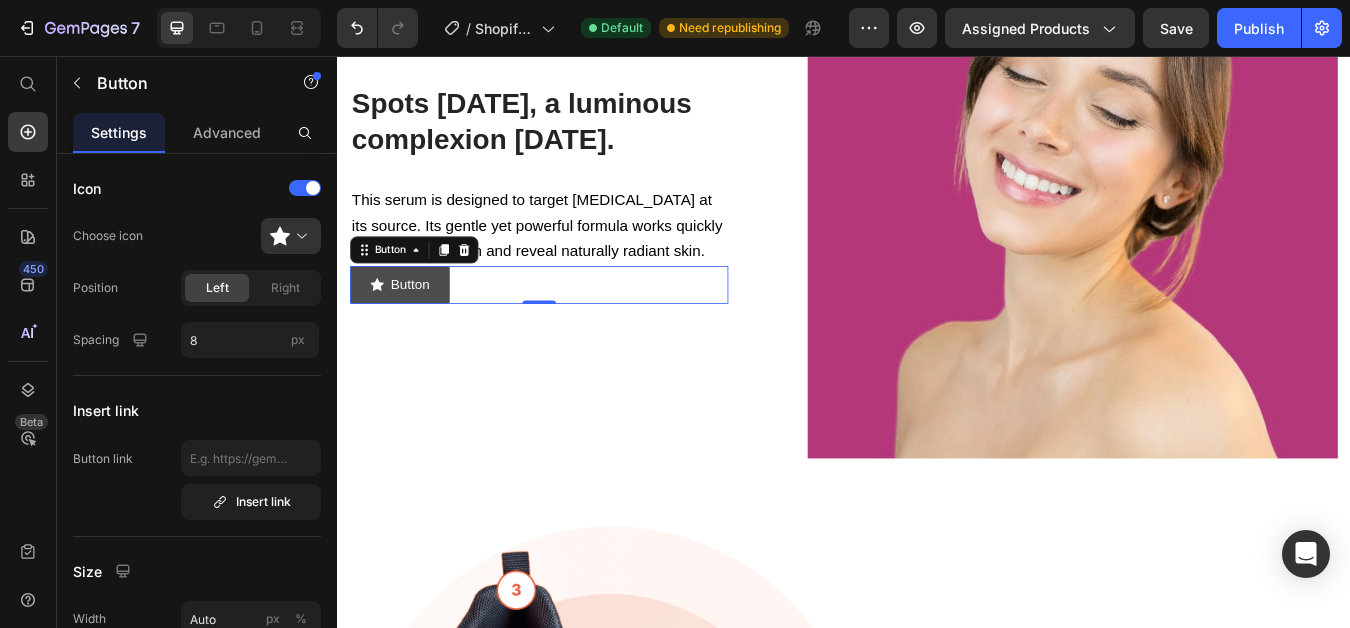 click 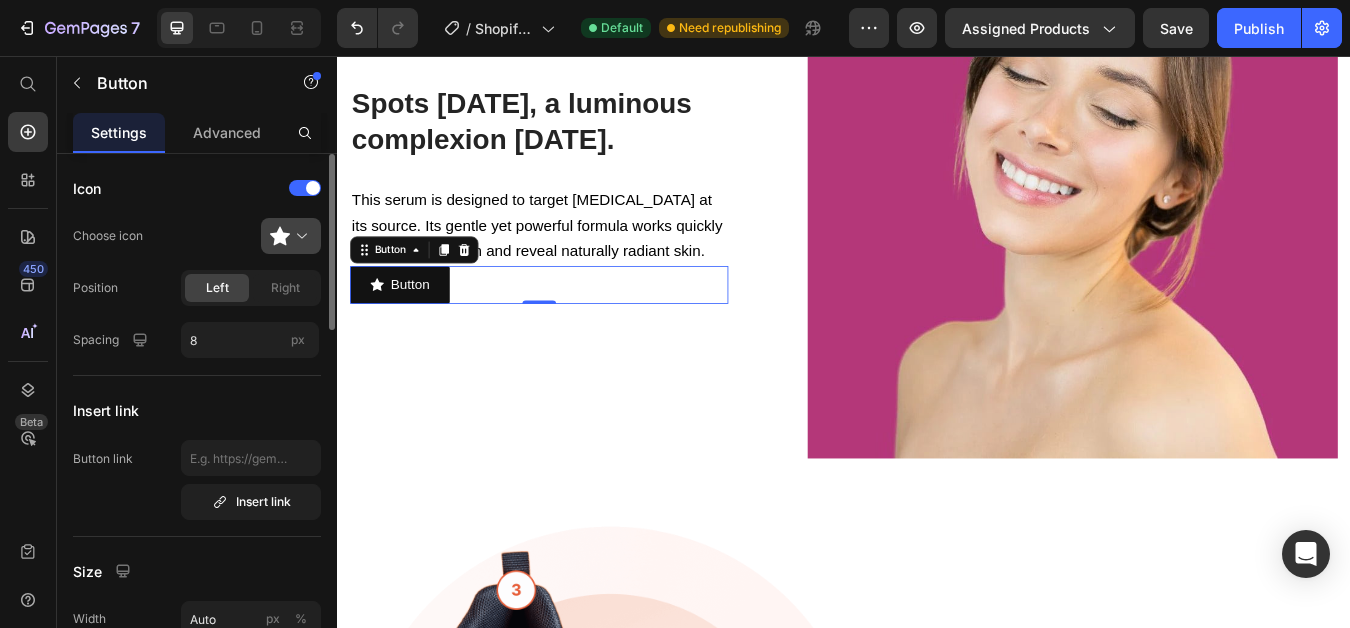 click at bounding box center [299, 236] 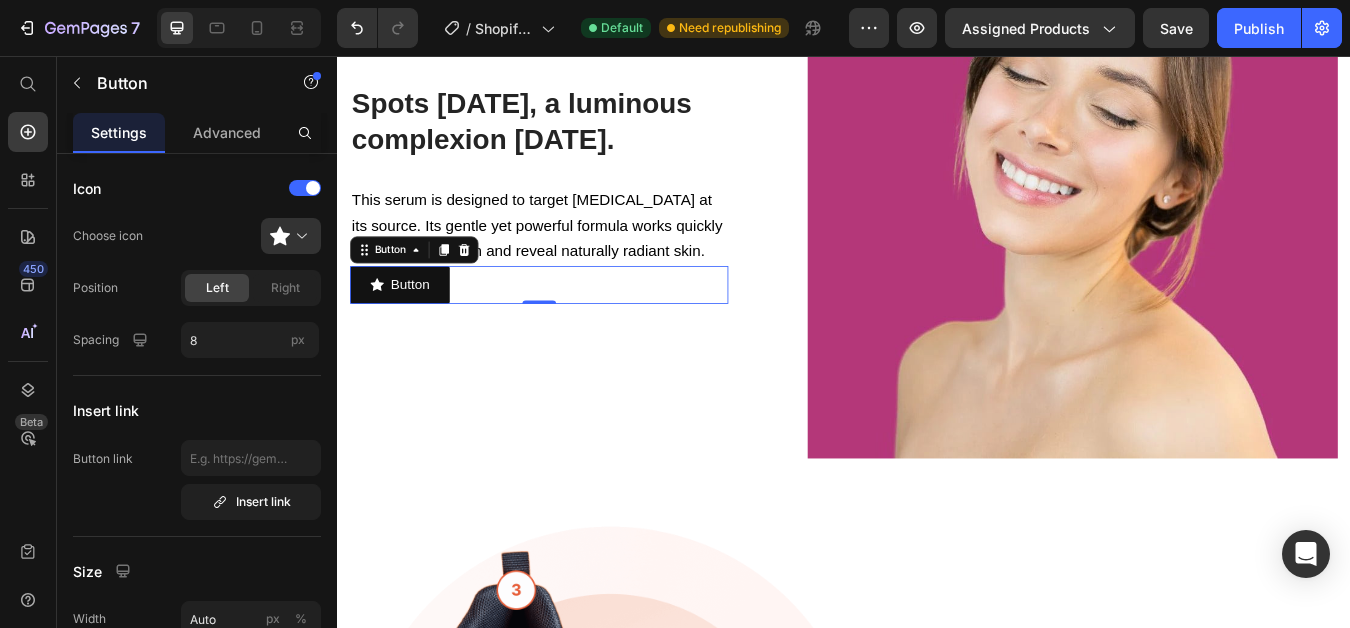 click at bounding box center (675, 0) 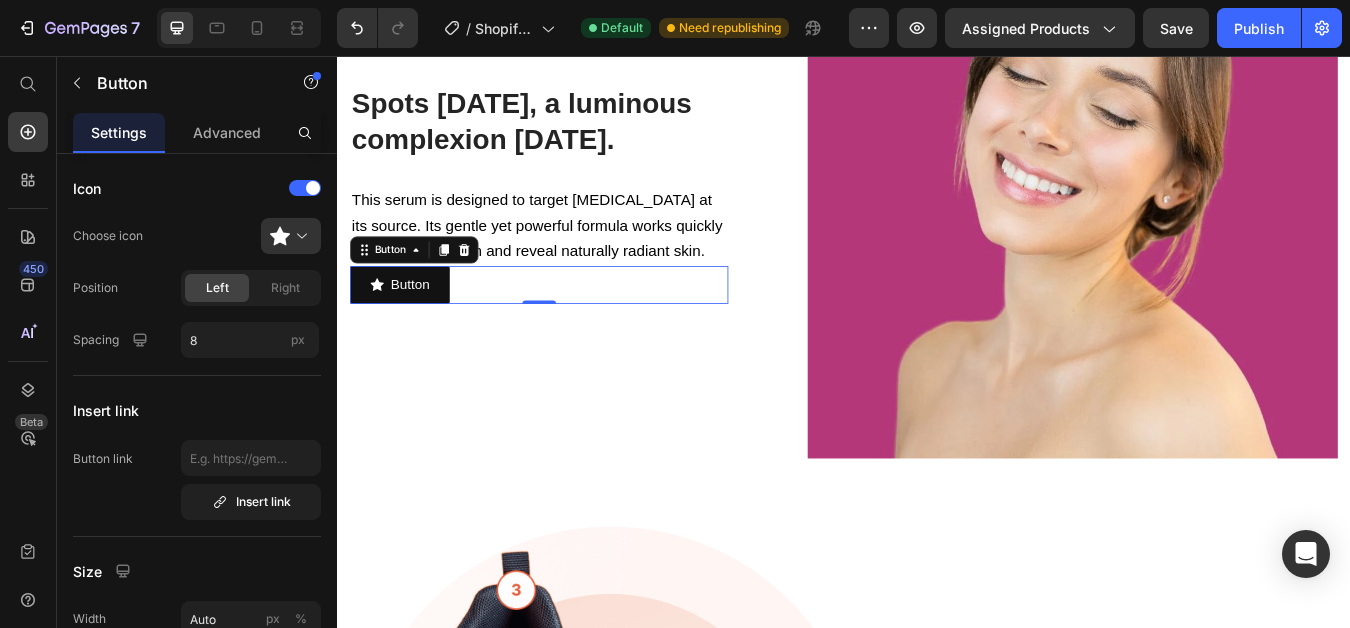 click at bounding box center [675, 0] 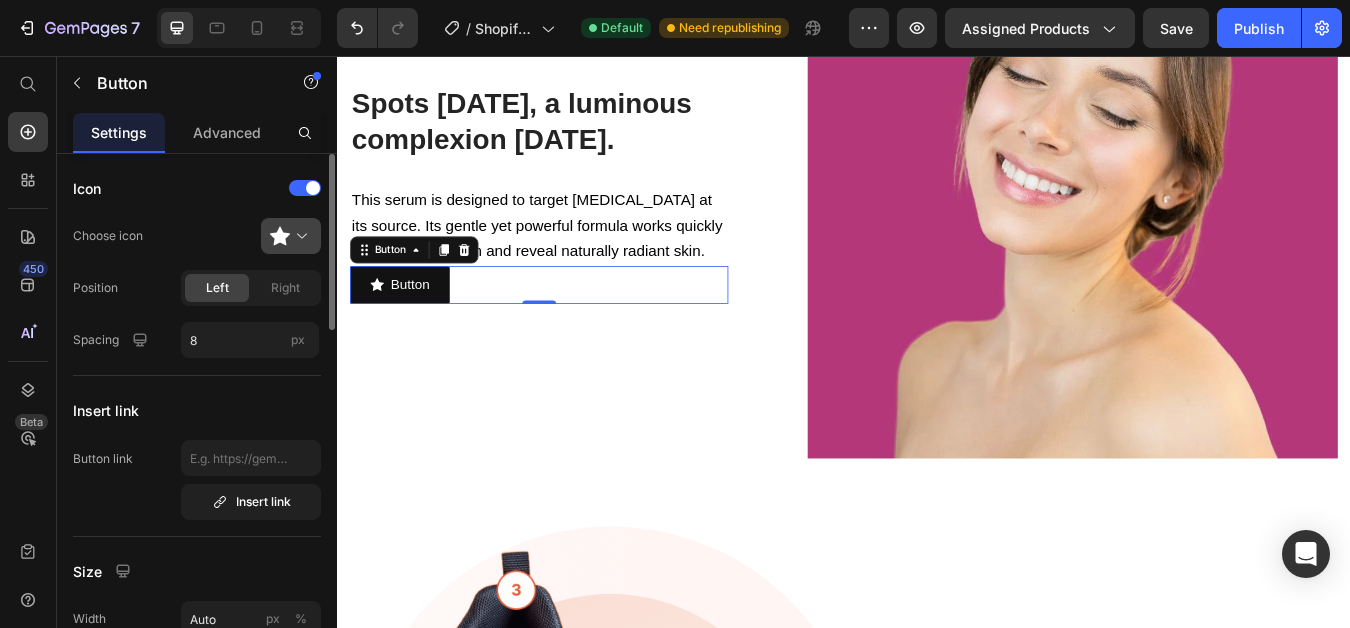 click at bounding box center (299, 236) 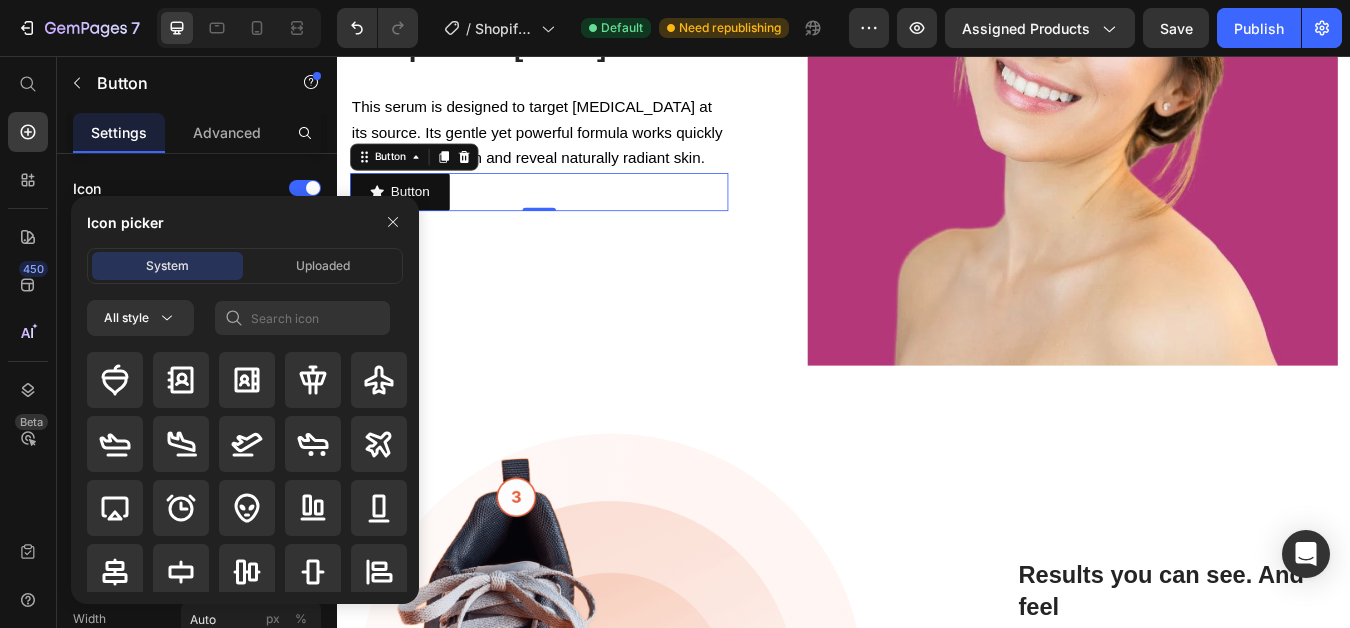 scroll, scrollTop: 1483, scrollLeft: 0, axis: vertical 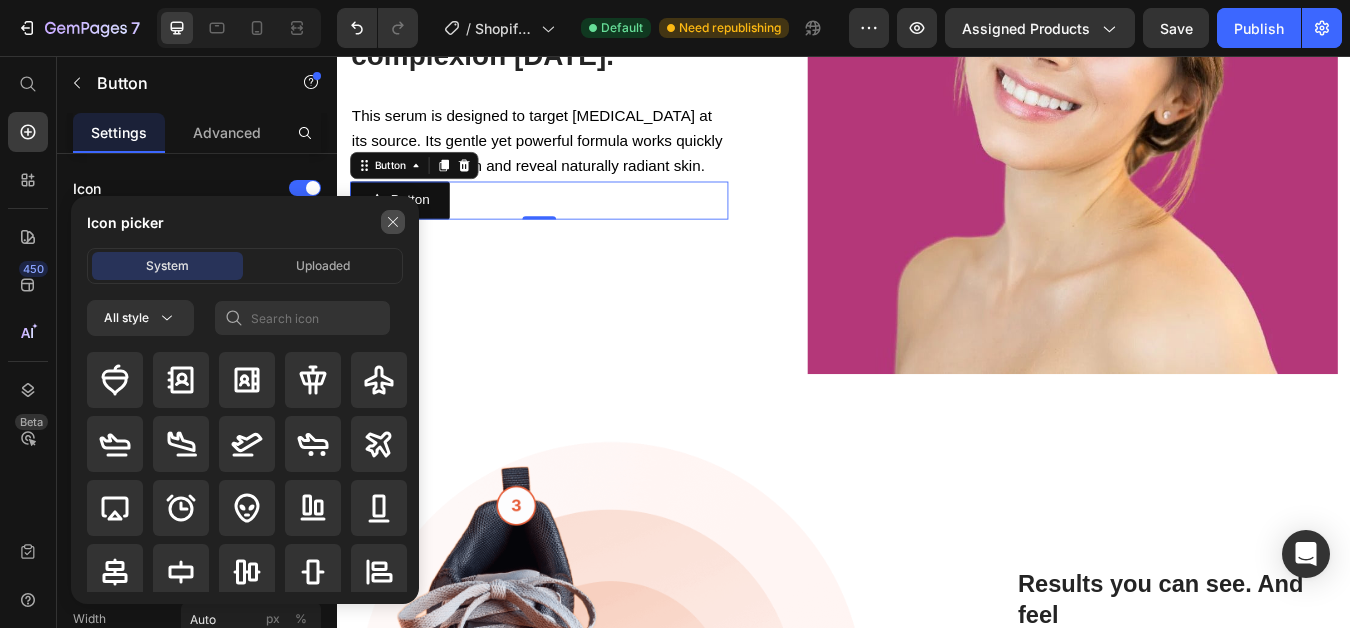 click 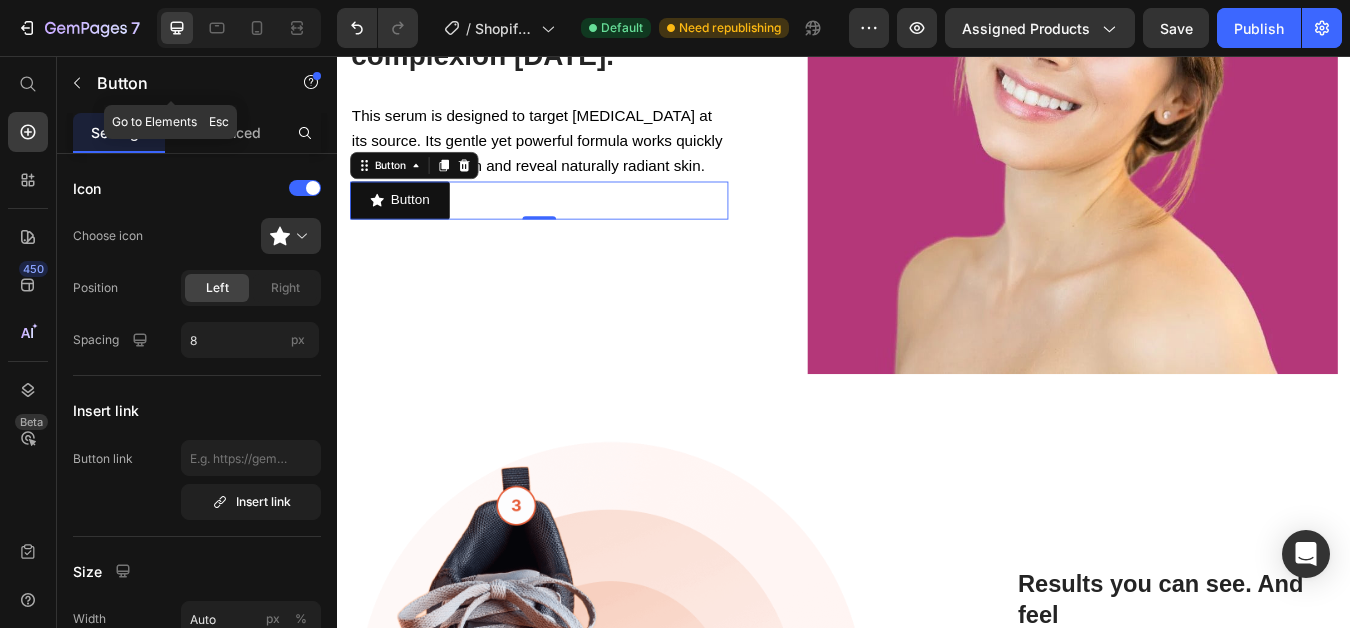 click at bounding box center (77, 83) 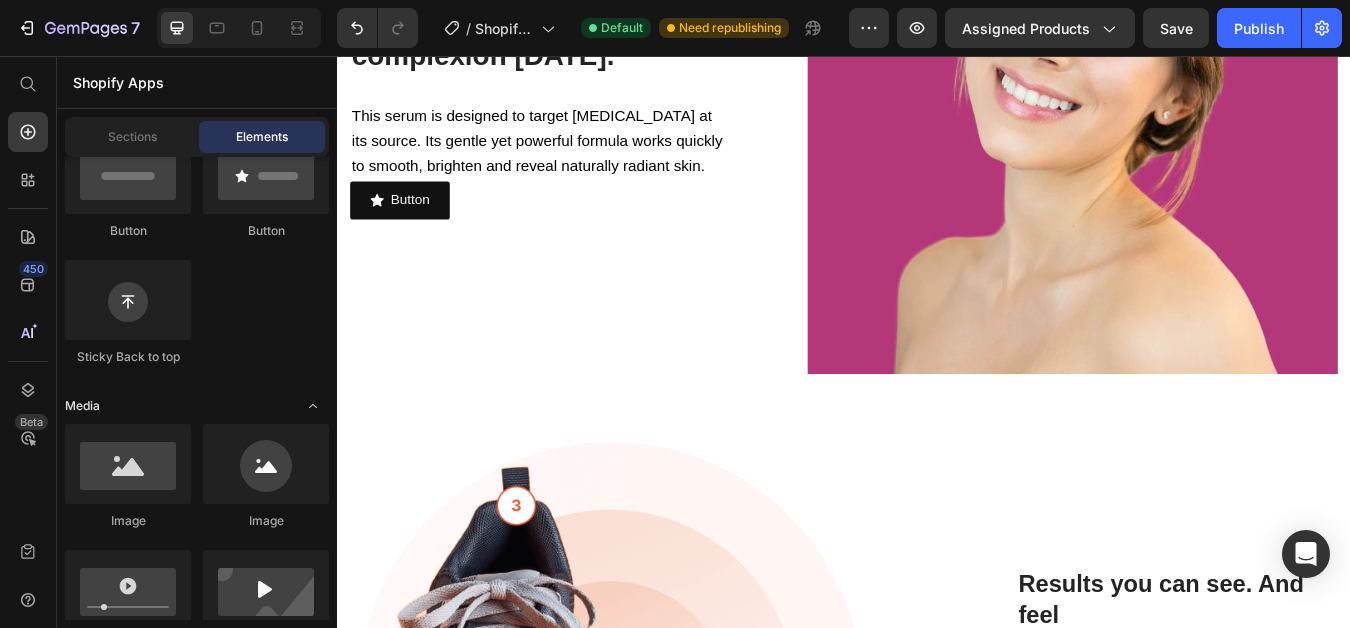 scroll, scrollTop: 321, scrollLeft: 0, axis: vertical 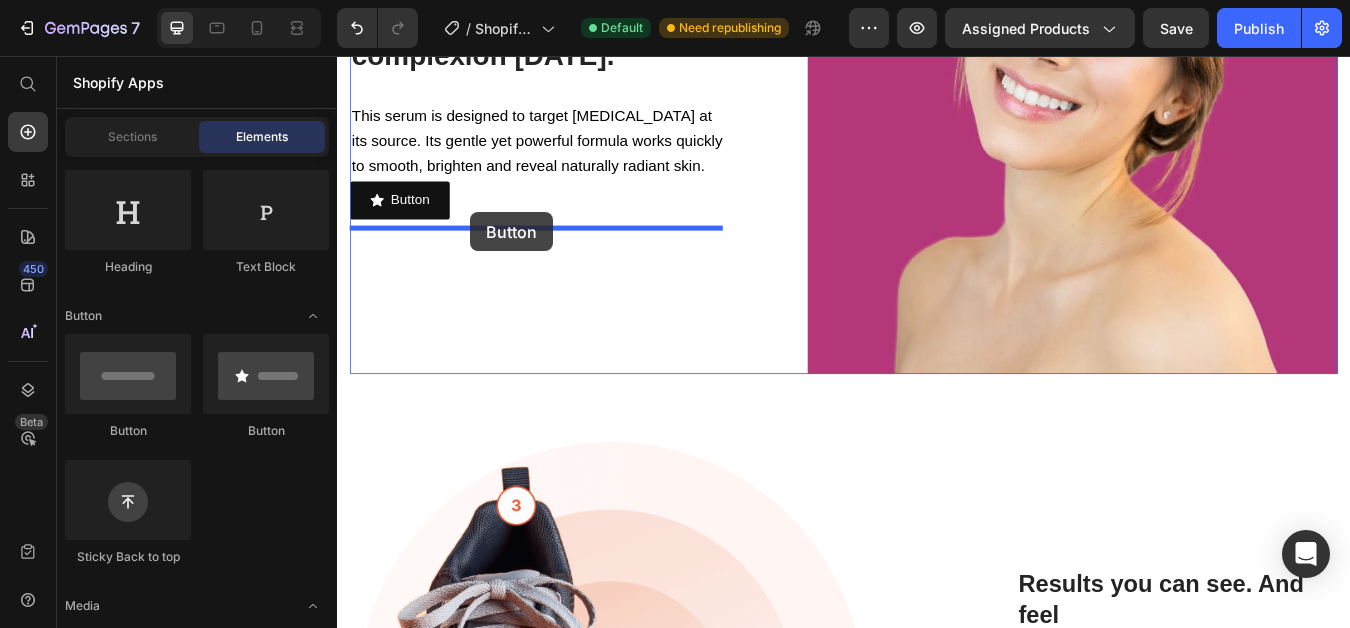 drag, startPoint x: 469, startPoint y: 456, endPoint x: 495, endPoint y: 241, distance: 216.56639 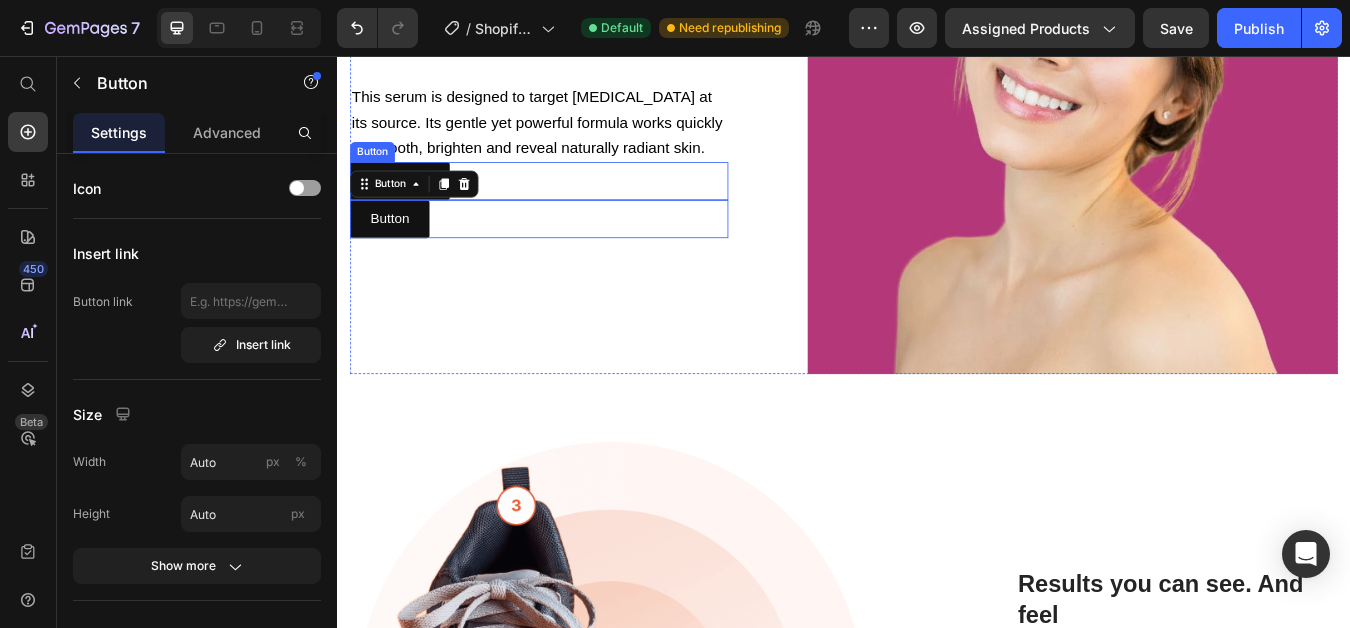 scroll, scrollTop: 1461, scrollLeft: 0, axis: vertical 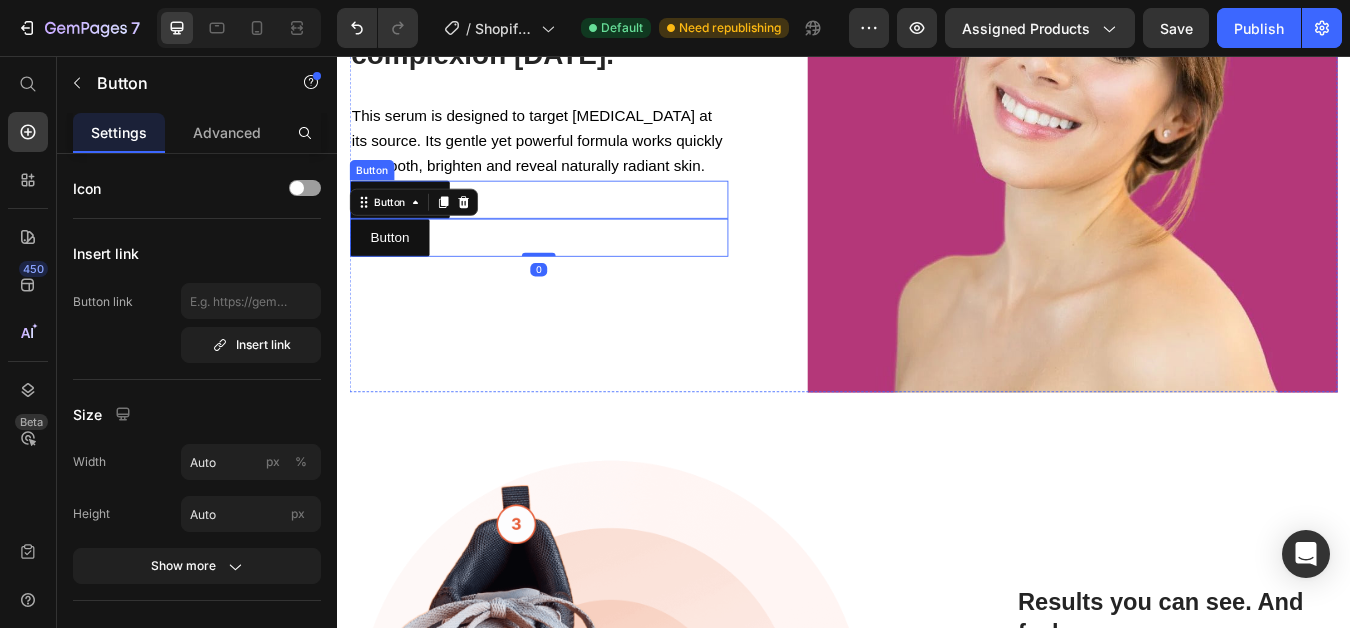 click on "Button Button" at bounding box center (576, 226) 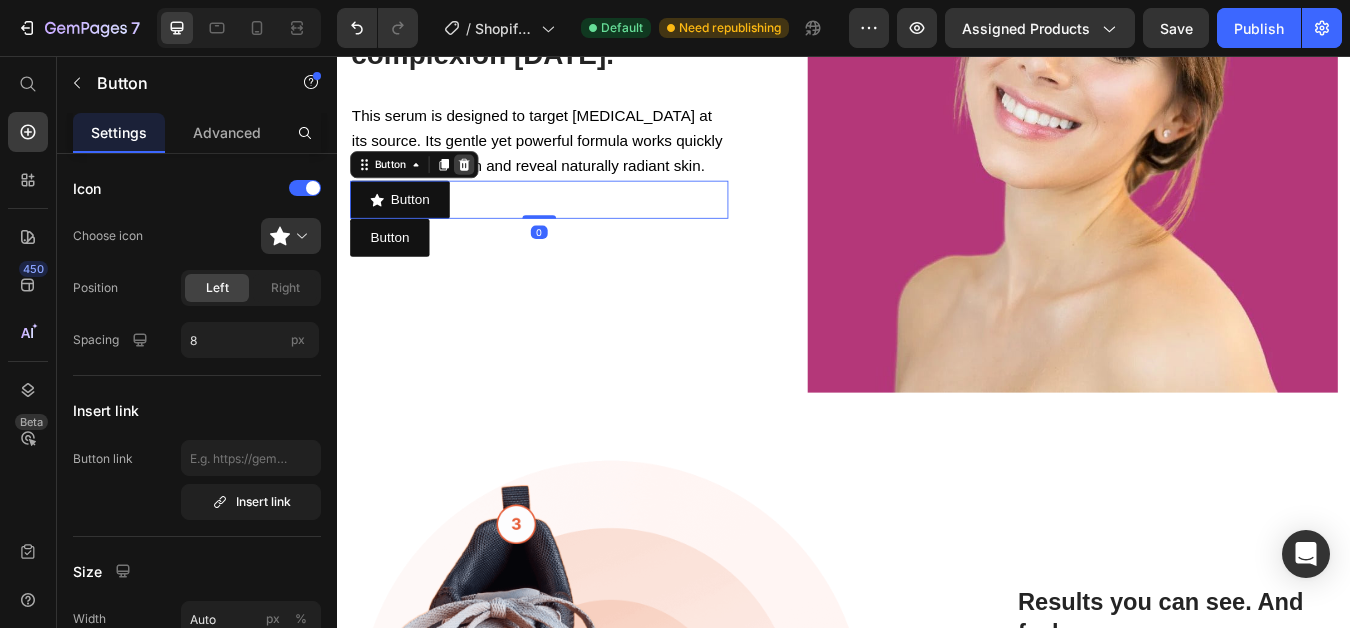 click 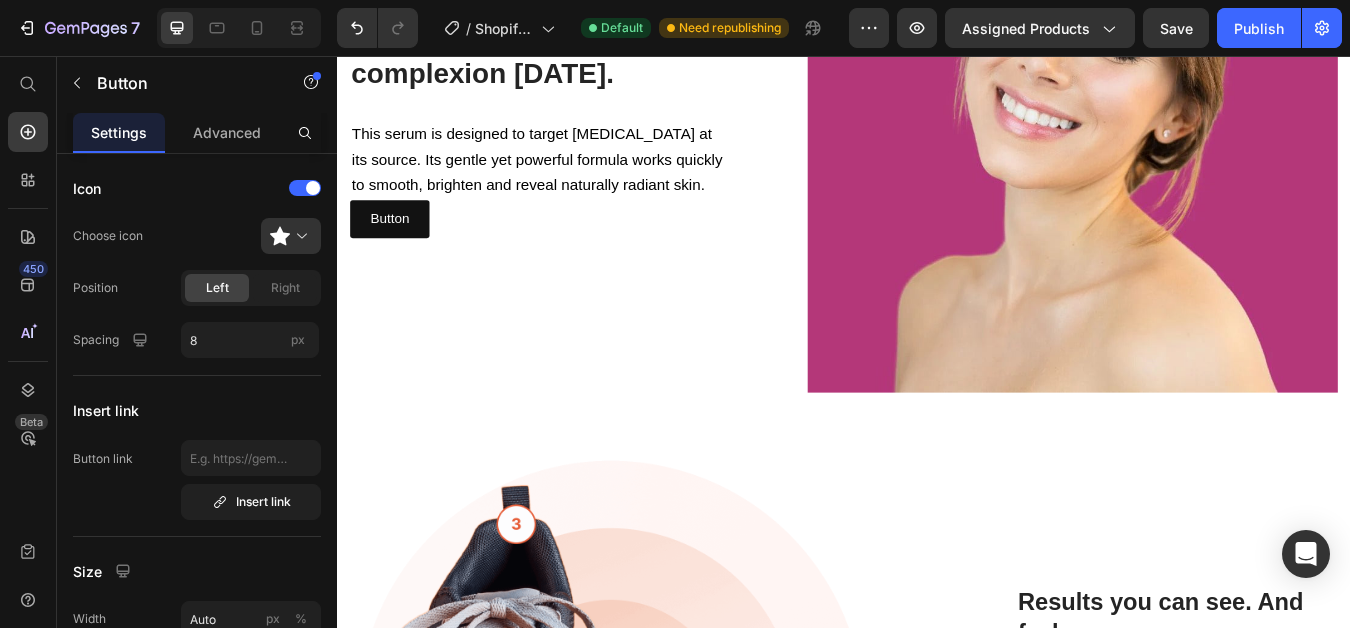 scroll, scrollTop: 1483, scrollLeft: 0, axis: vertical 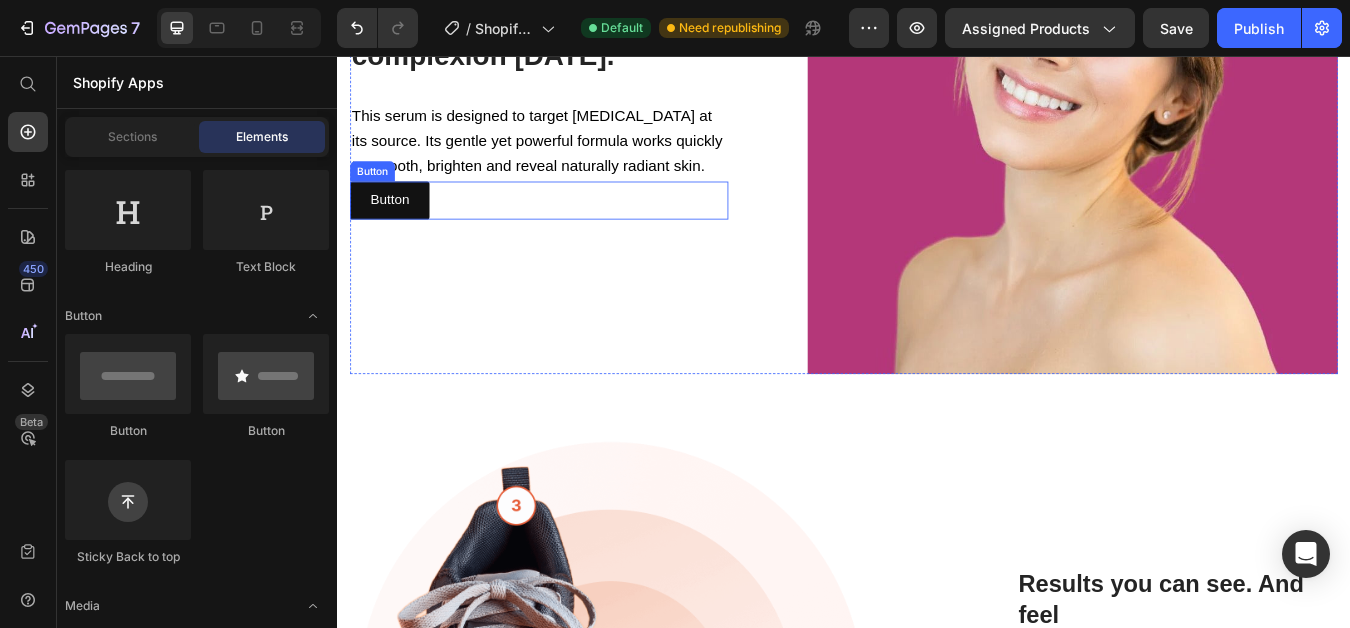 click on "Button Button" at bounding box center [576, 227] 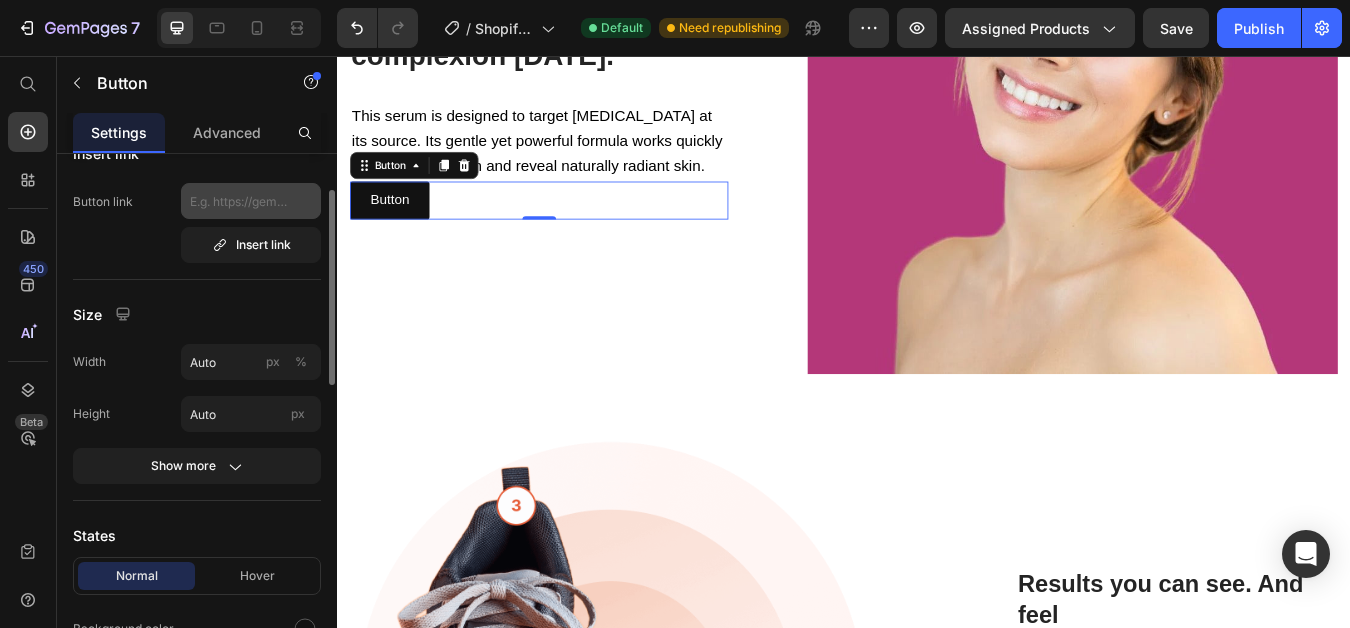 scroll, scrollTop: 200, scrollLeft: 0, axis: vertical 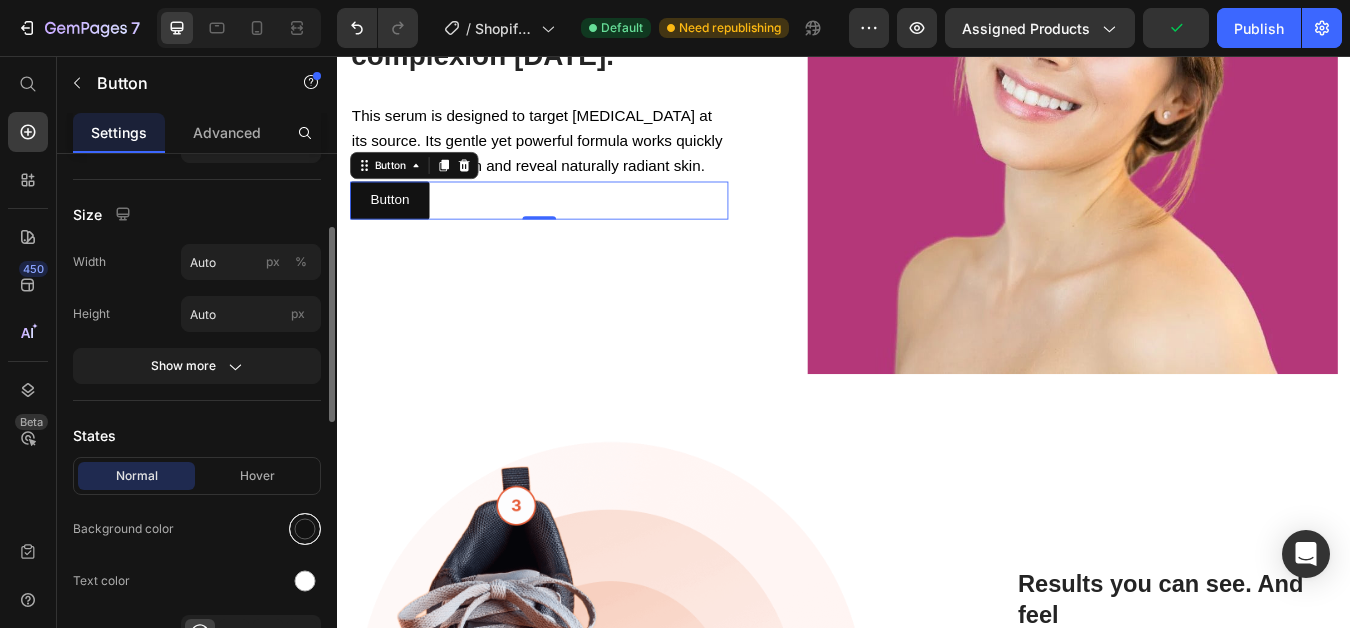 click at bounding box center (305, 529) 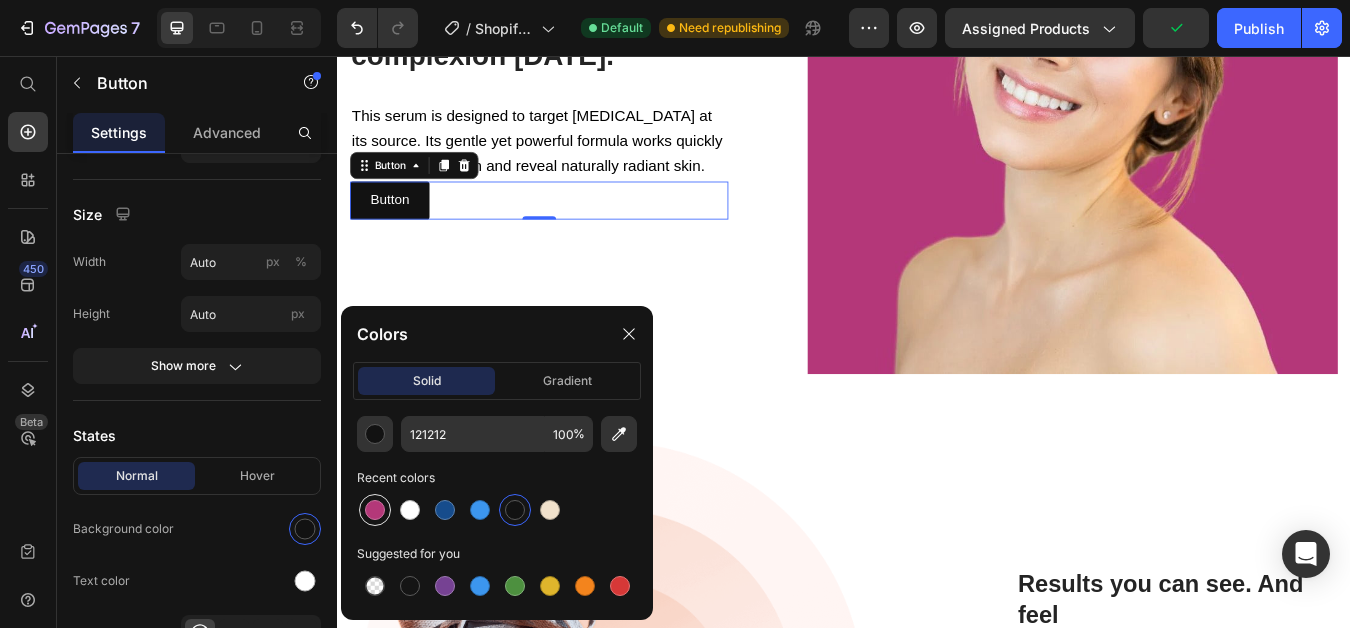 click at bounding box center (375, 510) 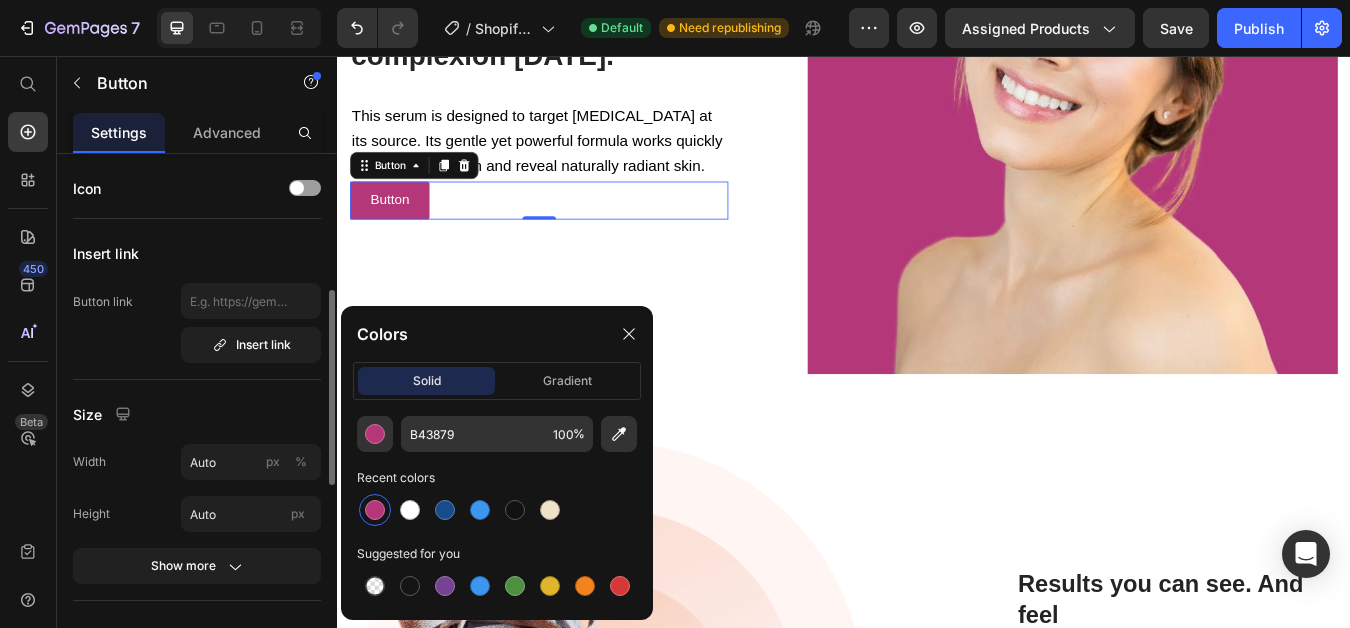 scroll, scrollTop: 100, scrollLeft: 0, axis: vertical 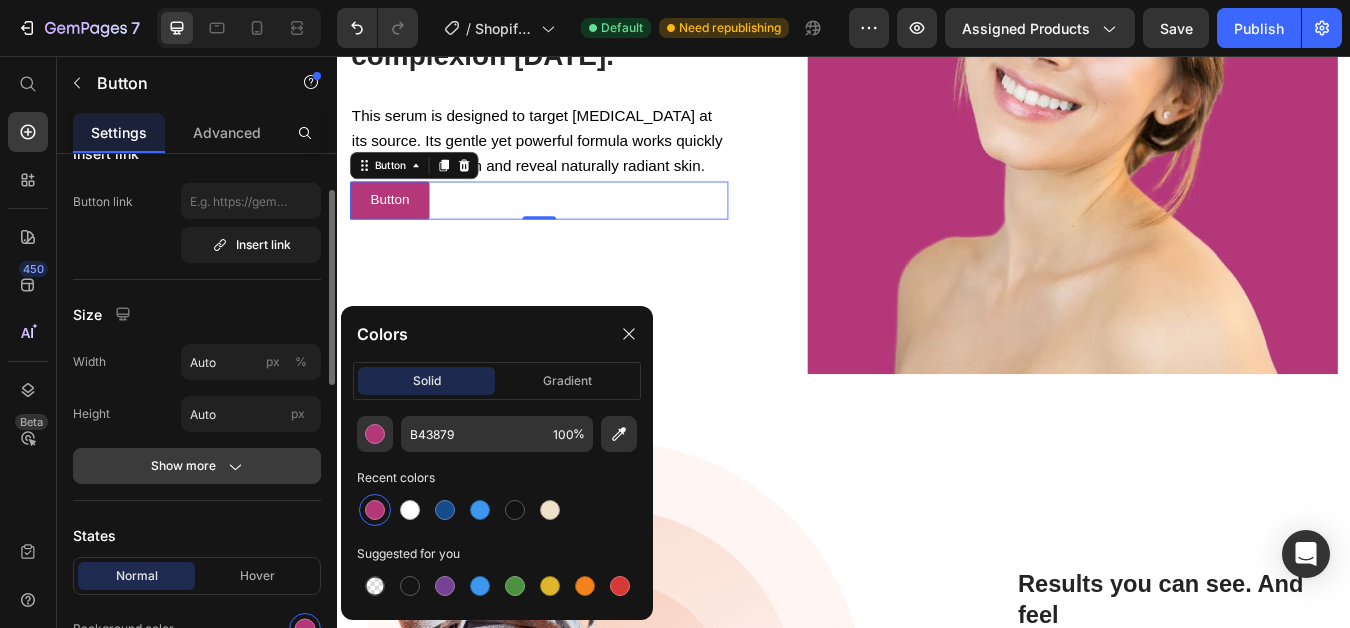 click 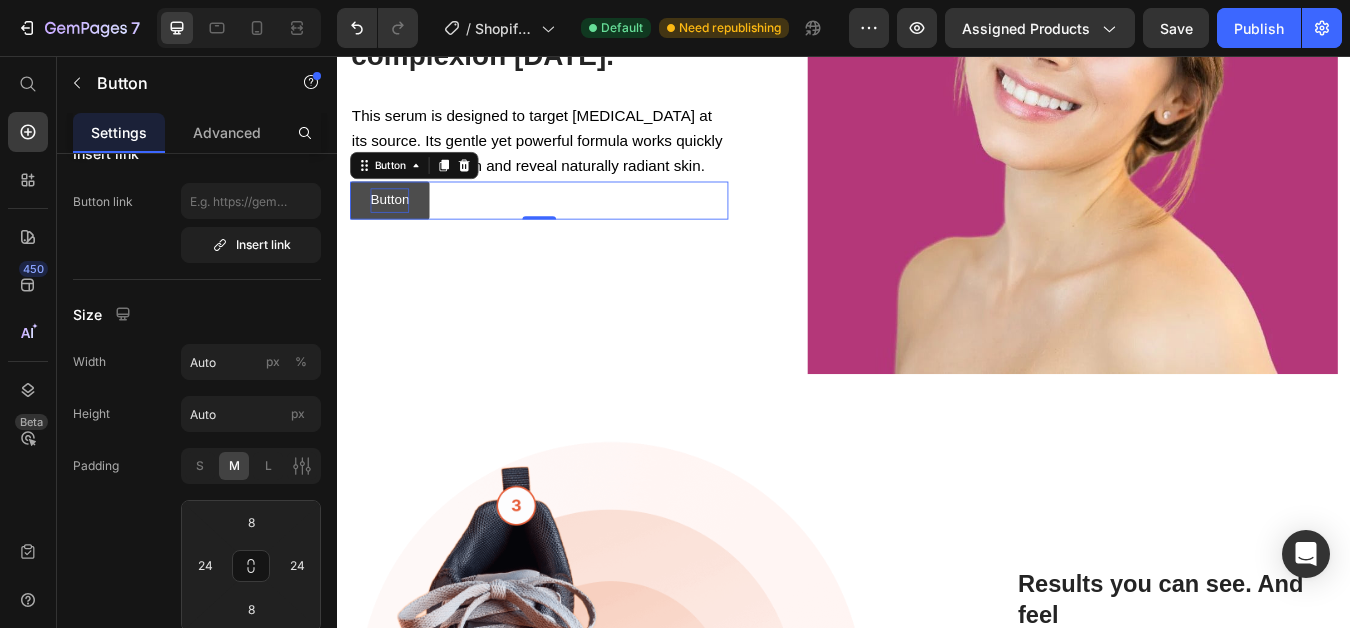 click on "Button" at bounding box center (399, 227) 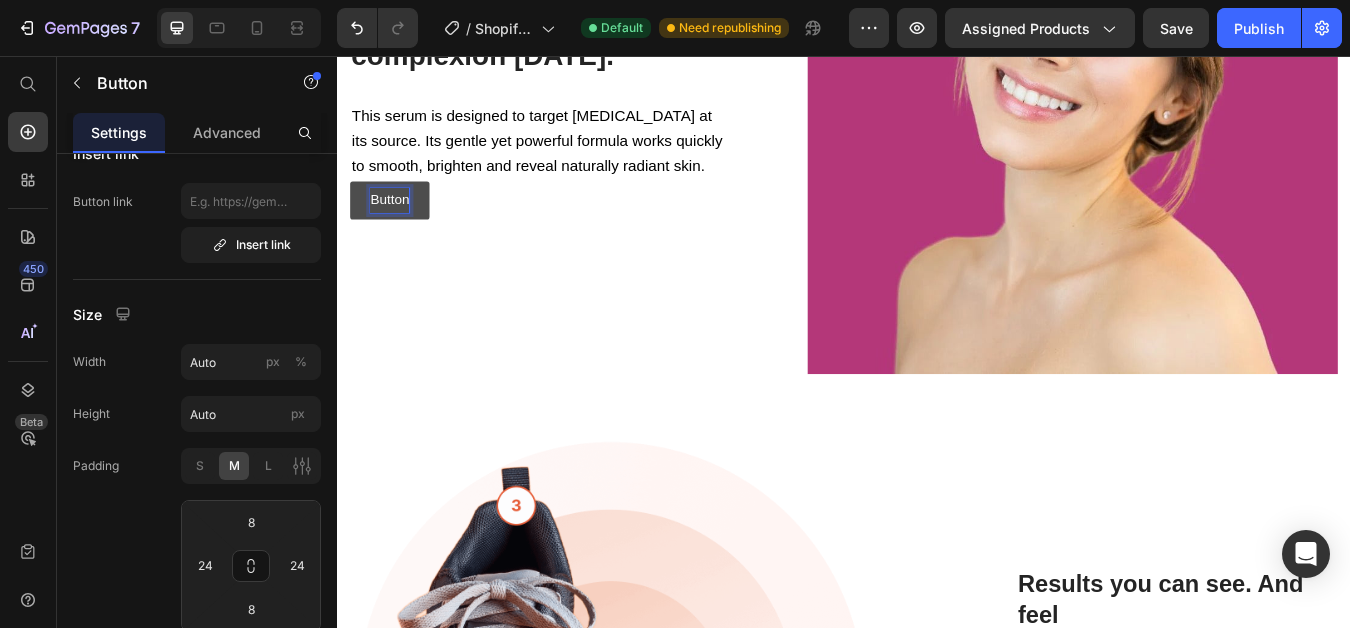 click on "Button" at bounding box center [399, 227] 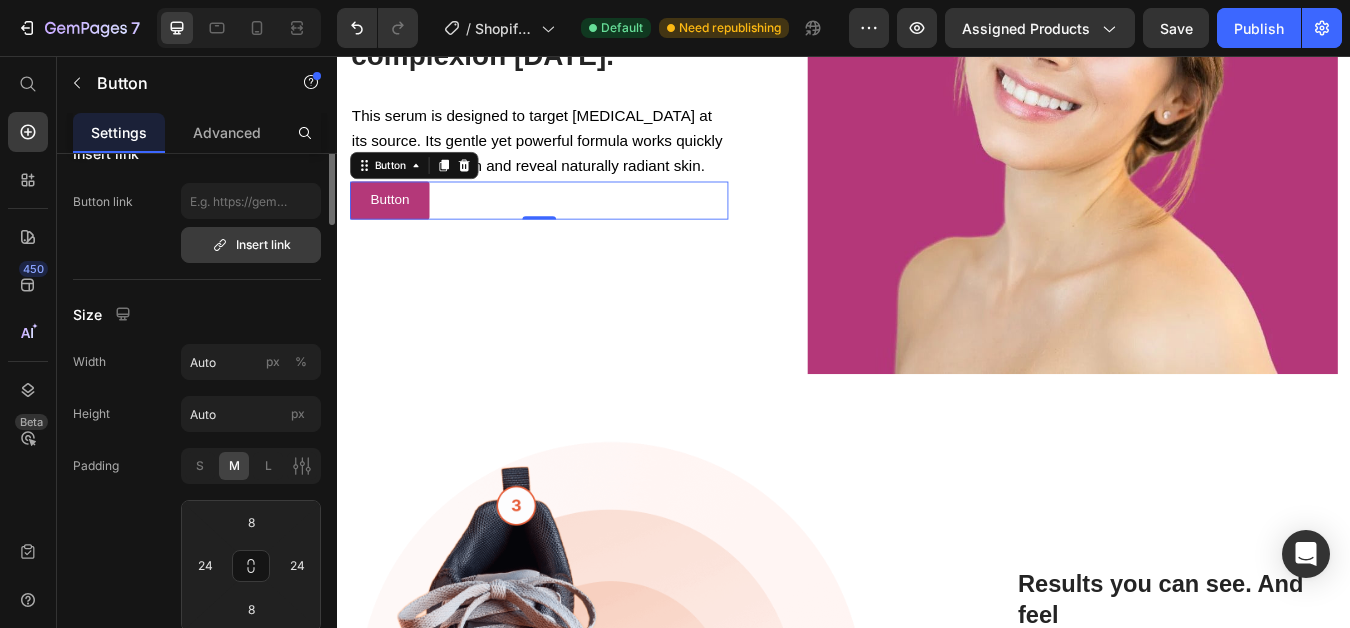 scroll, scrollTop: 0, scrollLeft: 0, axis: both 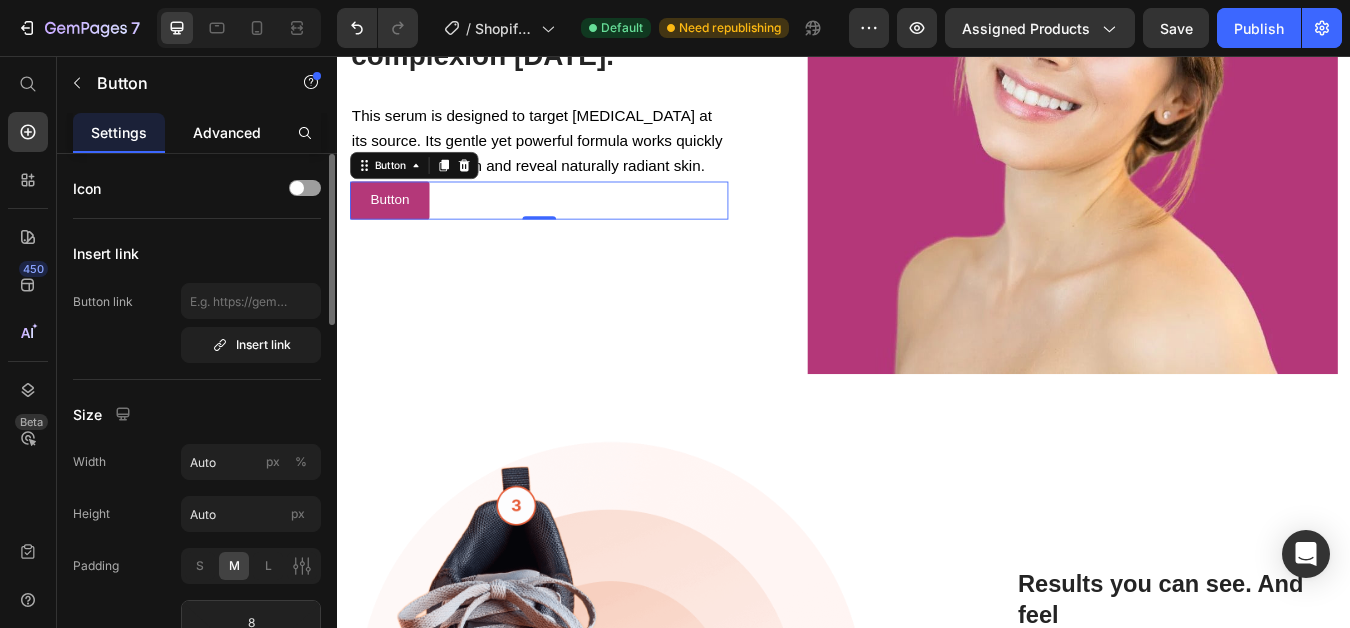 click on "Advanced" at bounding box center (227, 132) 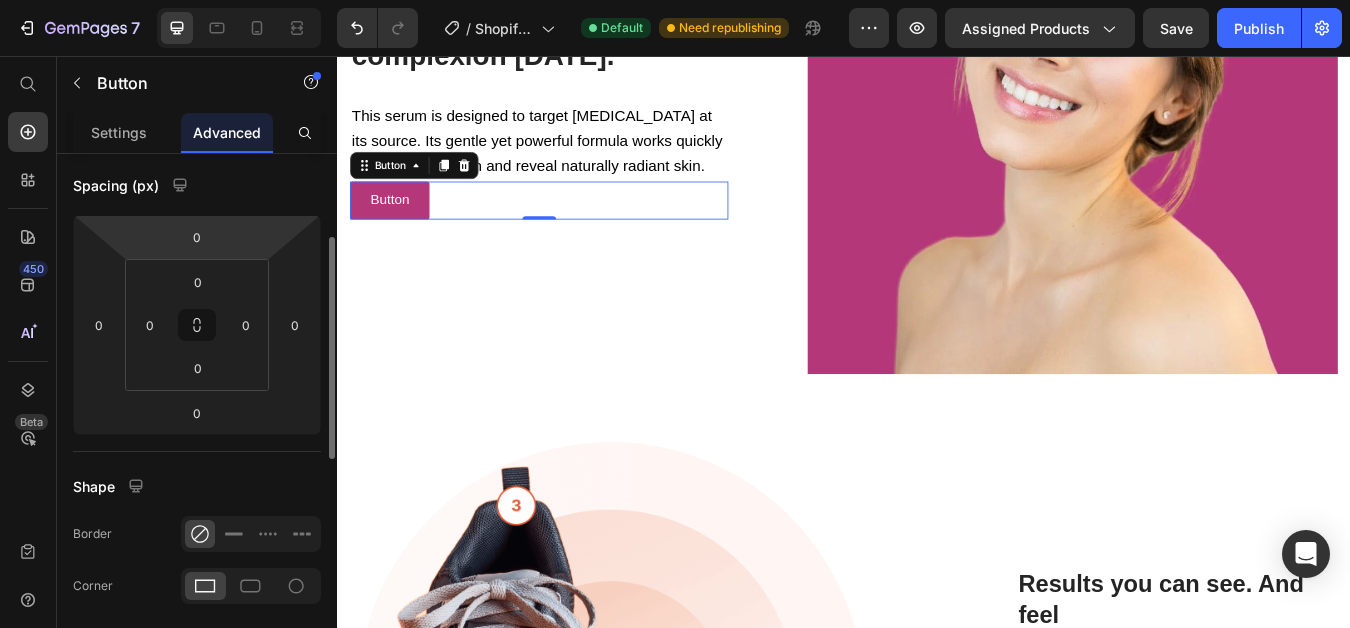 scroll, scrollTop: 500, scrollLeft: 0, axis: vertical 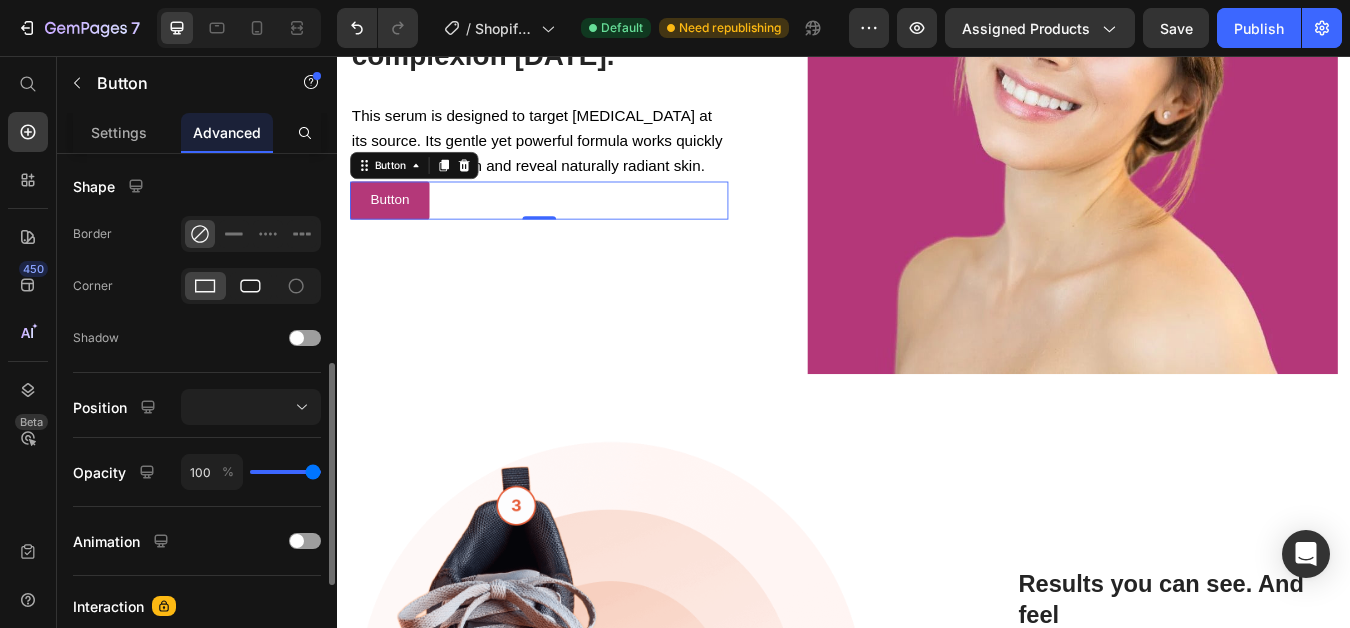 click 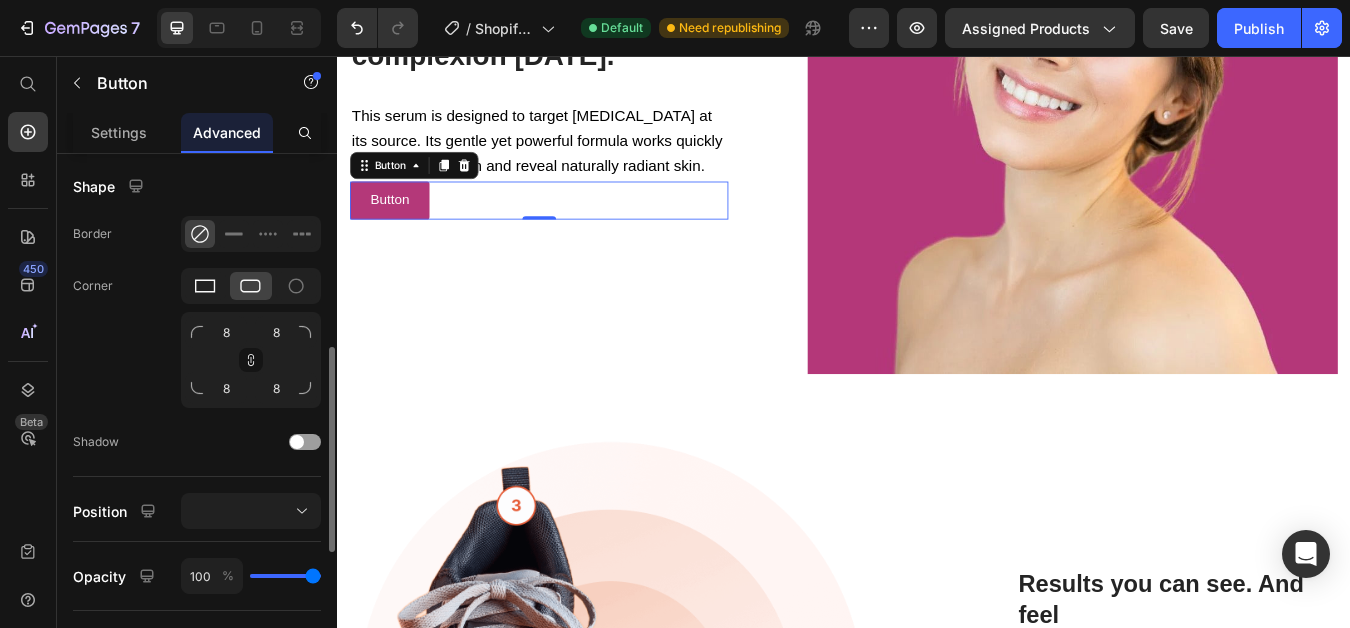 click 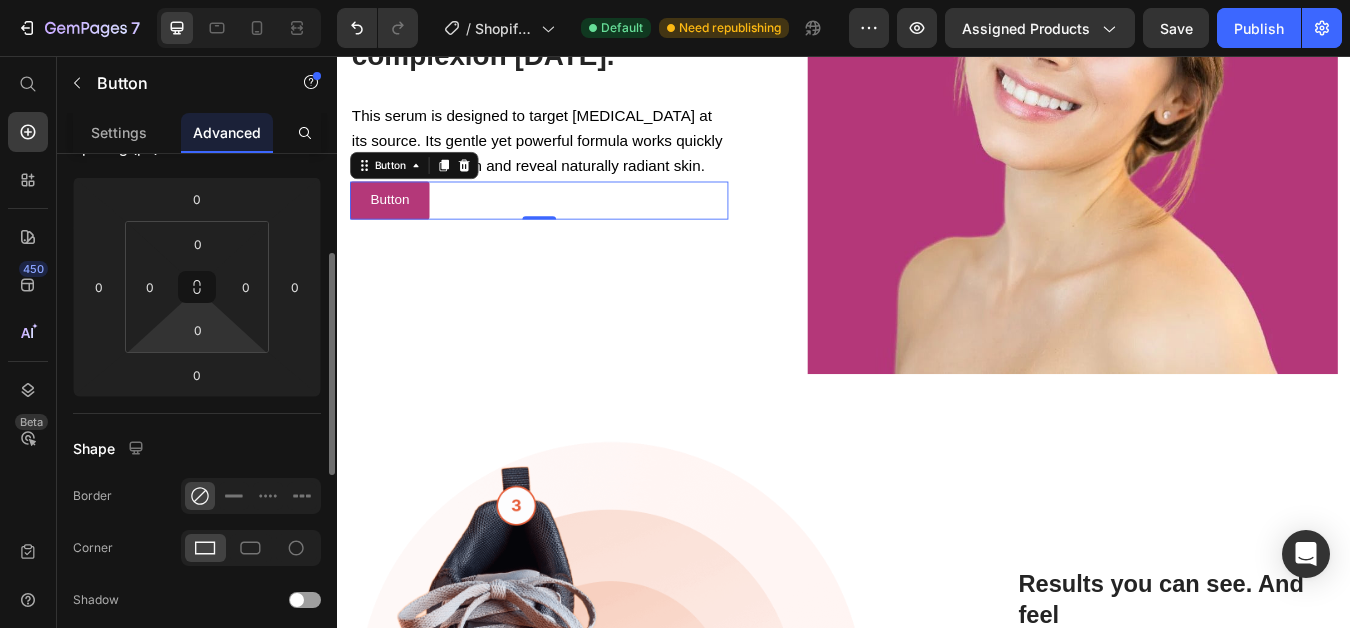 scroll, scrollTop: 0, scrollLeft: 0, axis: both 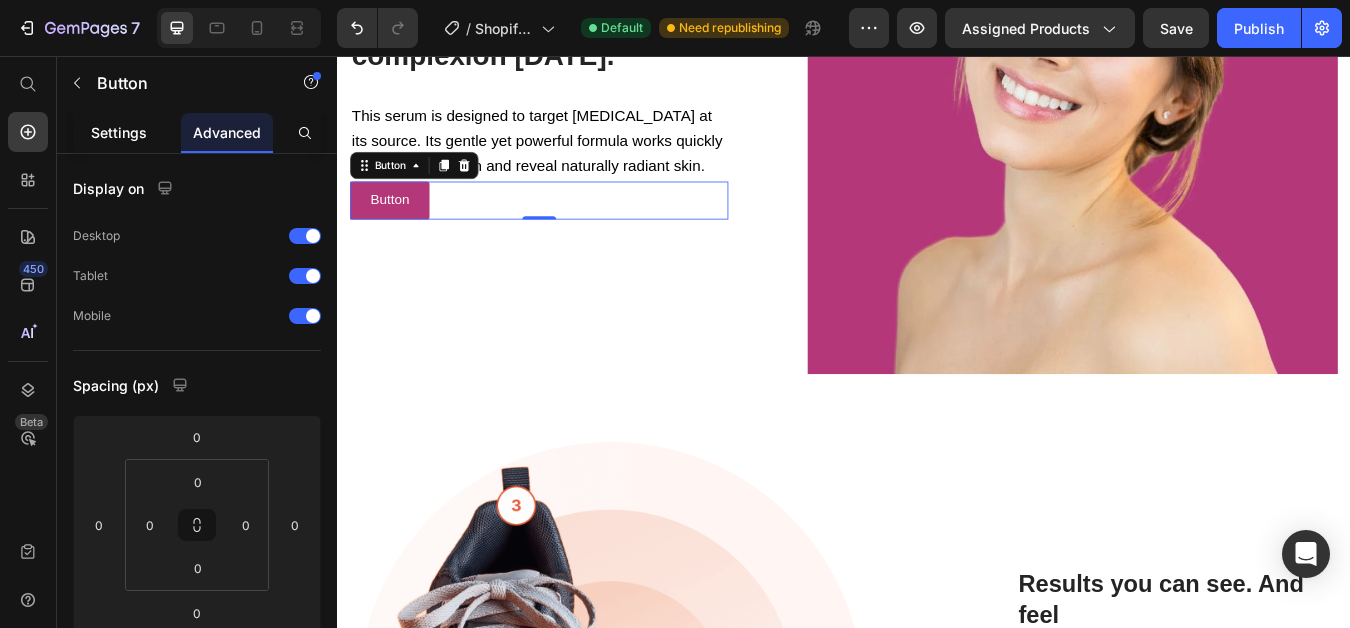 click on "Settings" at bounding box center (119, 132) 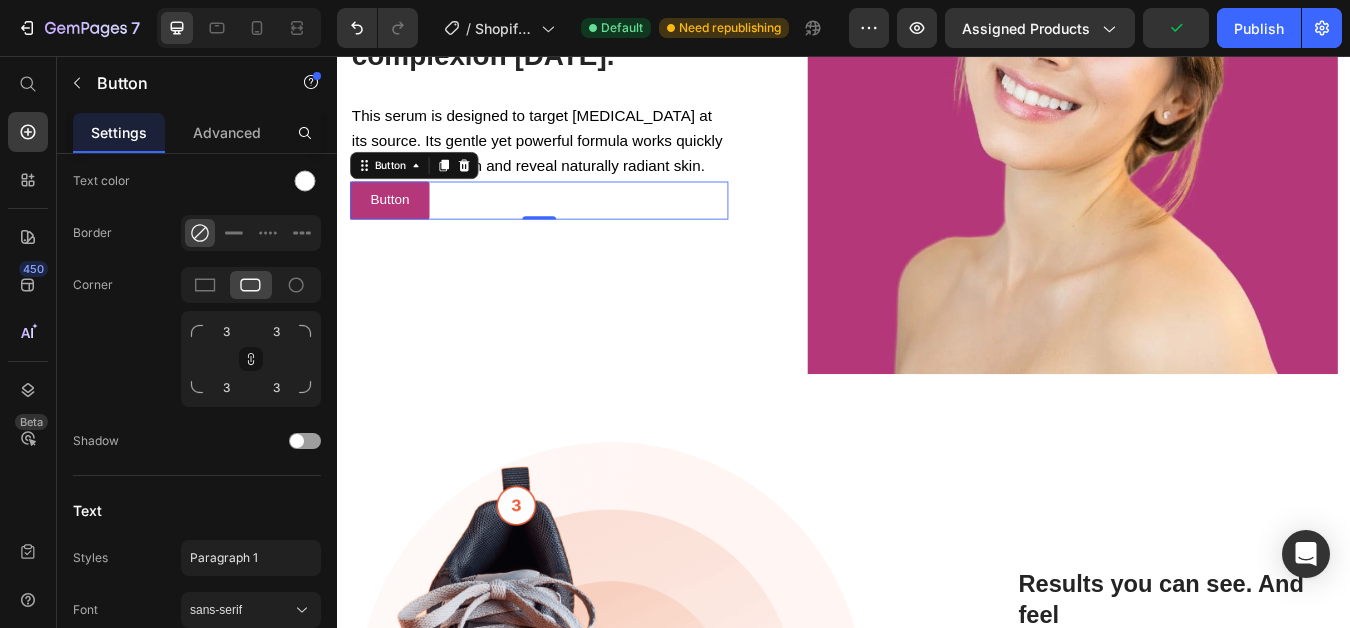 scroll, scrollTop: 1100, scrollLeft: 0, axis: vertical 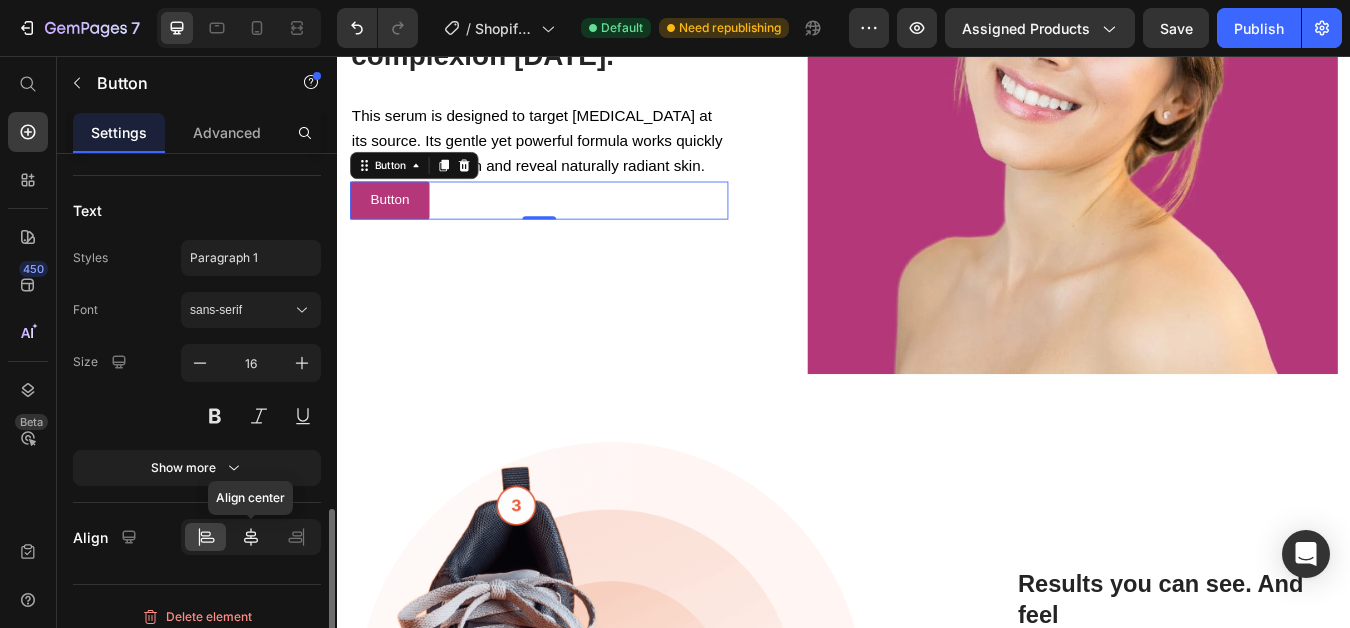 click 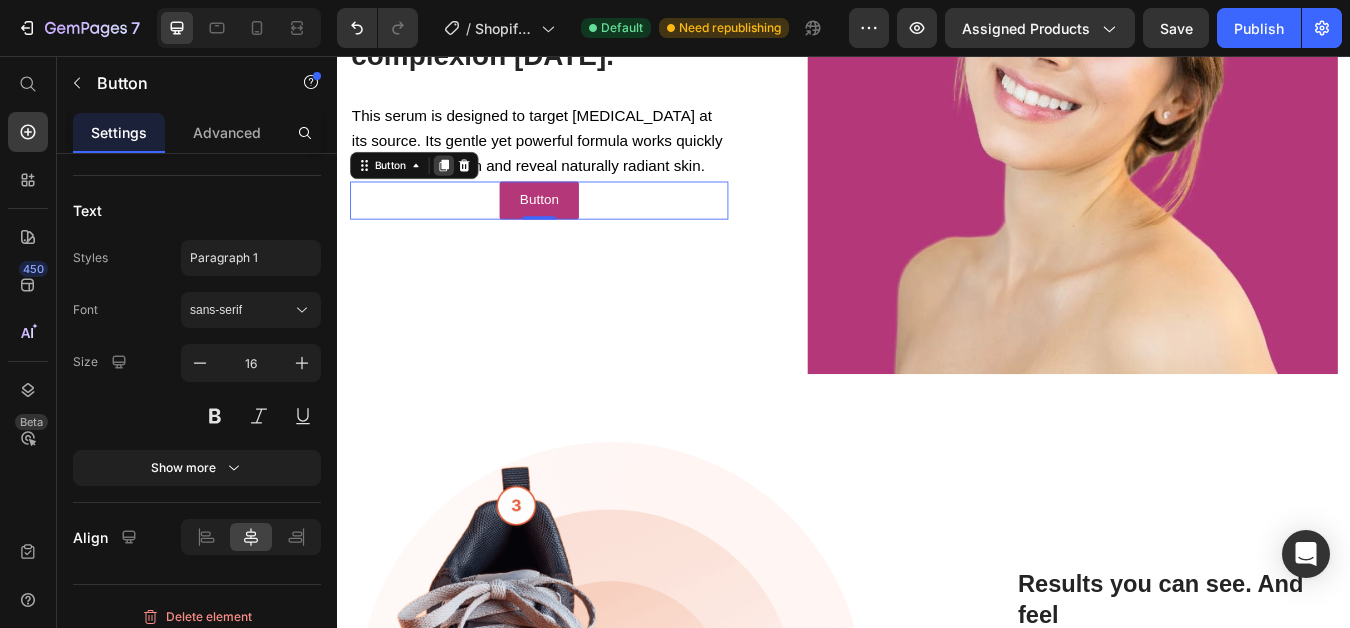 click 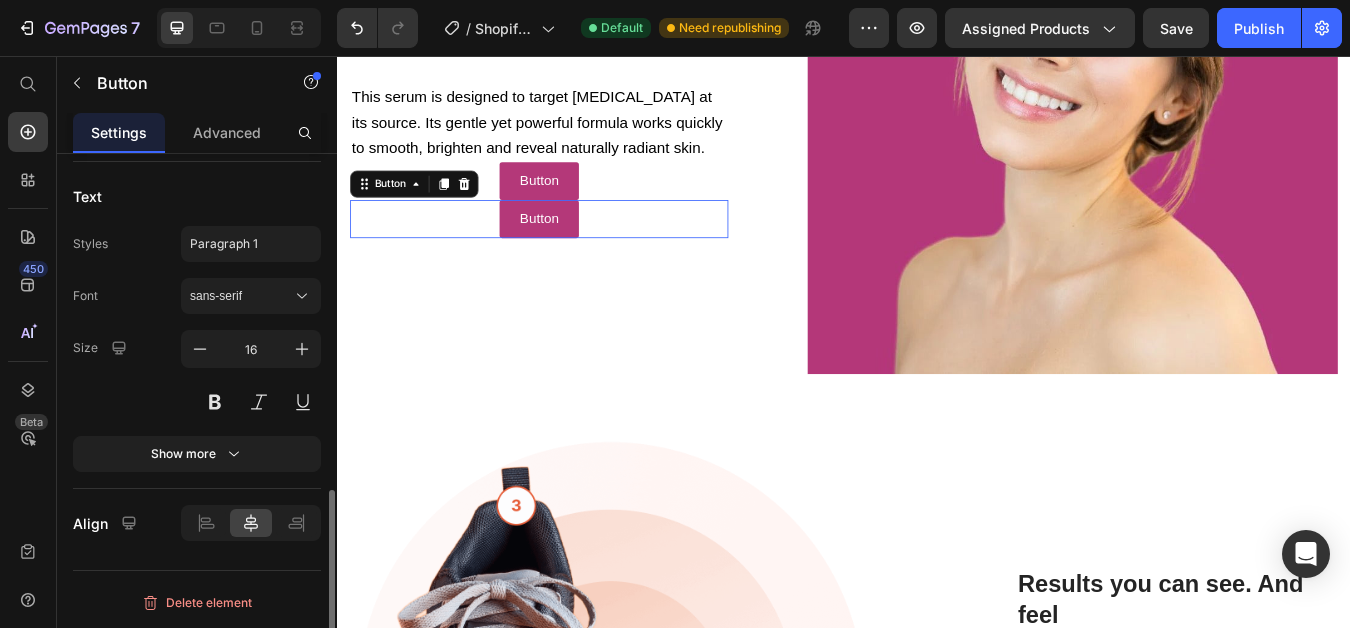 scroll, scrollTop: 1461, scrollLeft: 0, axis: vertical 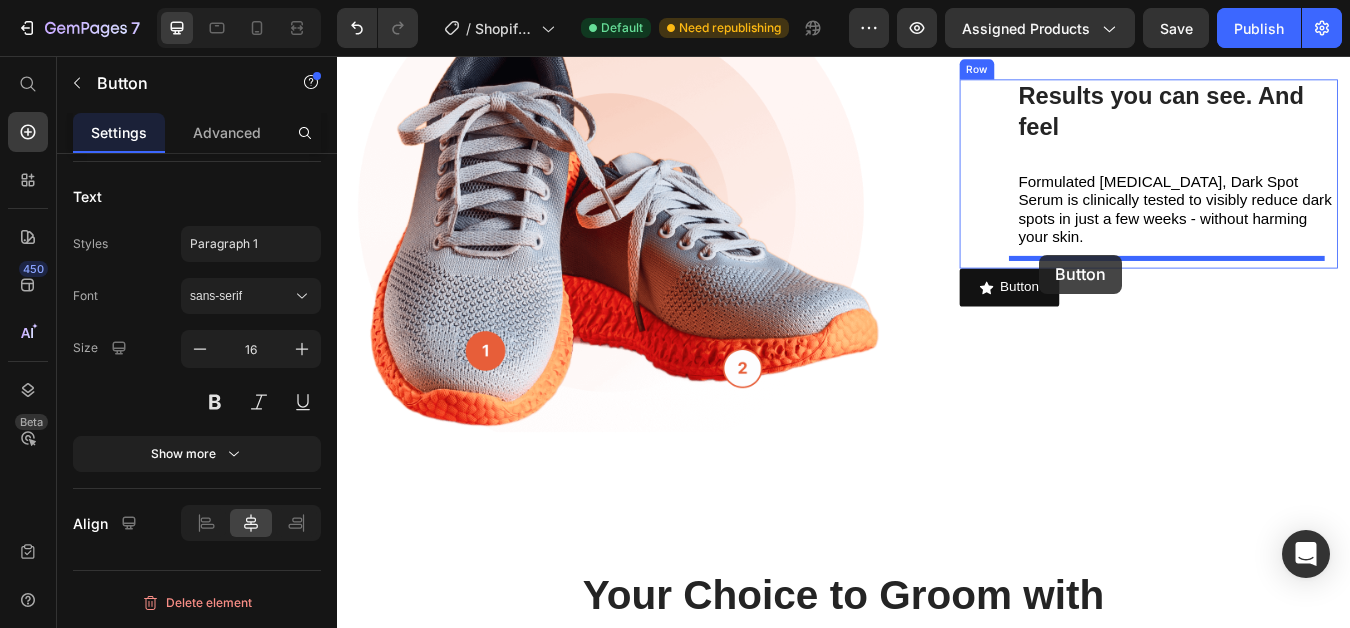 drag, startPoint x: 659, startPoint y: 276, endPoint x: 1168, endPoint y: 292, distance: 509.2514 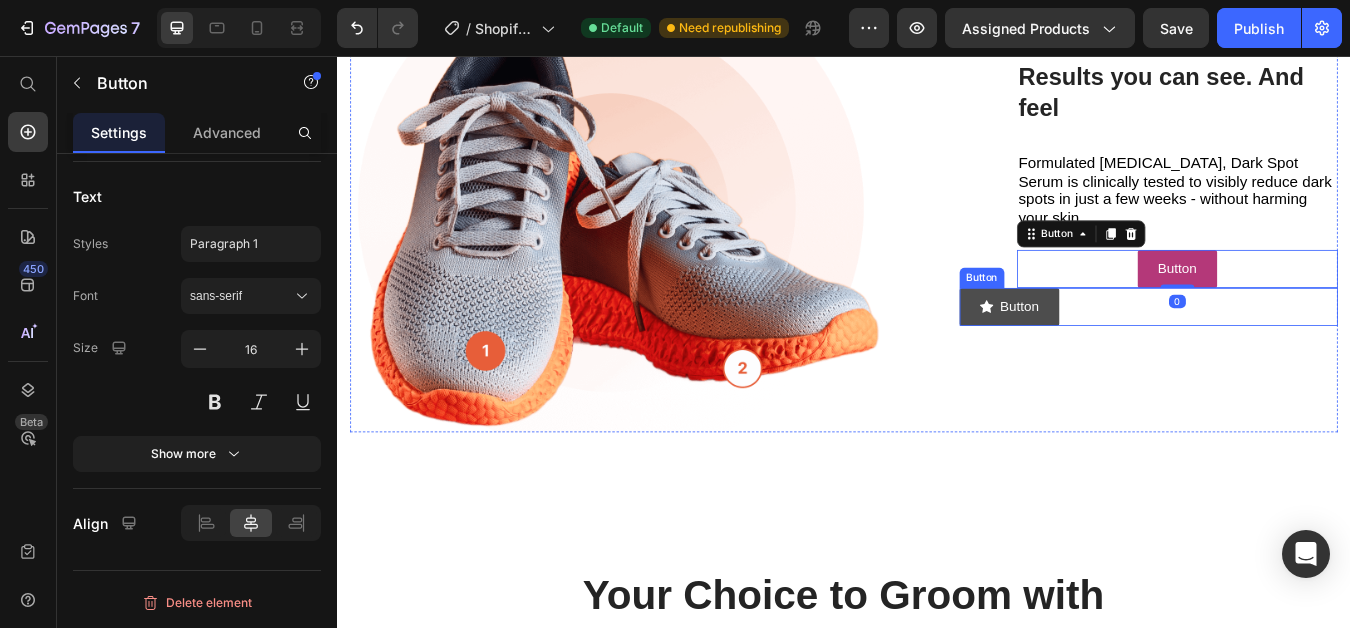 click on "Button" at bounding box center (1133, 353) 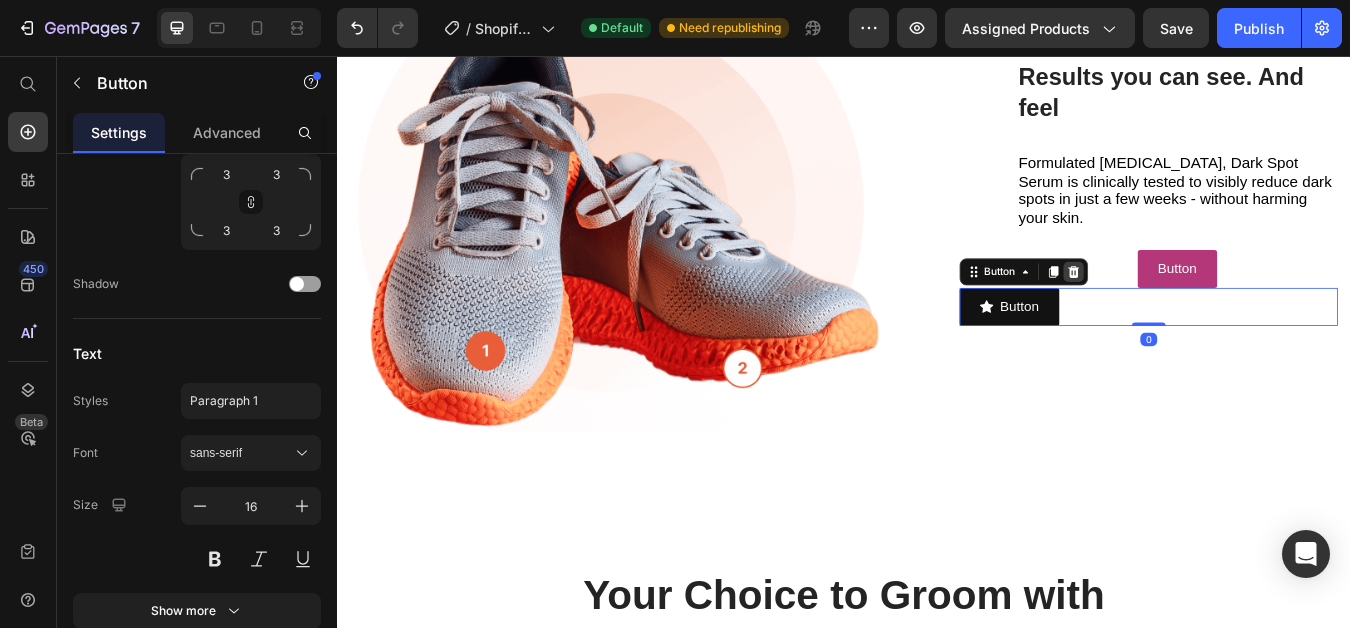 click 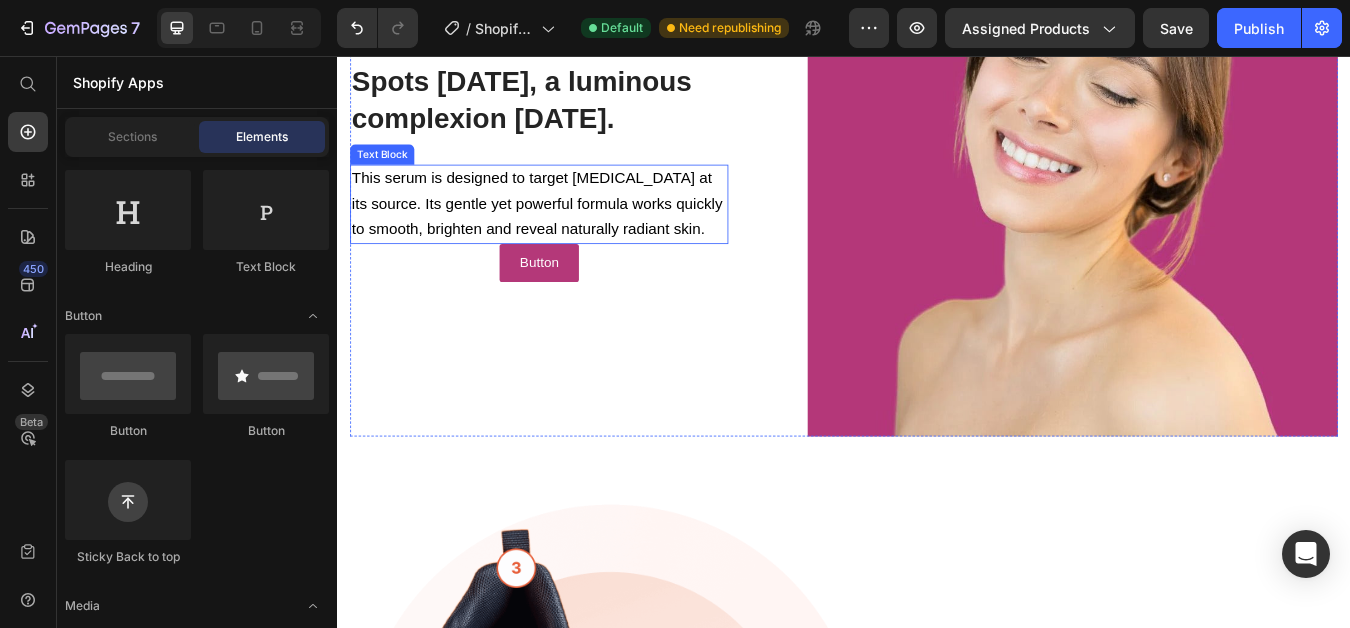 scroll, scrollTop: 1361, scrollLeft: 0, axis: vertical 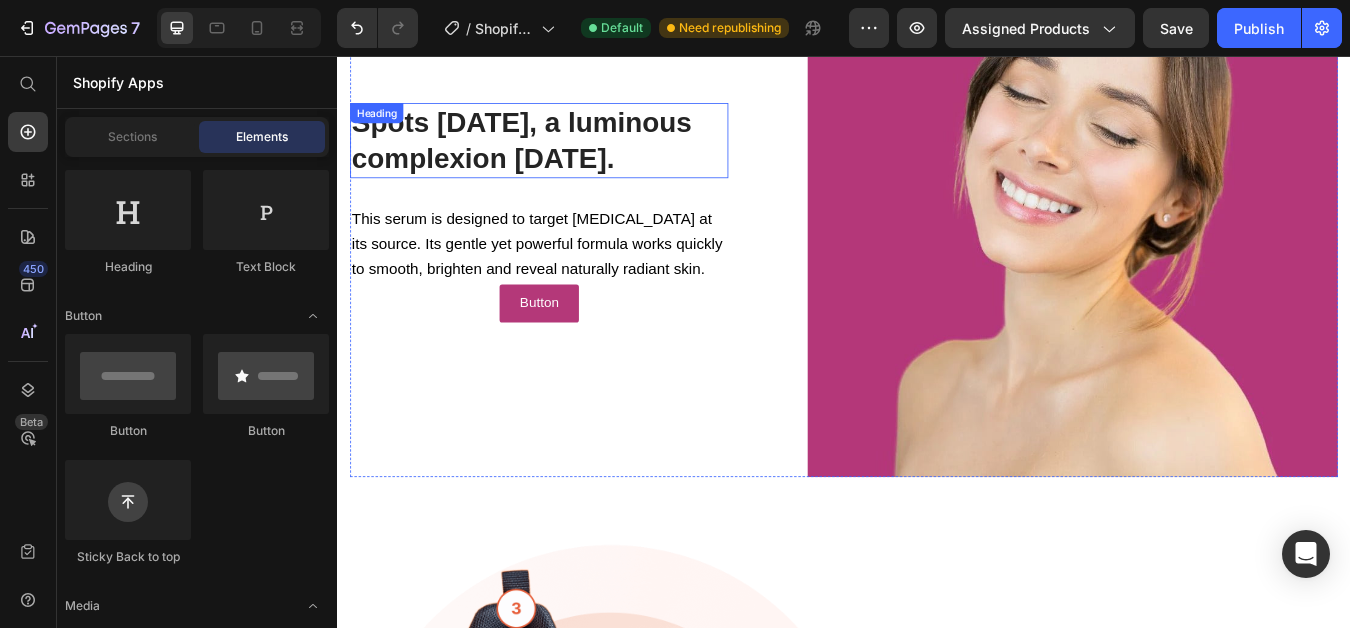 click on "Spots [DATE], a luminous complexion [DATE]." at bounding box center [555, 156] 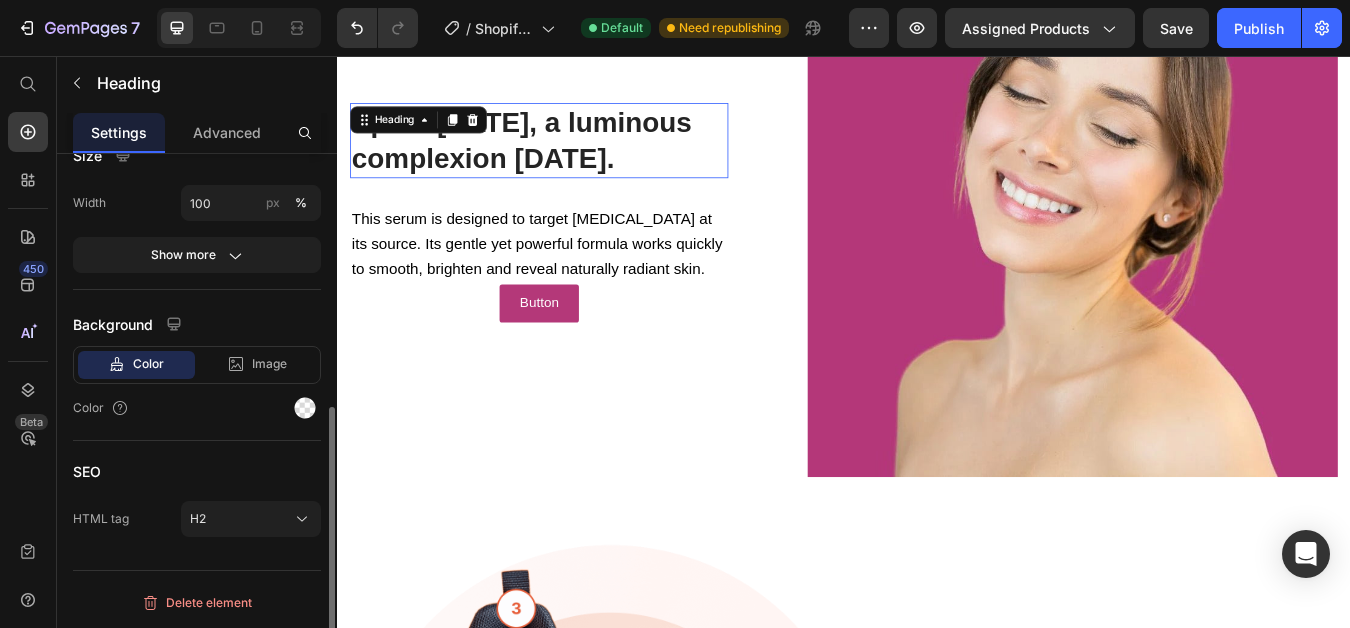 scroll, scrollTop: 0, scrollLeft: 0, axis: both 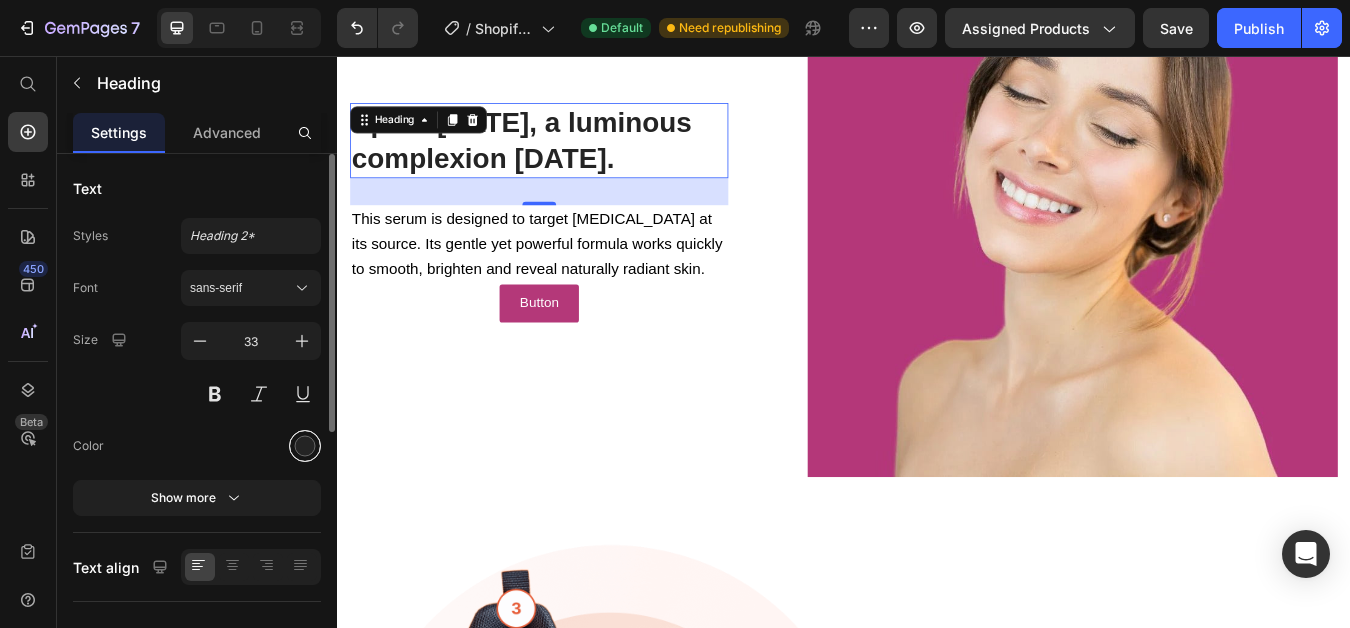 click at bounding box center (305, 446) 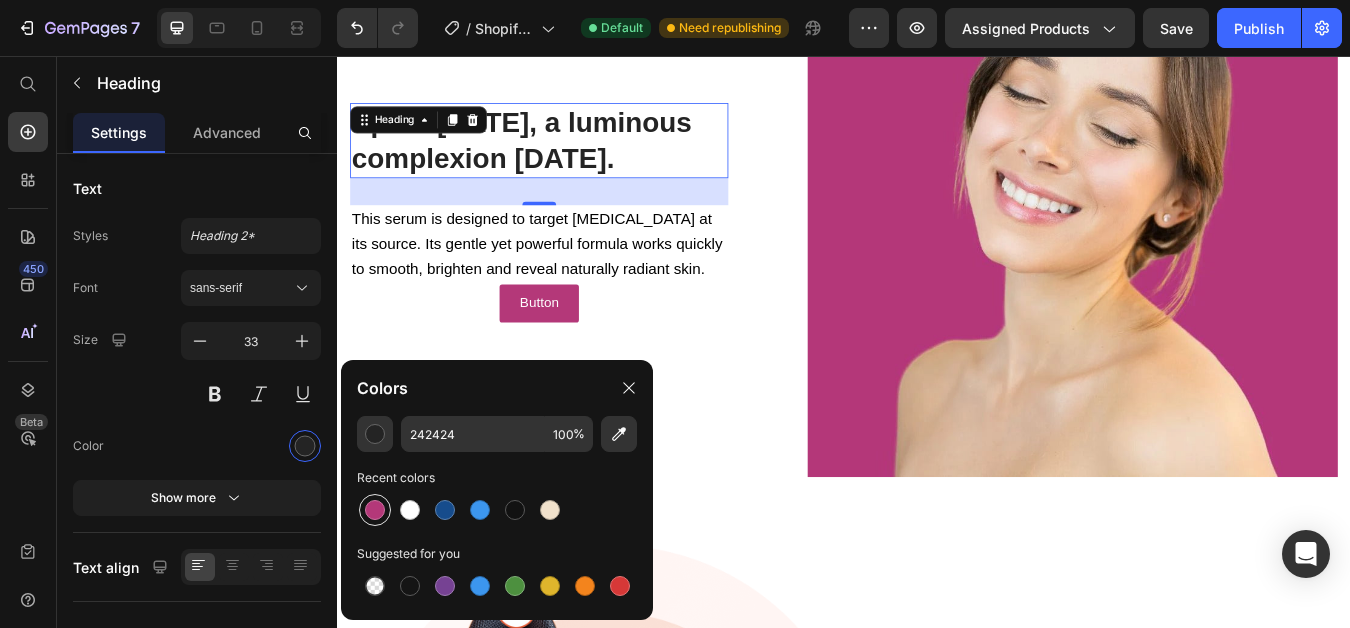 click at bounding box center [375, 510] 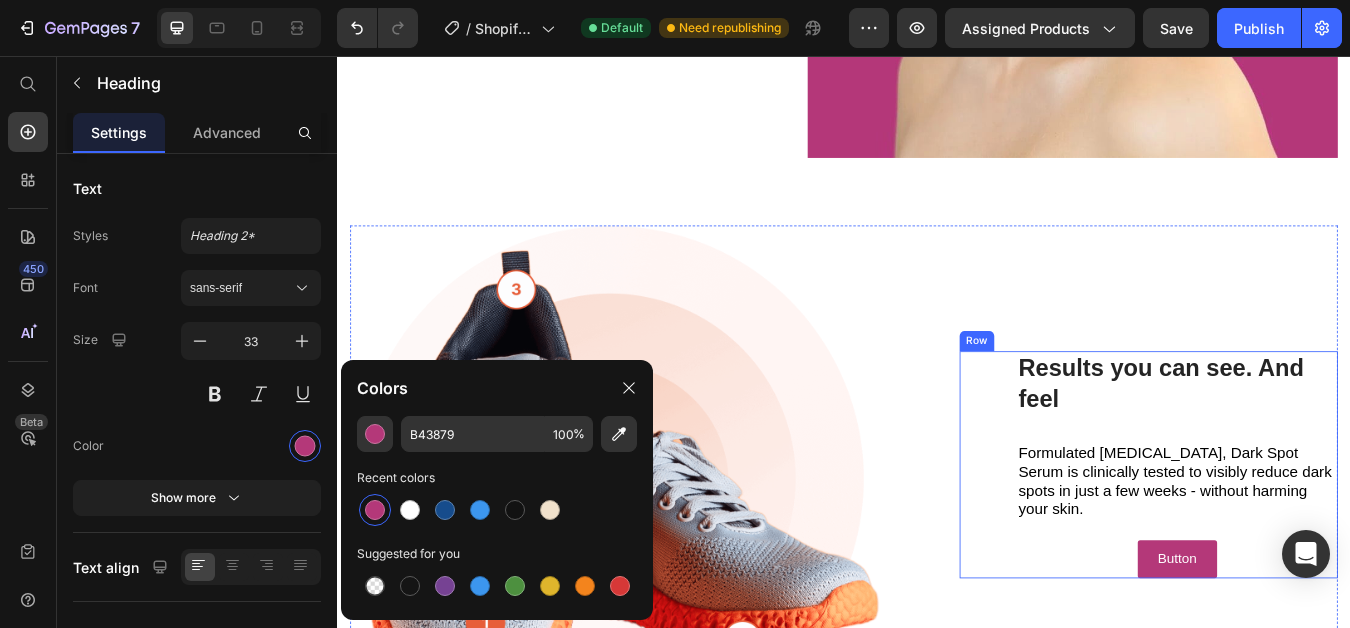 scroll, scrollTop: 1761, scrollLeft: 0, axis: vertical 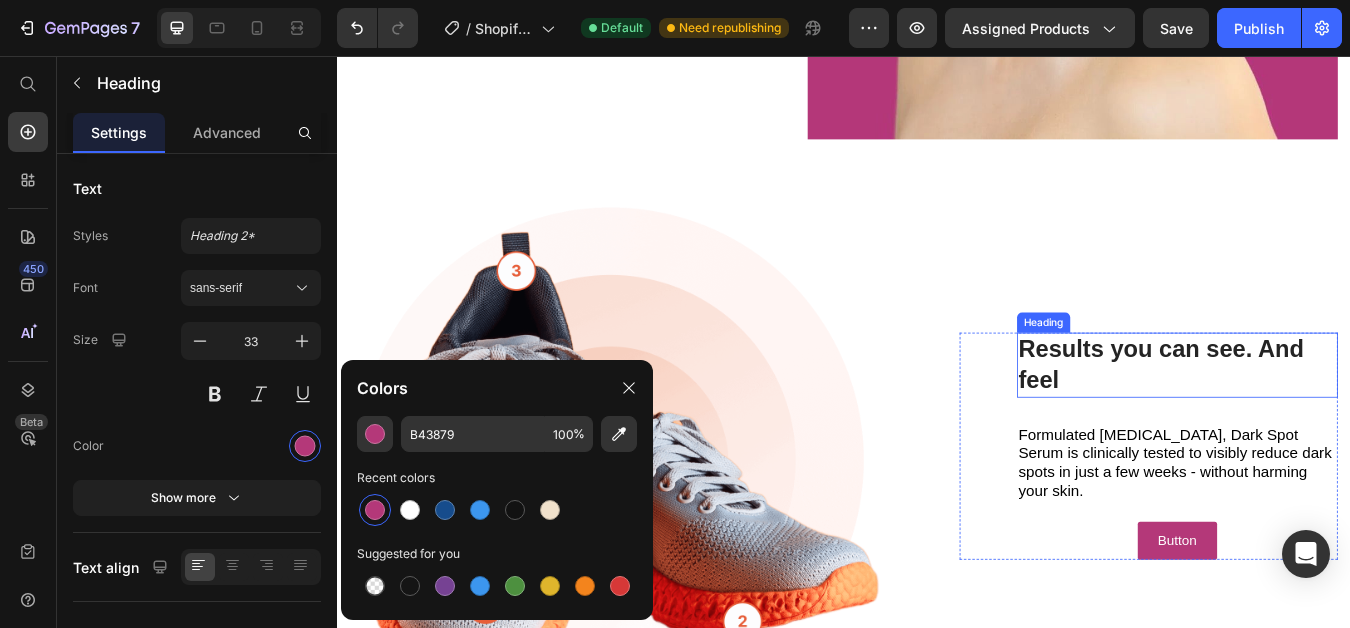 click on "Results you can see. And feel" at bounding box center [1313, 421] 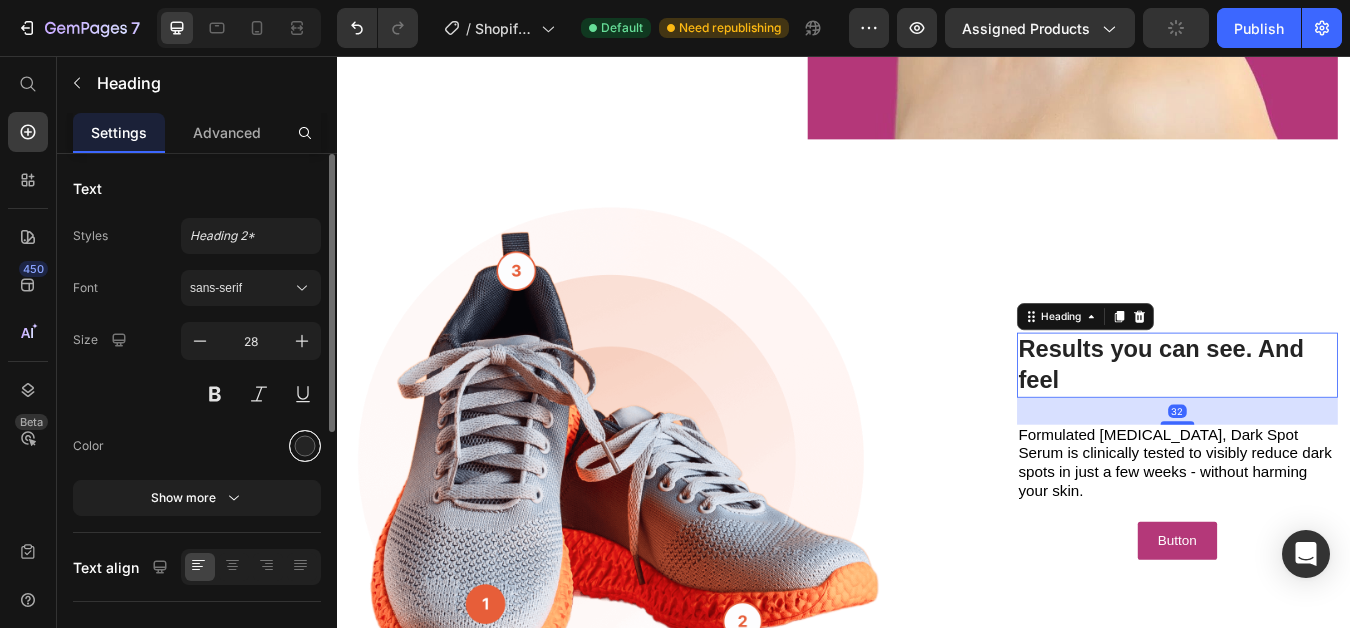 click at bounding box center (305, 446) 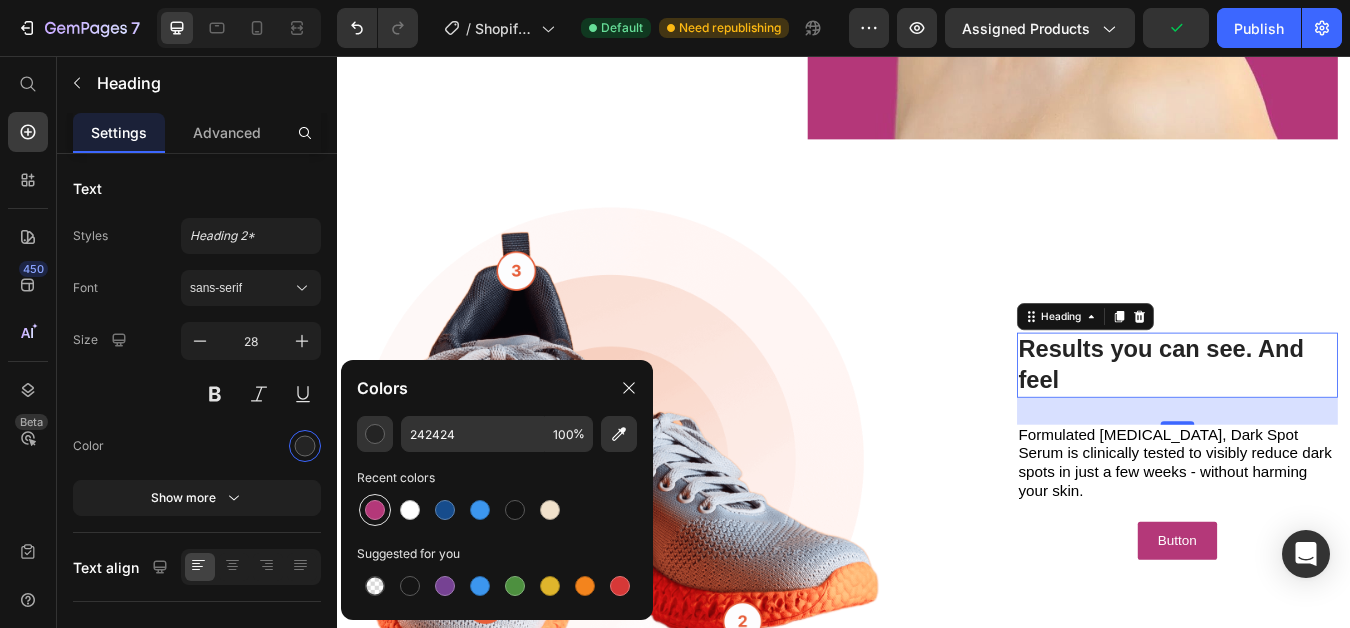 click at bounding box center [375, 510] 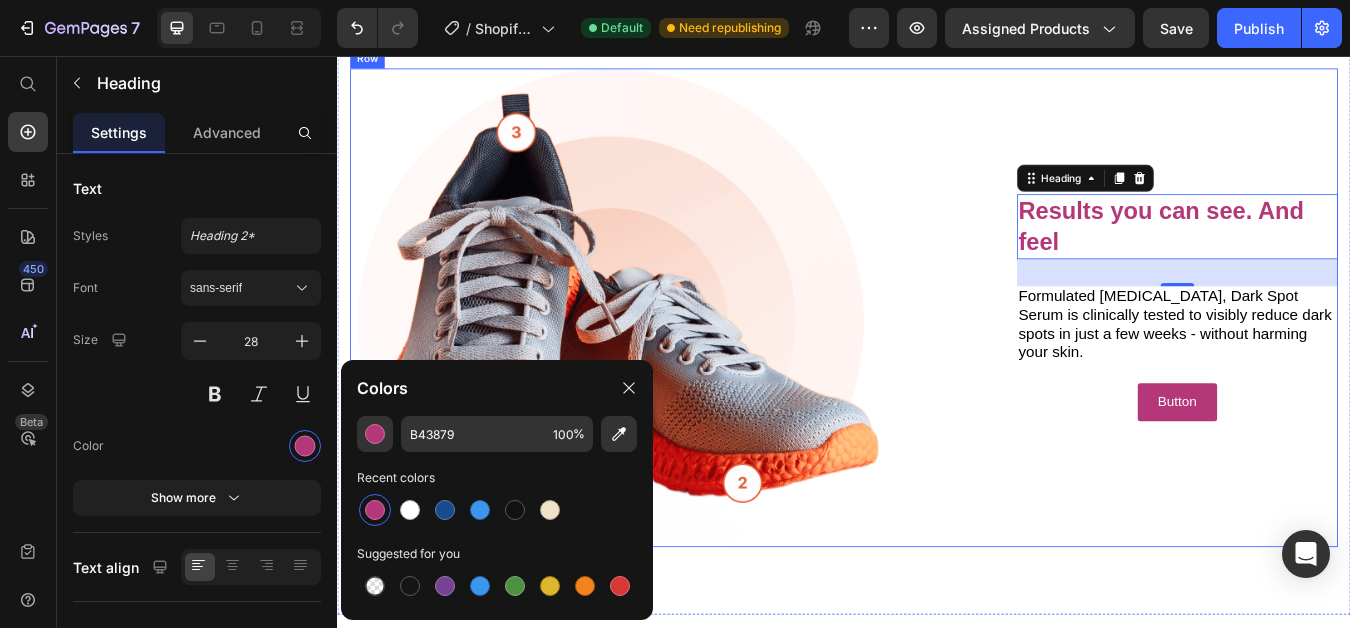 scroll, scrollTop: 1961, scrollLeft: 0, axis: vertical 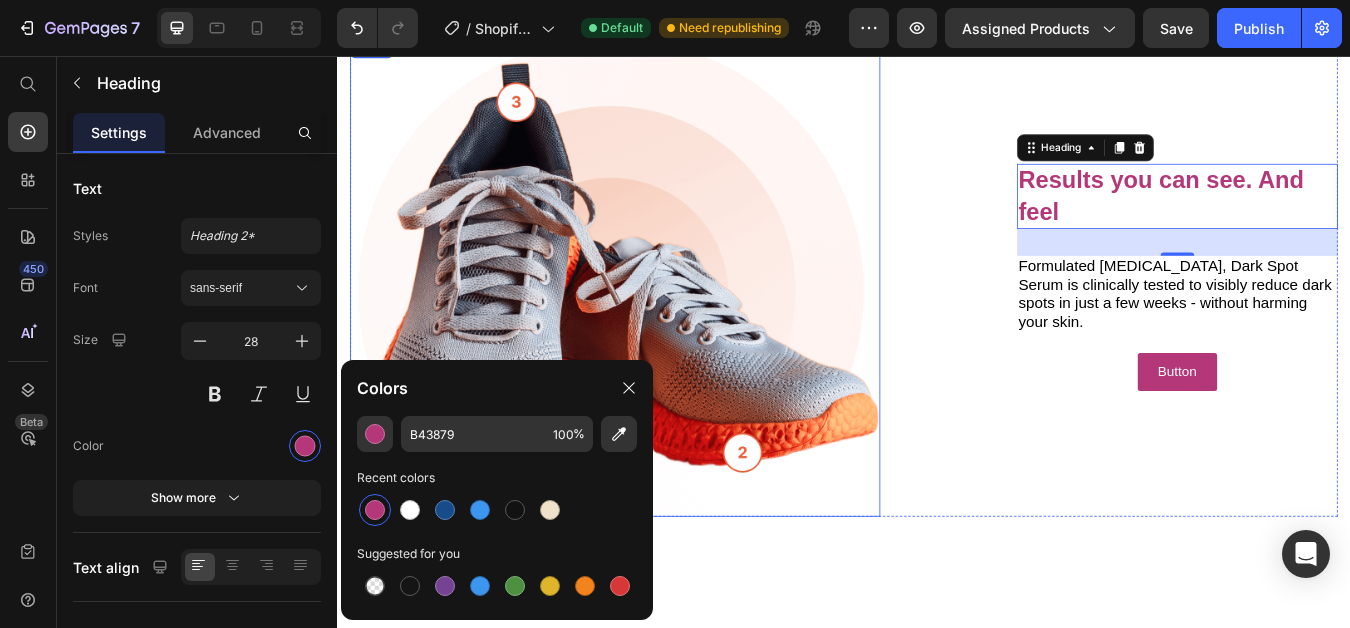 click at bounding box center (666, 318) 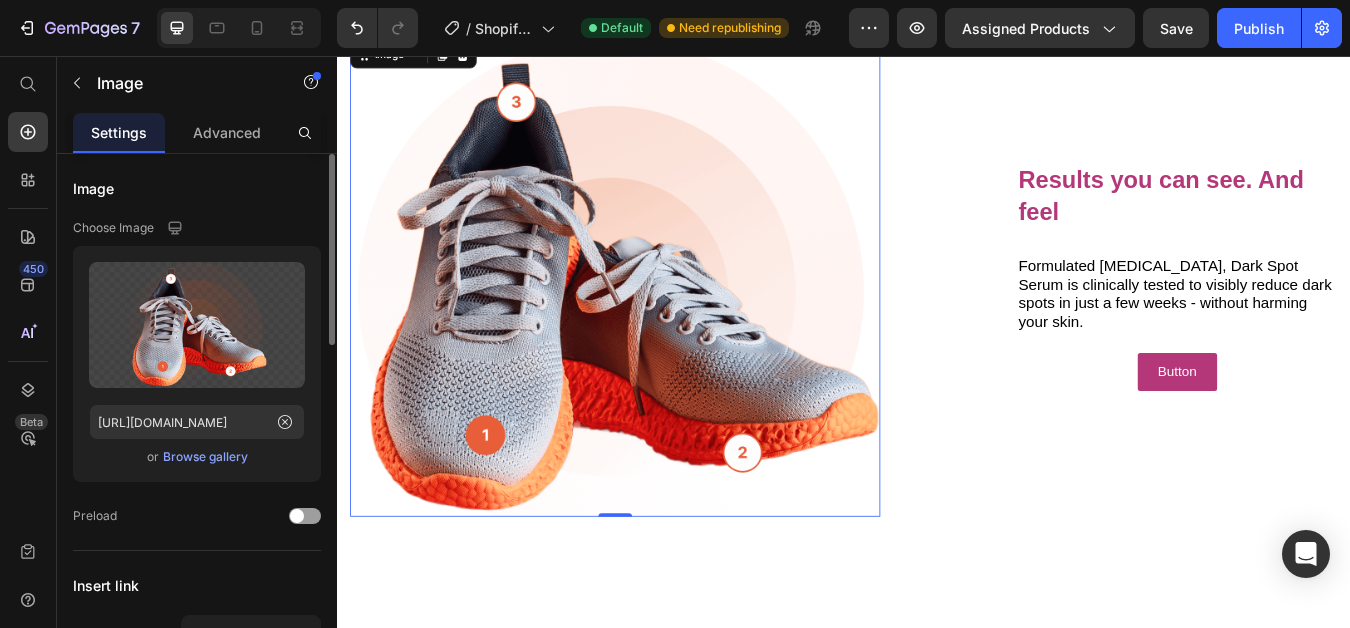 click on "Browse gallery" at bounding box center [205, 457] 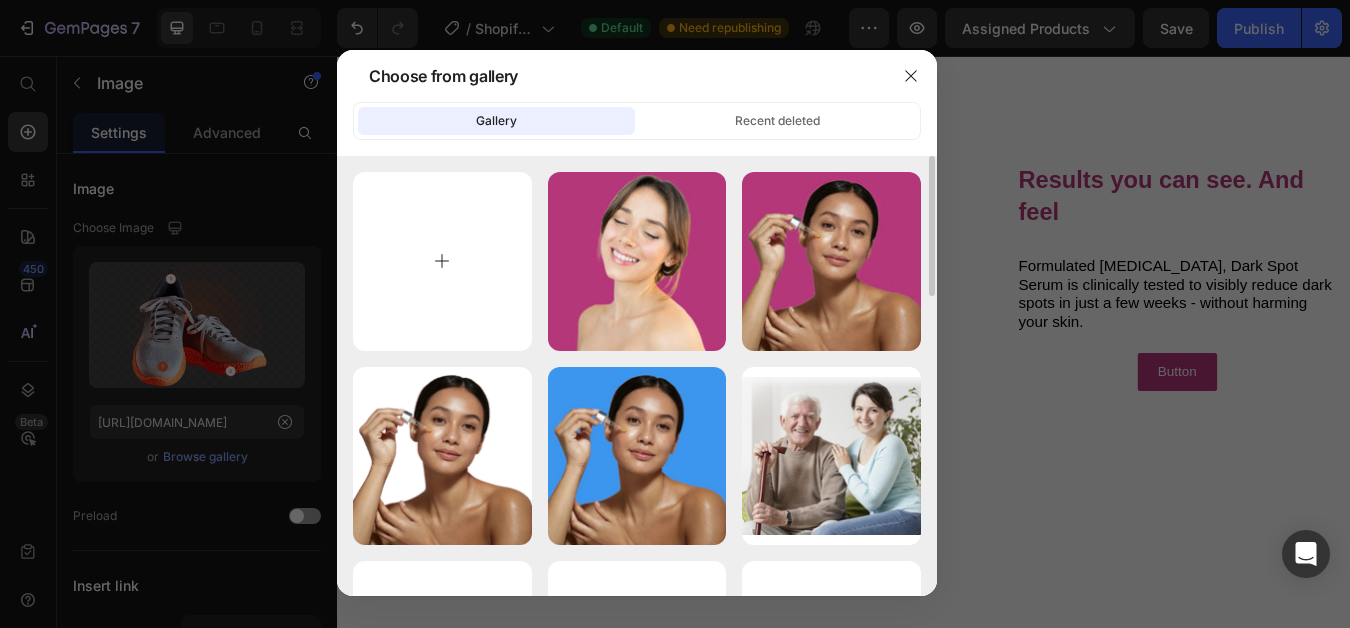 click at bounding box center [442, 261] 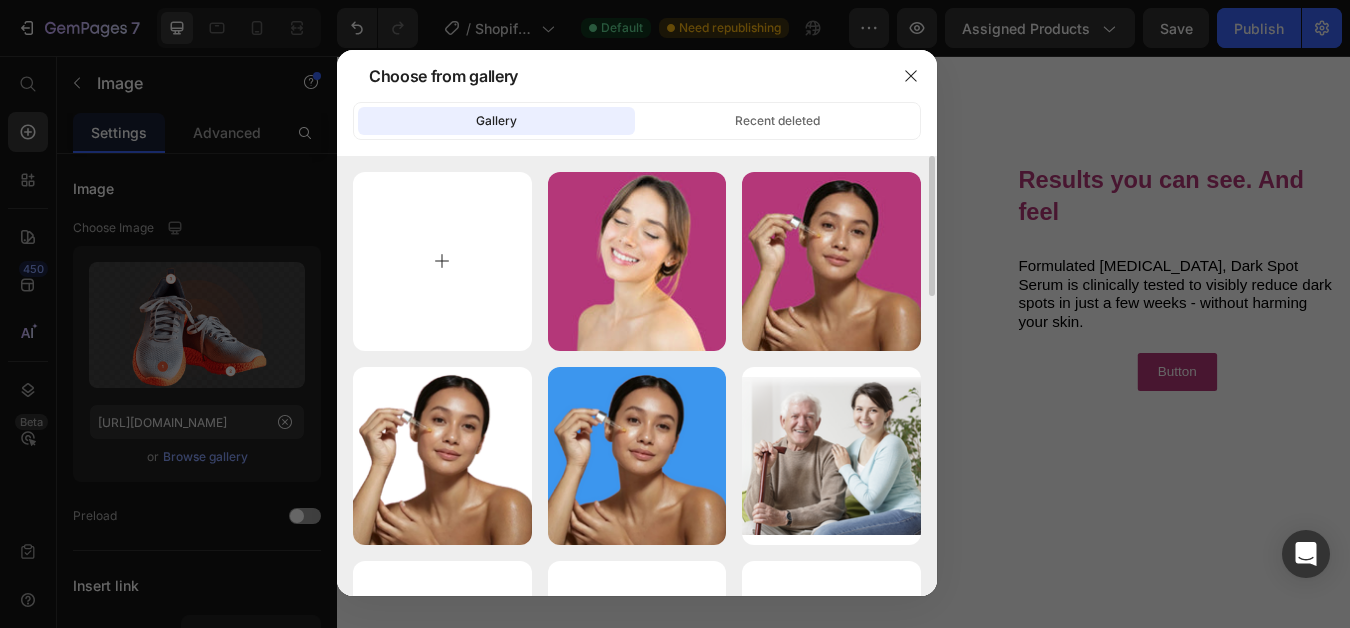 type on "C:\fakepath\imgi_303_256.webp" 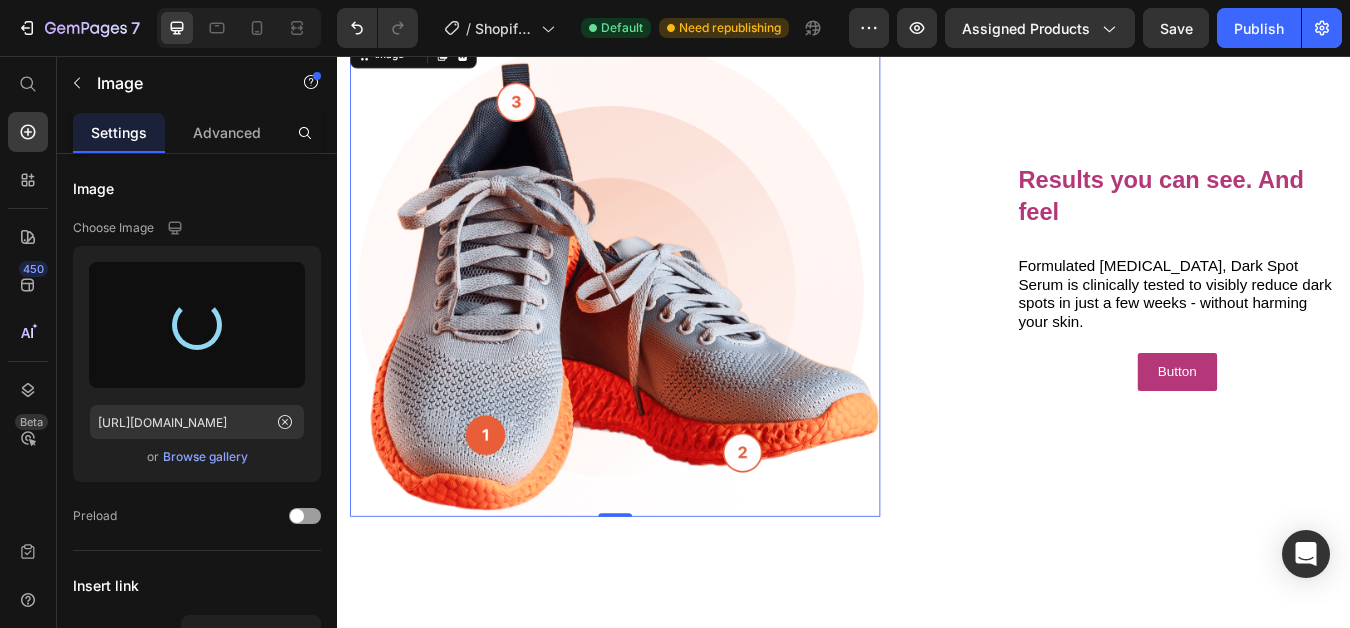 type on "[URL][DOMAIN_NAME]" 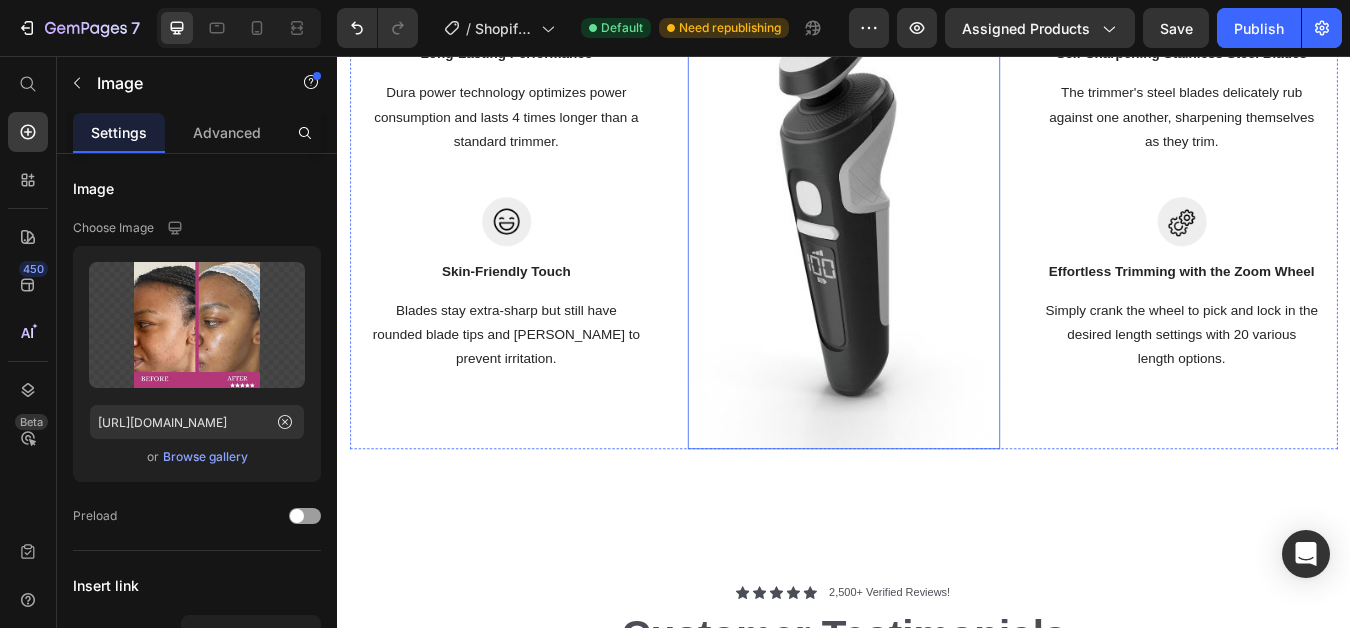 scroll, scrollTop: 3161, scrollLeft: 0, axis: vertical 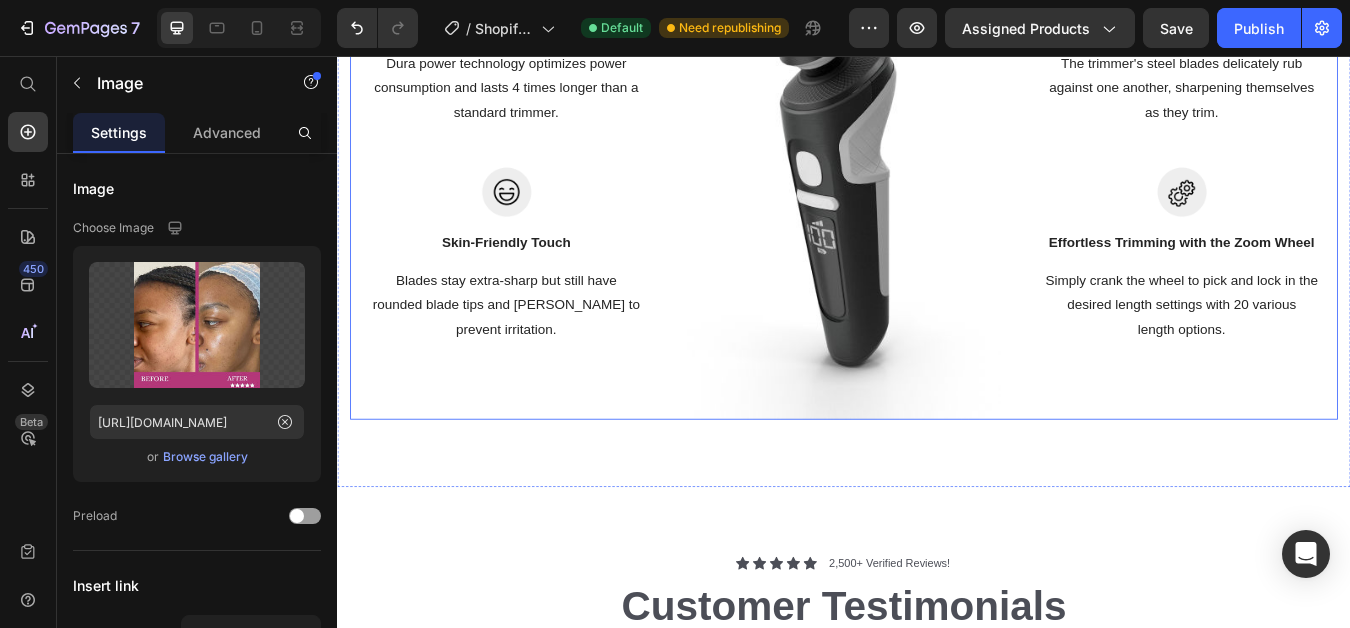 click on "Image Long-Lasting Performance Text block Dura power technology optimizes power consumption and lasts 4 times longer than a standard trimmer. Text block Row Image Skin-Friendly Touch Text block Blades stay extra-sharp but still have  rounded blade tips and [PERSON_NAME] to  prevent irritation. Text block Row Image Image Self-Sharpening Stainless Steel Blades Text block The trimmer's steel blades delicately rub  against one another, sharpening themselves  as they trim. Text block Row Image Effortless Trimming with the Zoom Wheel Text block Simply crank the wheel to pick and lock in the desired length settings with 20 various length options. Text block Row Row" at bounding box center (937, 193) 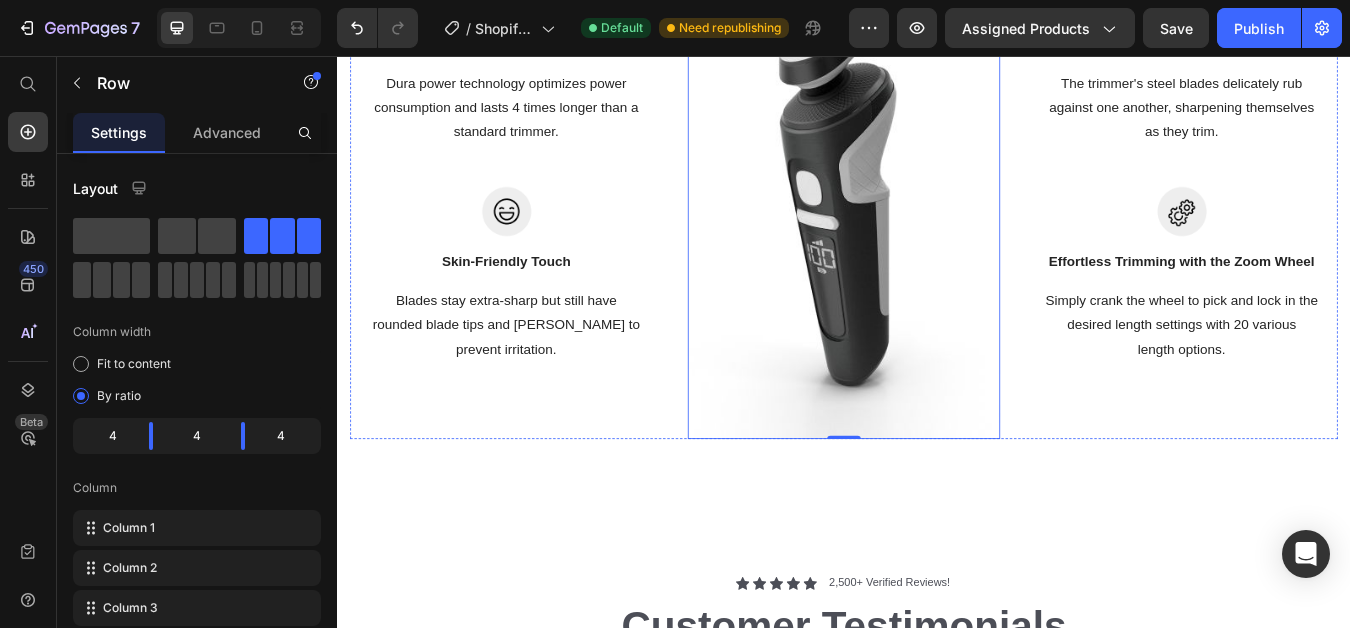 scroll, scrollTop: 2761, scrollLeft: 0, axis: vertical 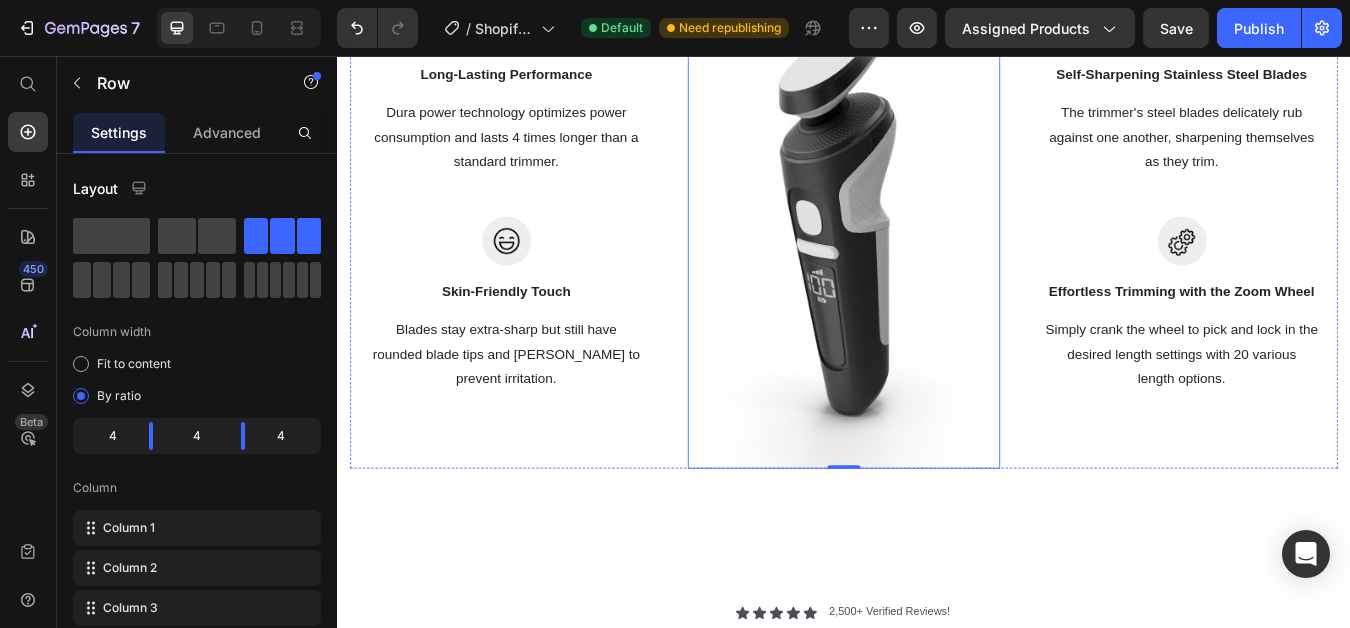 click at bounding box center (937, 251) 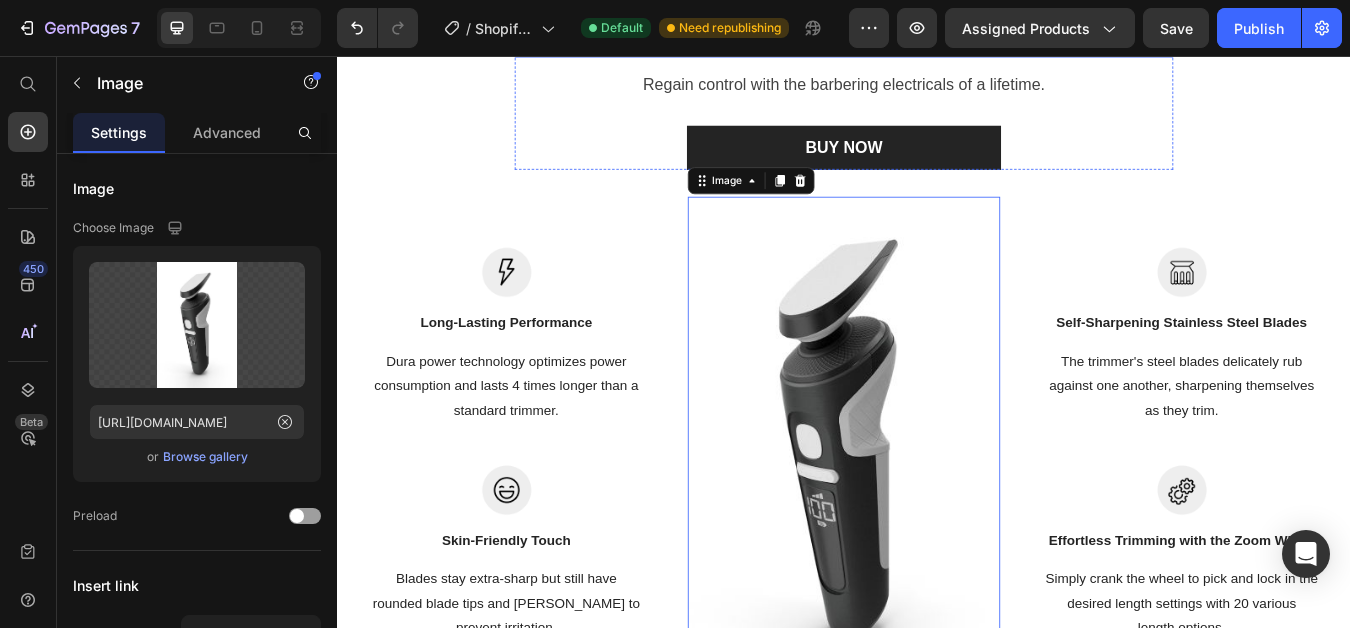 scroll, scrollTop: 2461, scrollLeft: 0, axis: vertical 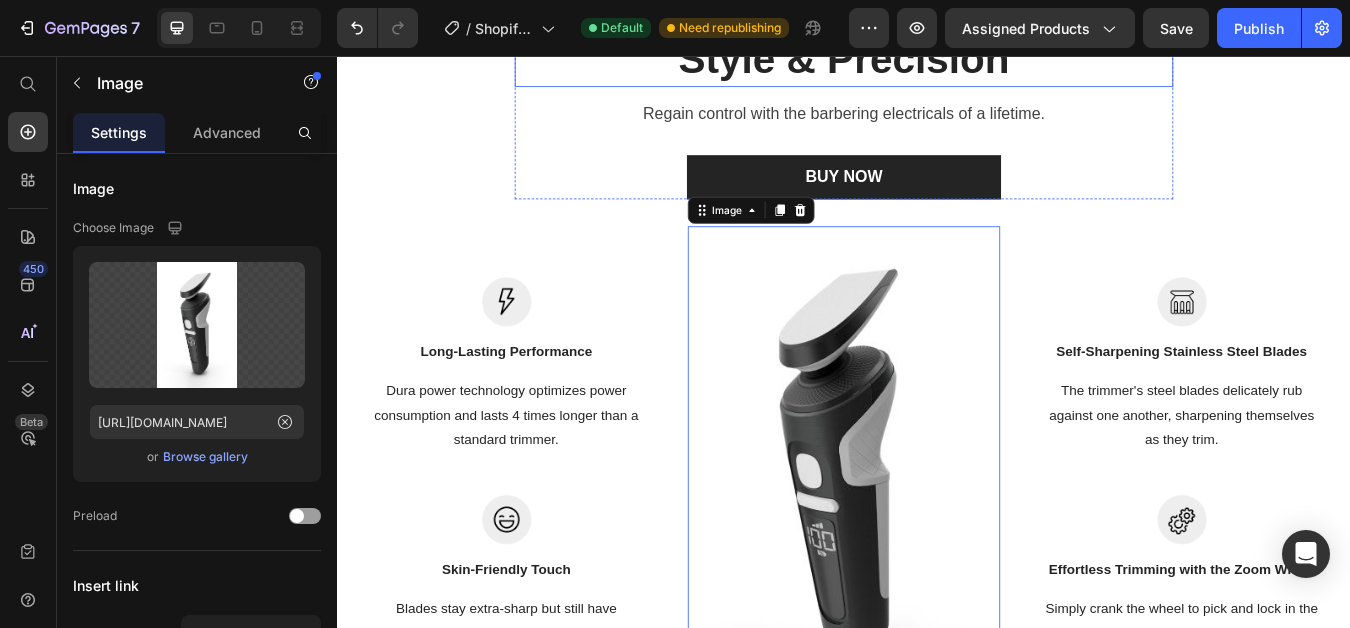 click on "Your Choice to Groom with Style & Precision" at bounding box center (937, 28) 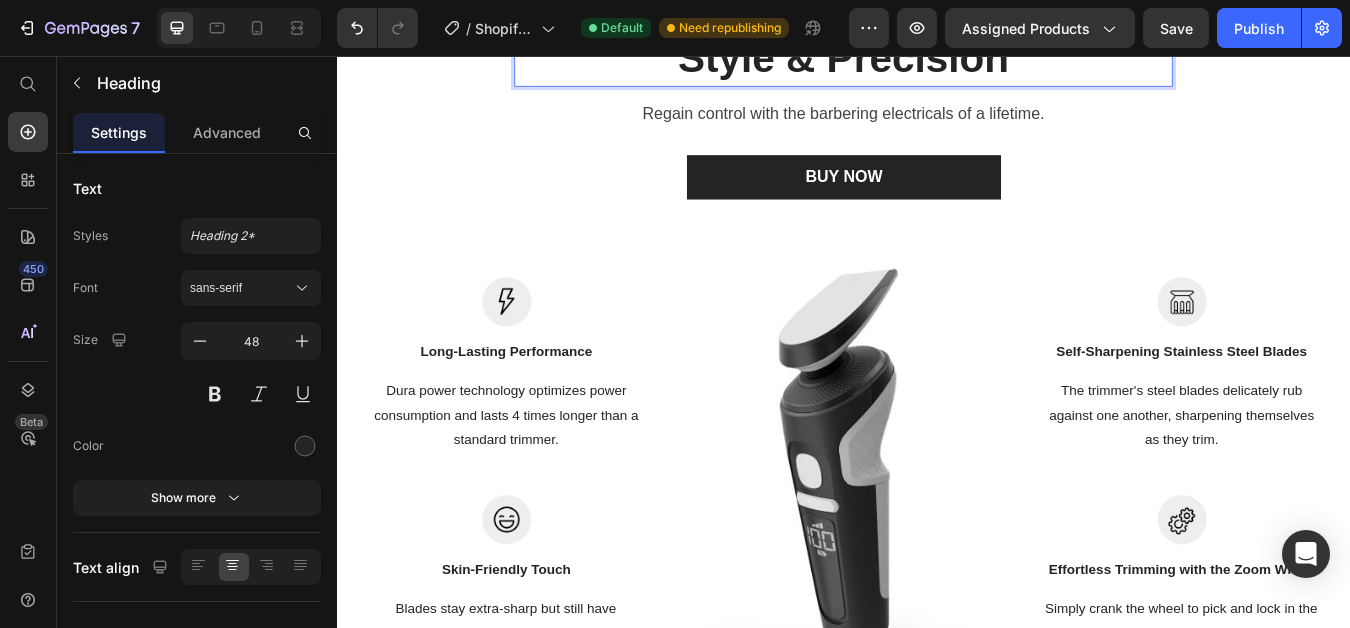 click on "Your Choice to Groom with Style & Precision" at bounding box center [937, 28] 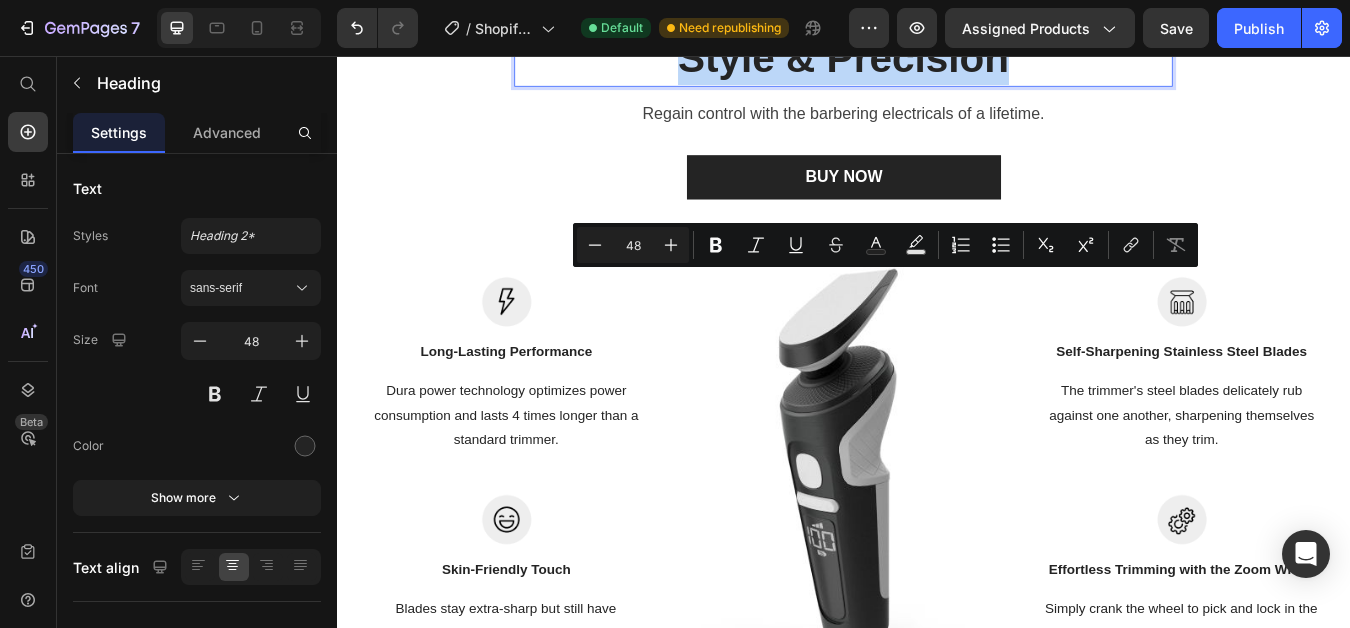 drag, startPoint x: 1129, startPoint y: 405, endPoint x: 653, endPoint y: 328, distance: 482.1877 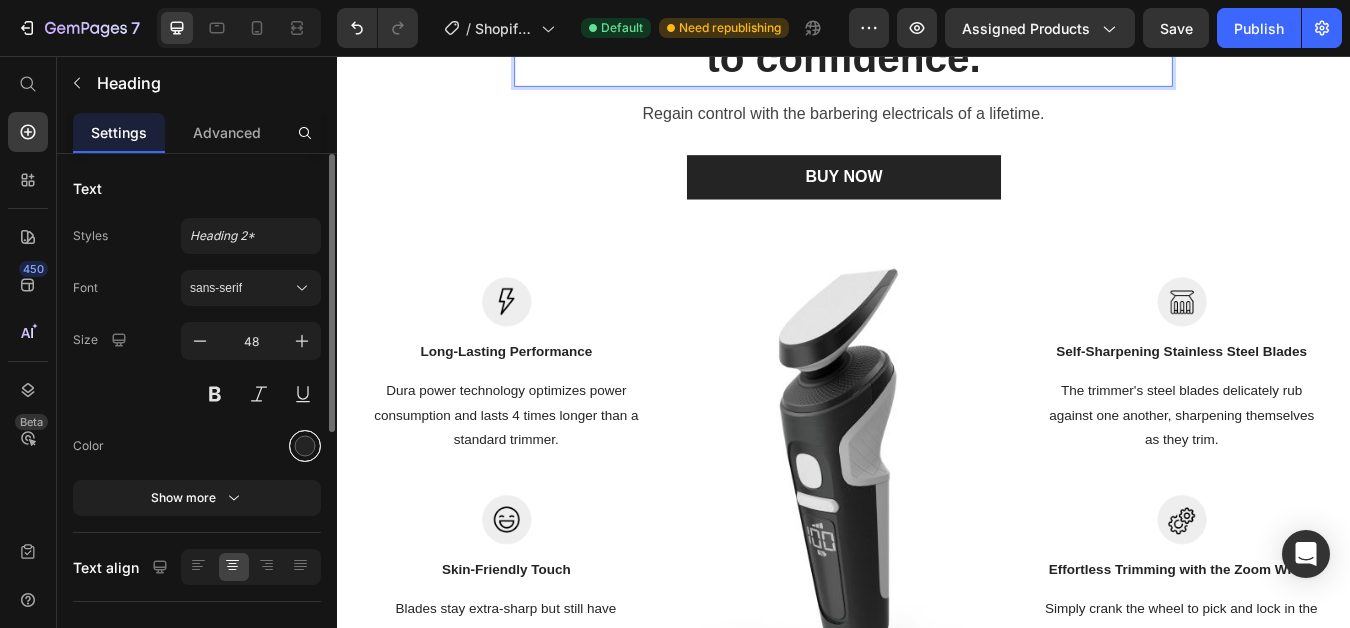 click at bounding box center [305, 446] 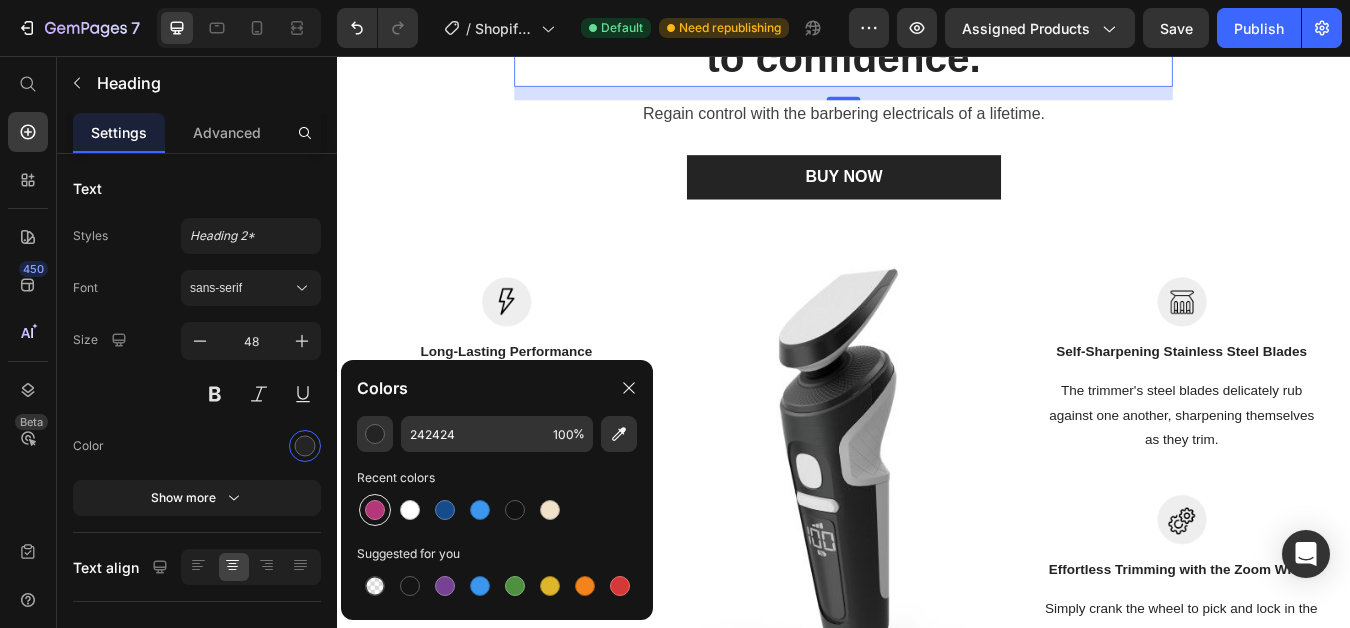 click at bounding box center [375, 510] 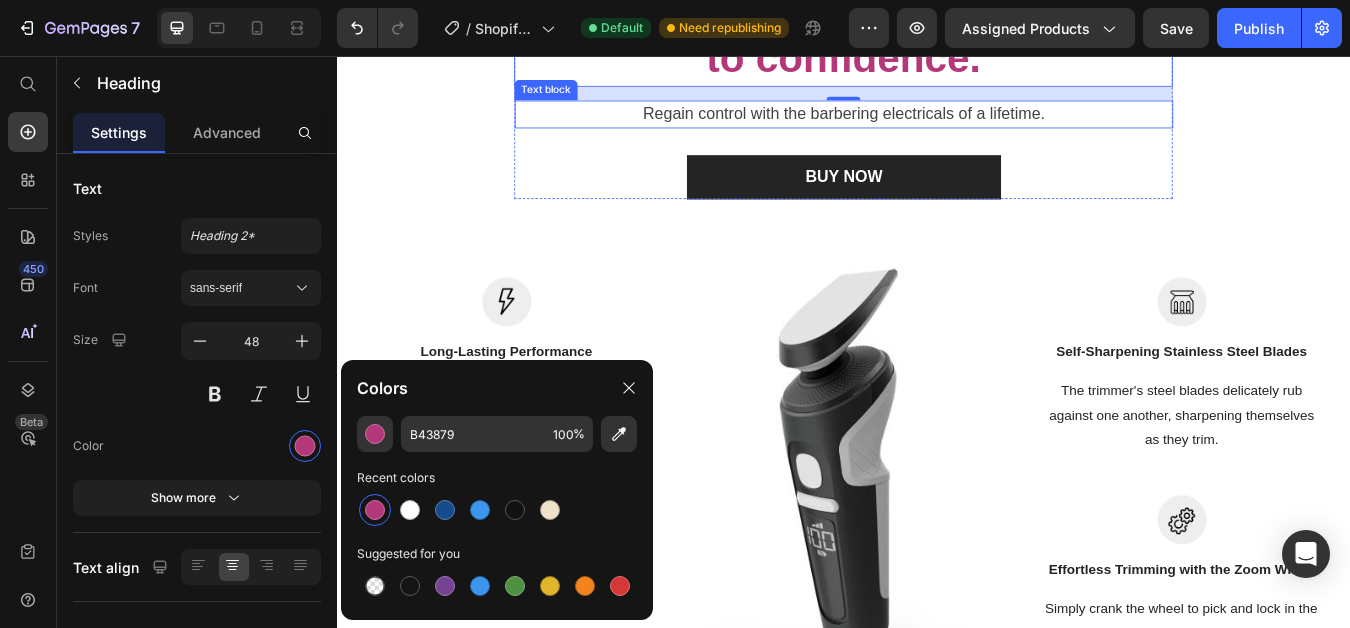 click on "Regain control with the barbering electricals of a lifetime." at bounding box center (937, 125) 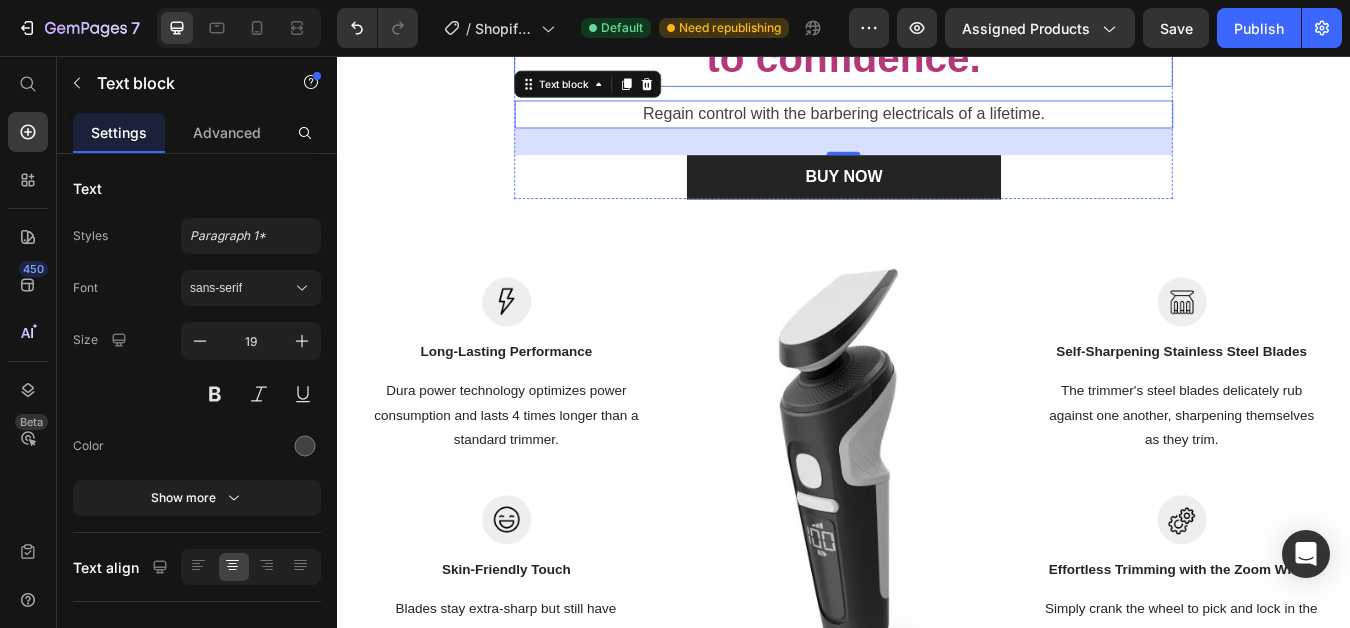scroll, scrollTop: 2561, scrollLeft: 0, axis: vertical 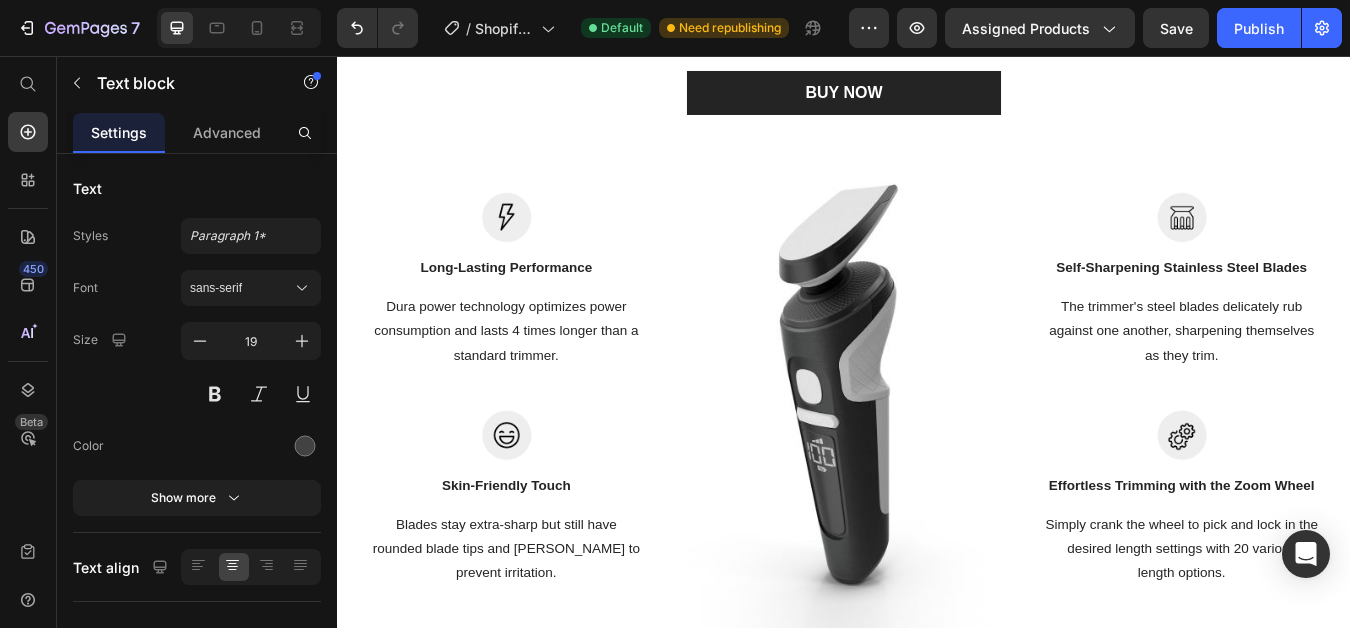 click on "Regain control with the barbering electricals of a lifetime." at bounding box center [937, 25] 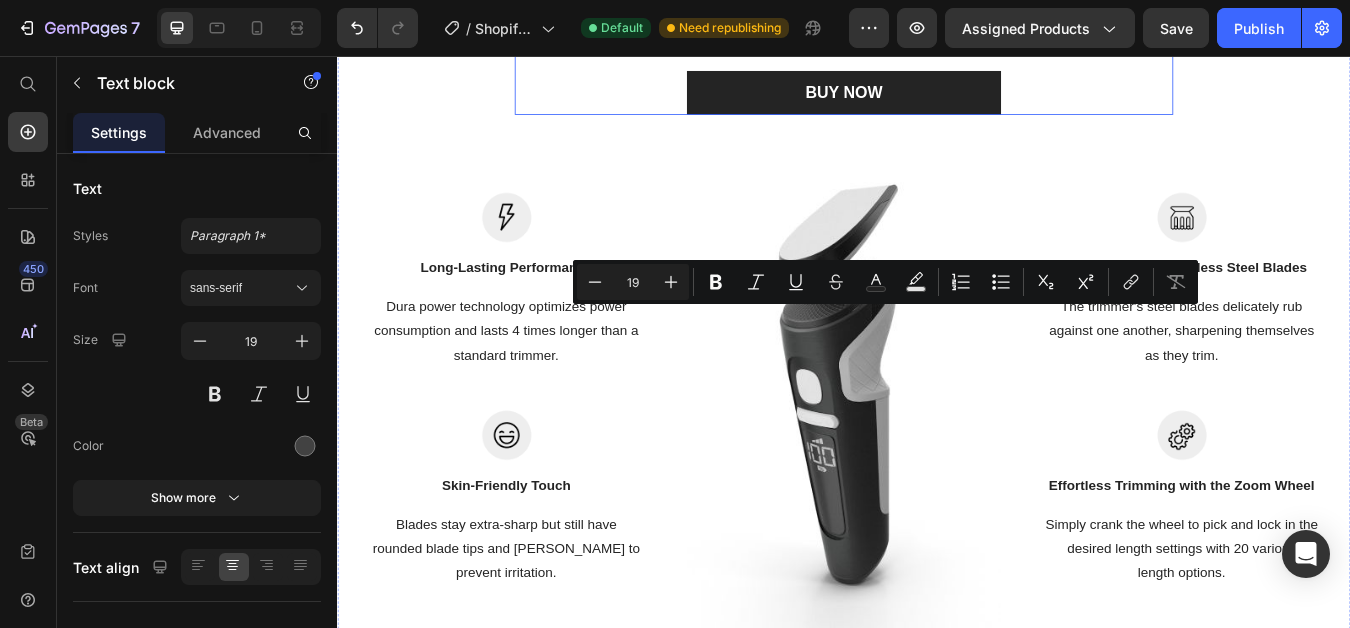 drag, startPoint x: 1175, startPoint y: 359, endPoint x: 654, endPoint y: 346, distance: 521.1622 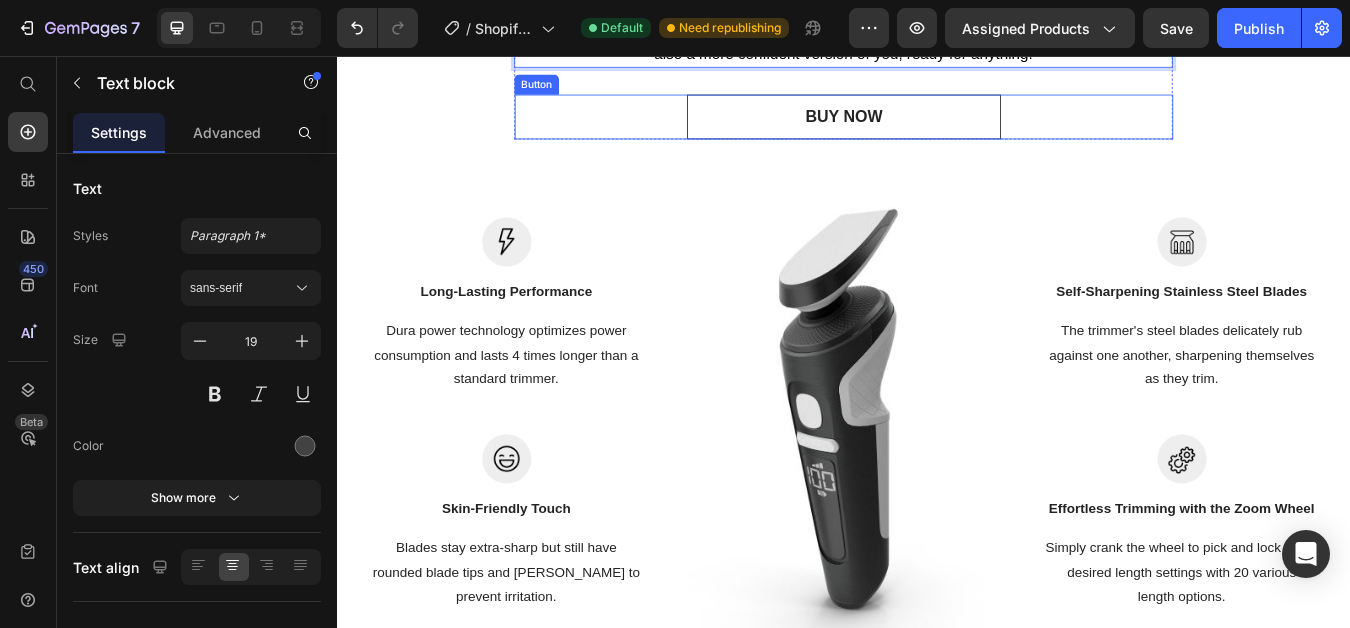 click on "BUY NOW" at bounding box center (936, 128) 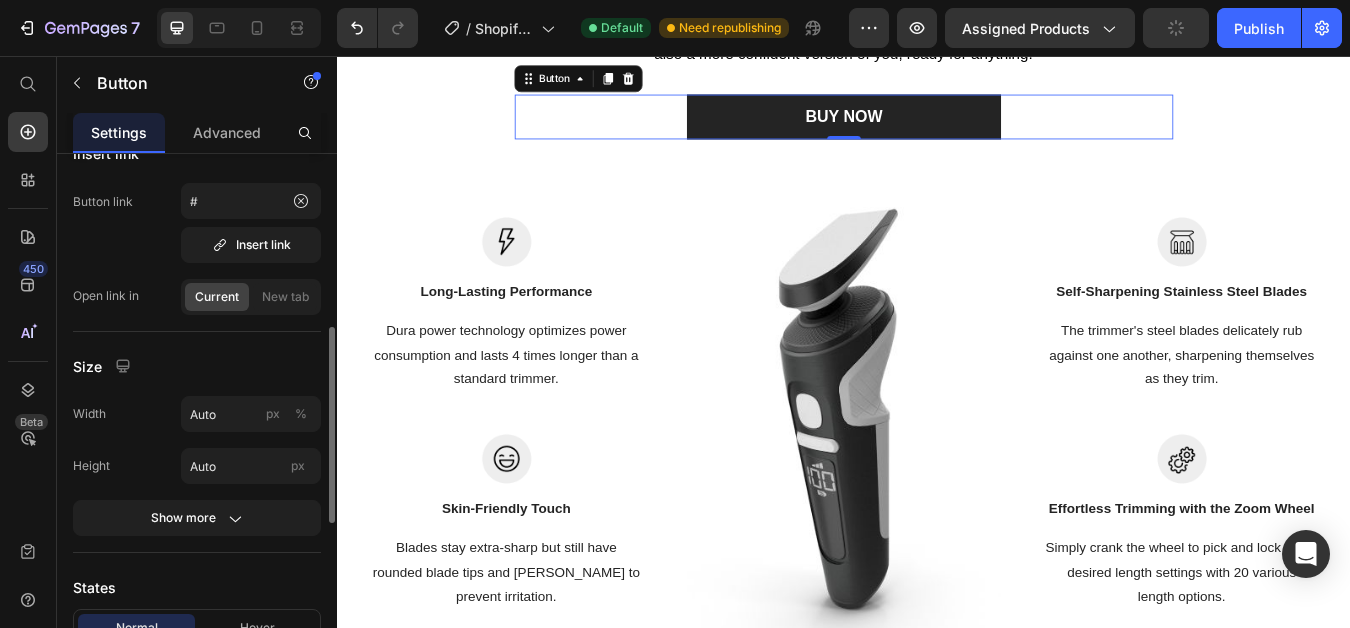 scroll, scrollTop: 200, scrollLeft: 0, axis: vertical 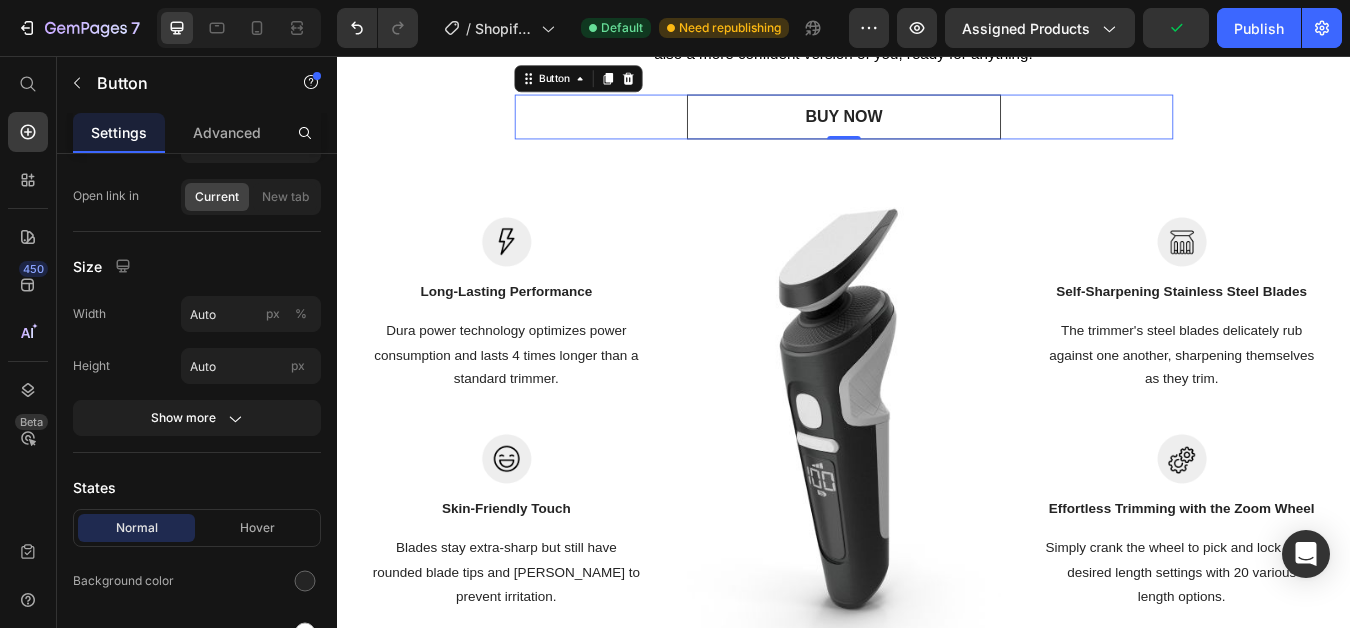 click on "BUY NOW" at bounding box center (936, 128) 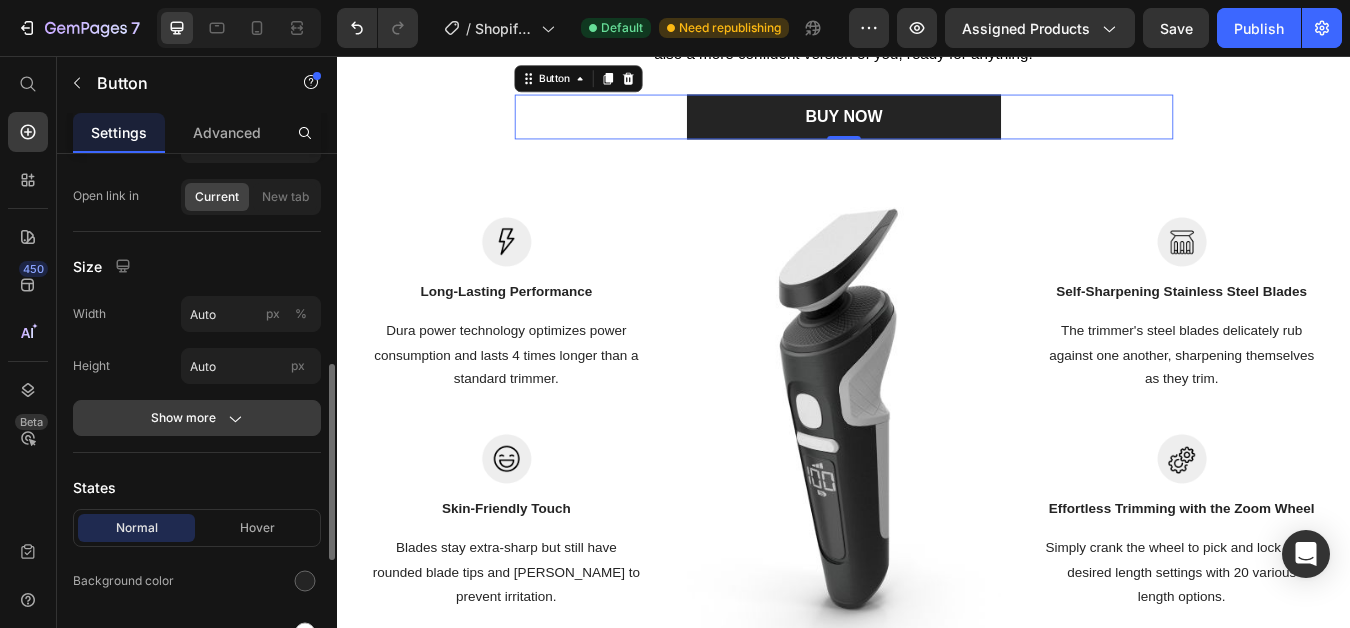 scroll, scrollTop: 400, scrollLeft: 0, axis: vertical 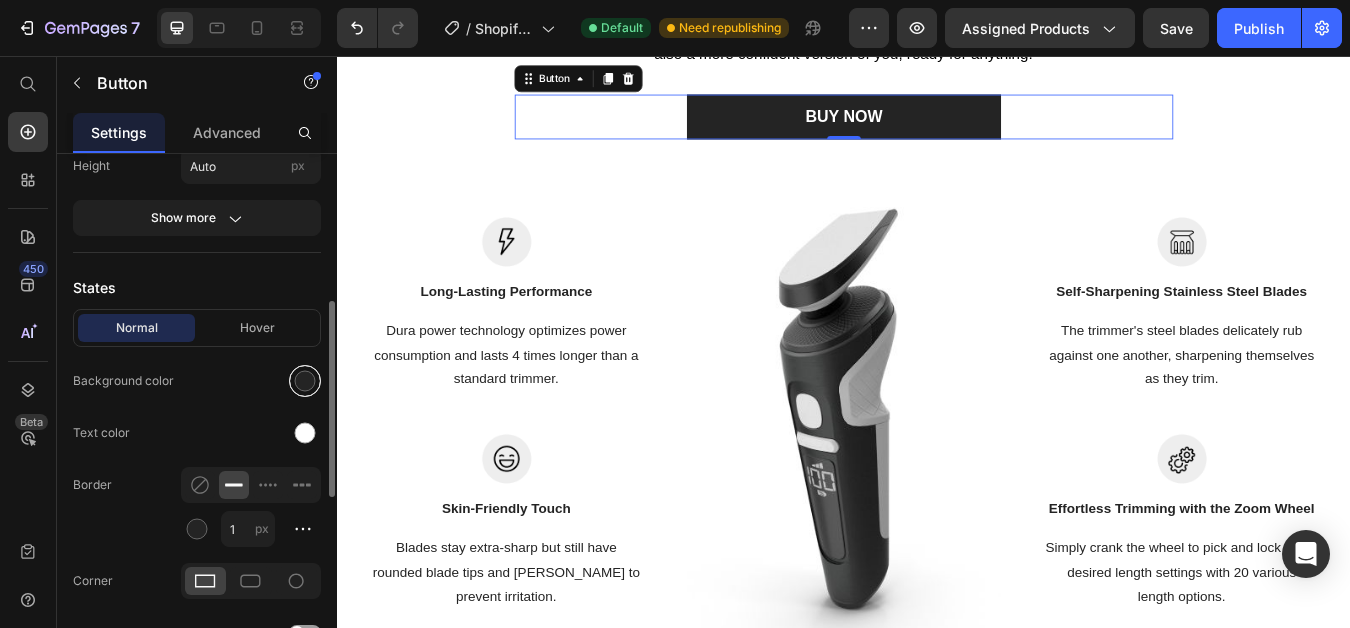 click at bounding box center (305, 381) 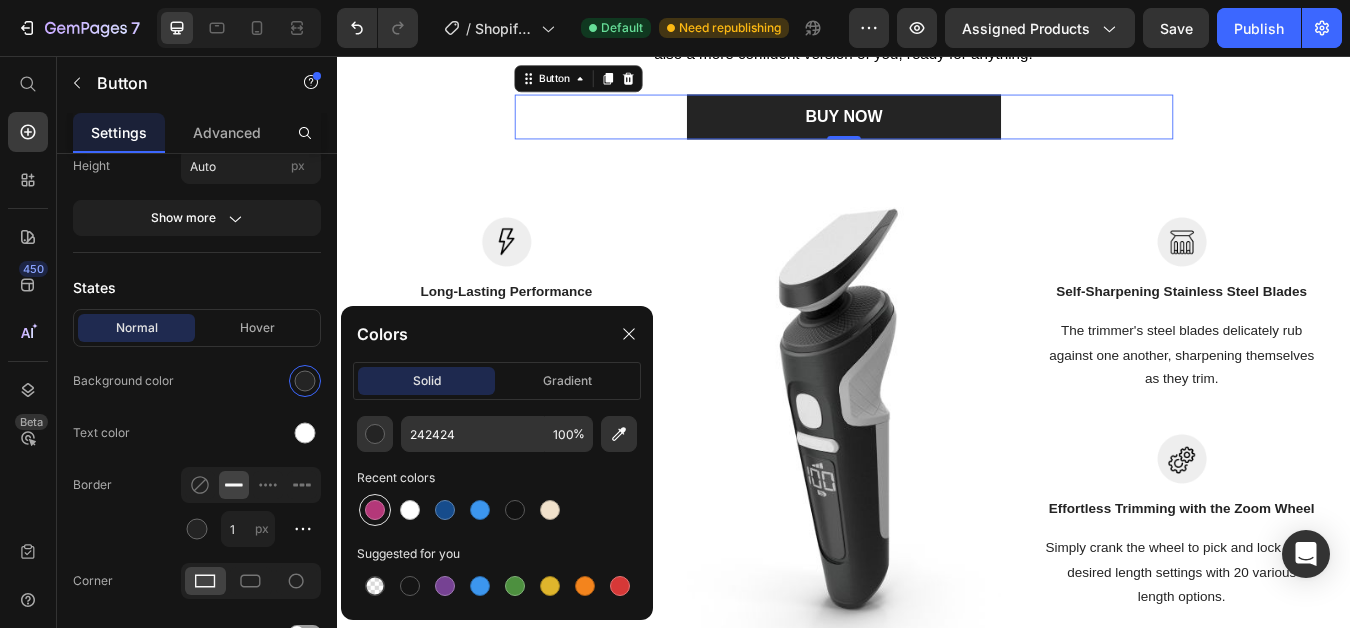 click at bounding box center (375, 510) 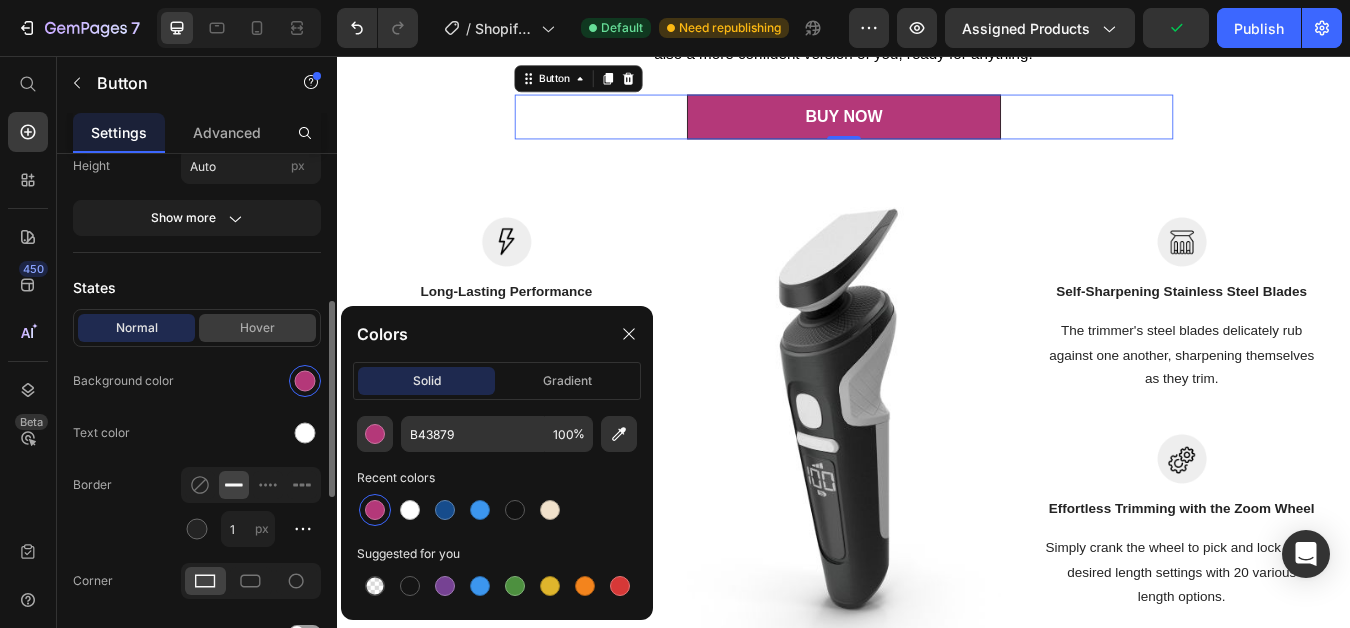 click on "Hover" at bounding box center [257, 328] 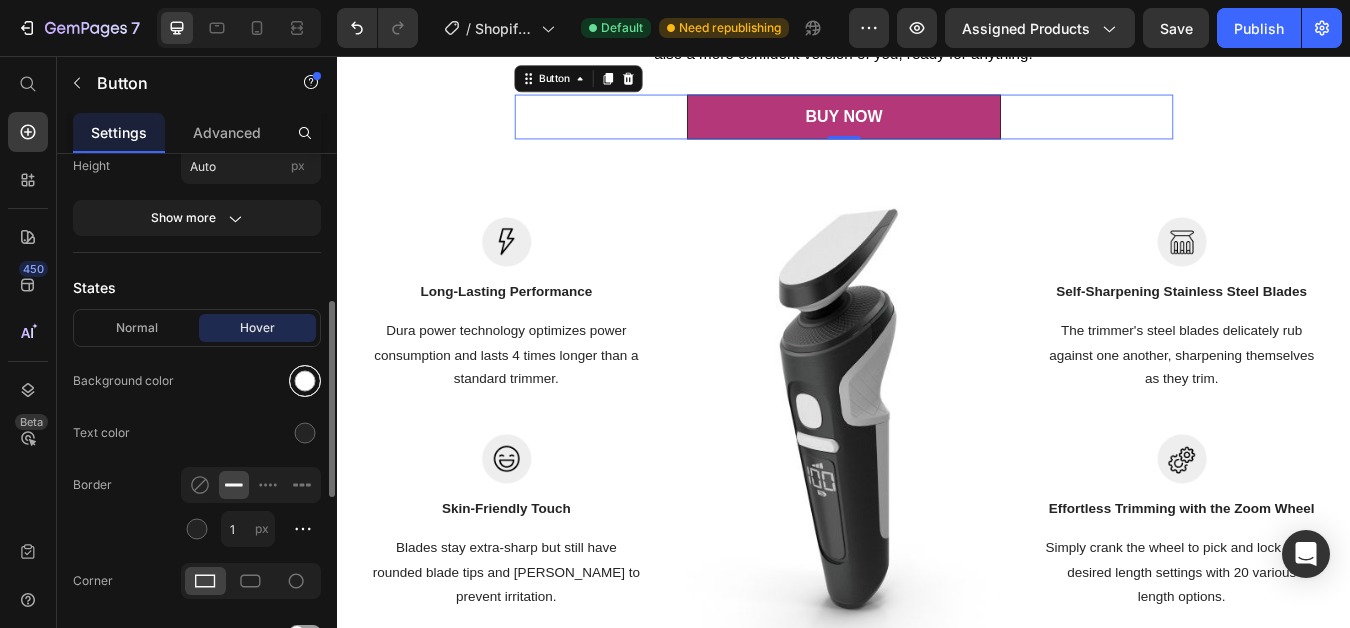 click at bounding box center (305, 381) 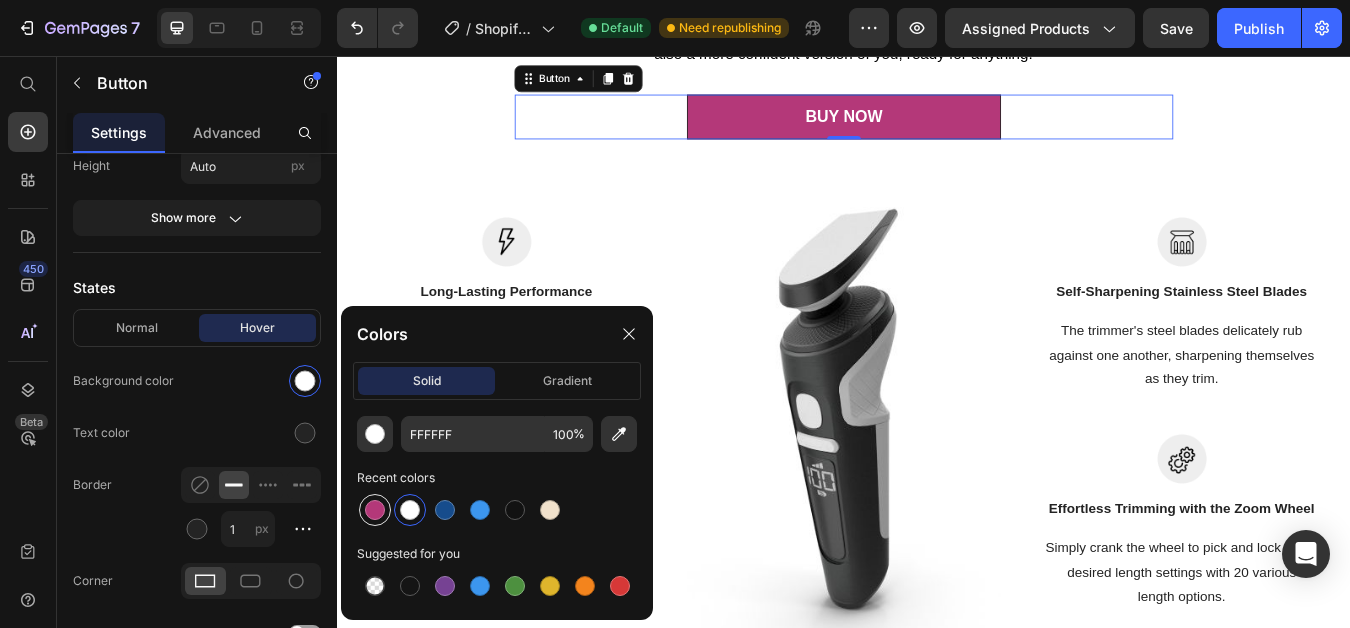 click at bounding box center (375, 510) 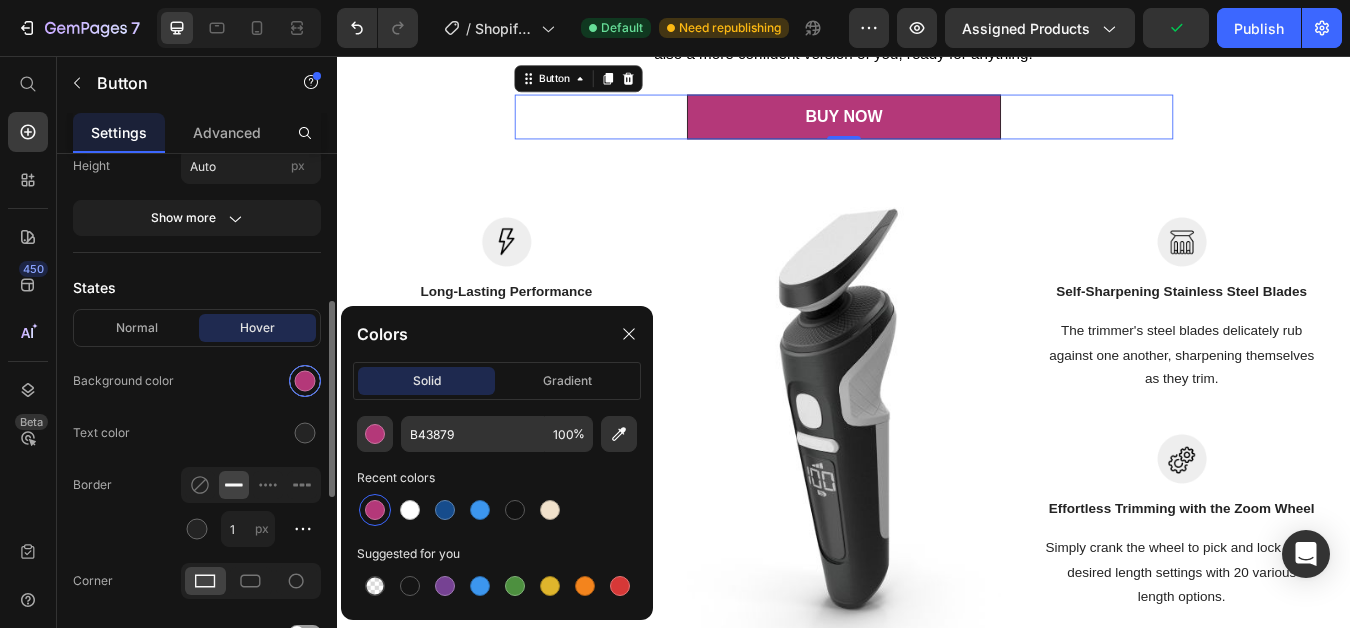 click at bounding box center [305, 381] 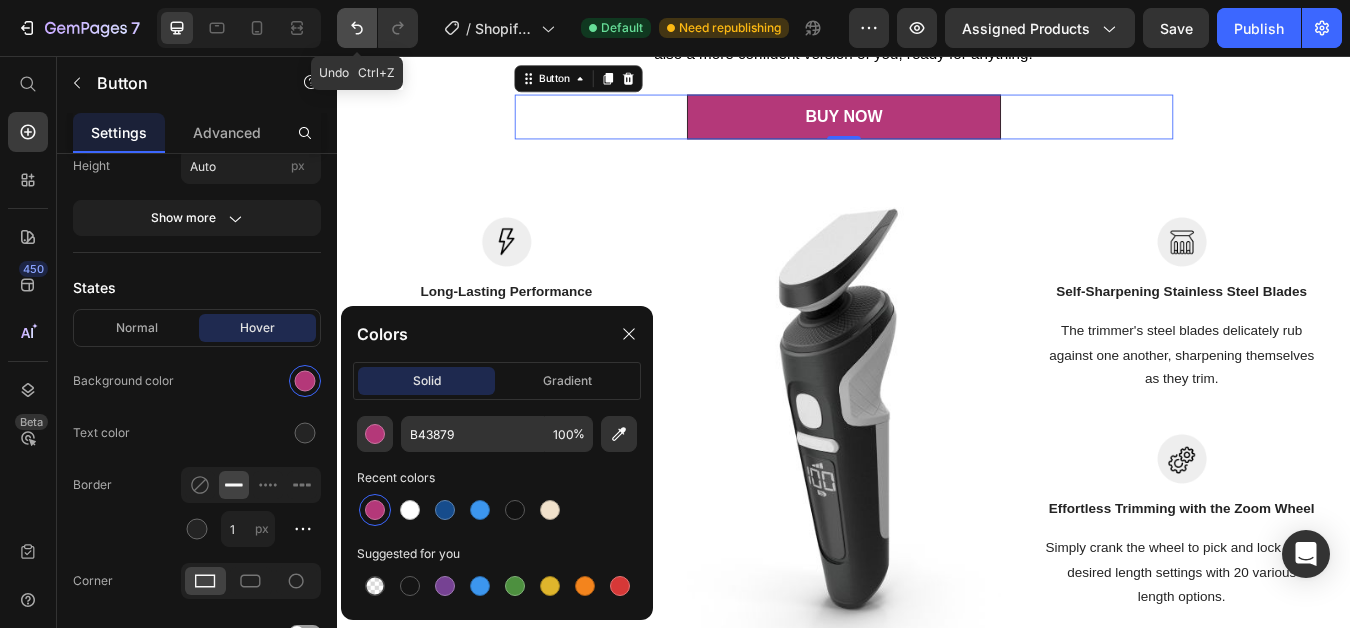 click 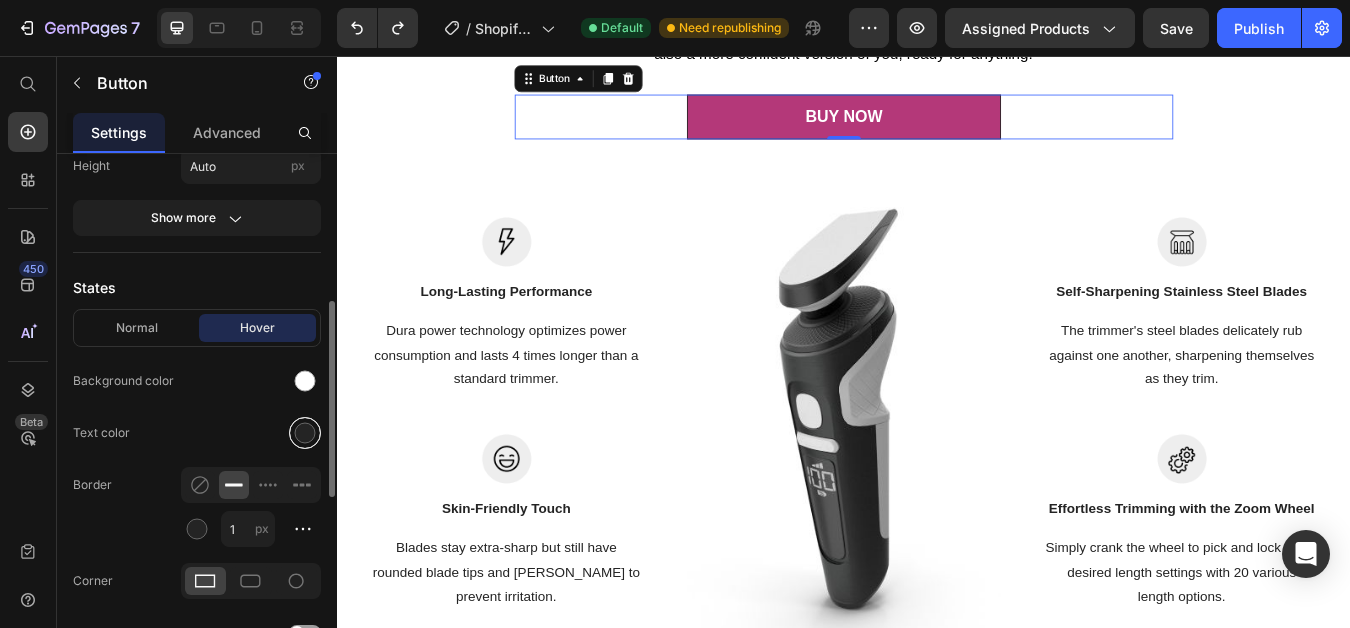 click at bounding box center (305, 433) 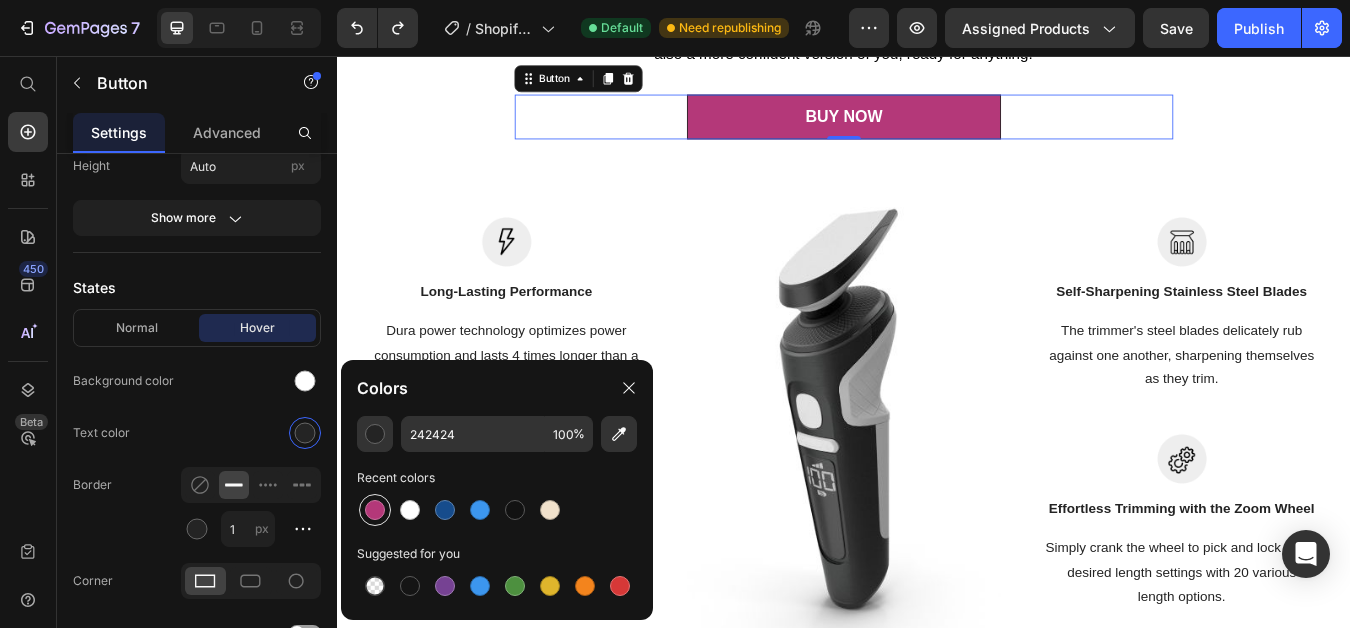 click at bounding box center (375, 510) 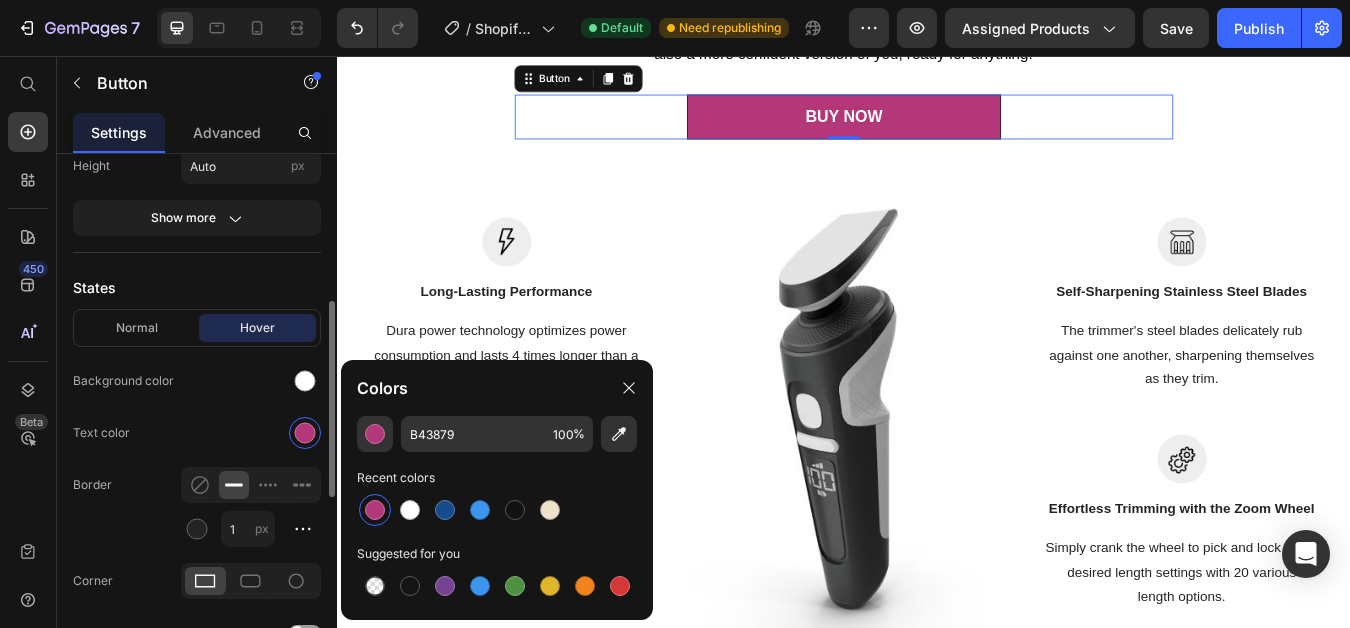 scroll, scrollTop: 600, scrollLeft: 0, axis: vertical 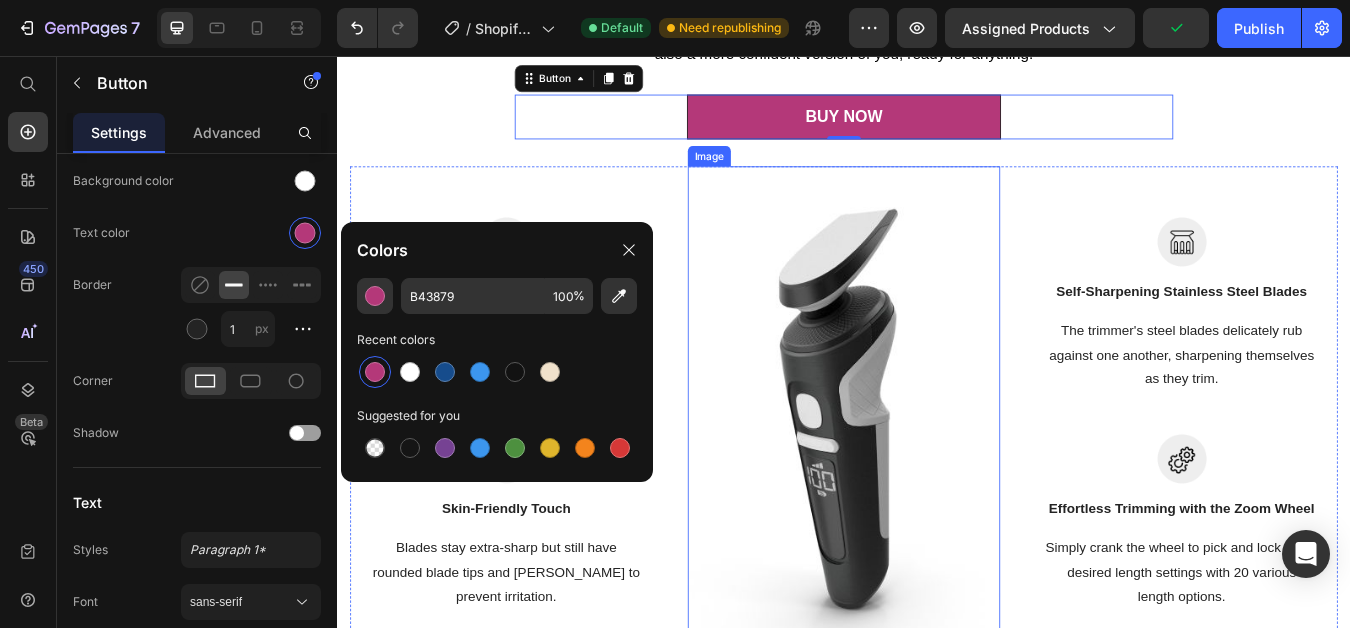click at bounding box center [937, 480] 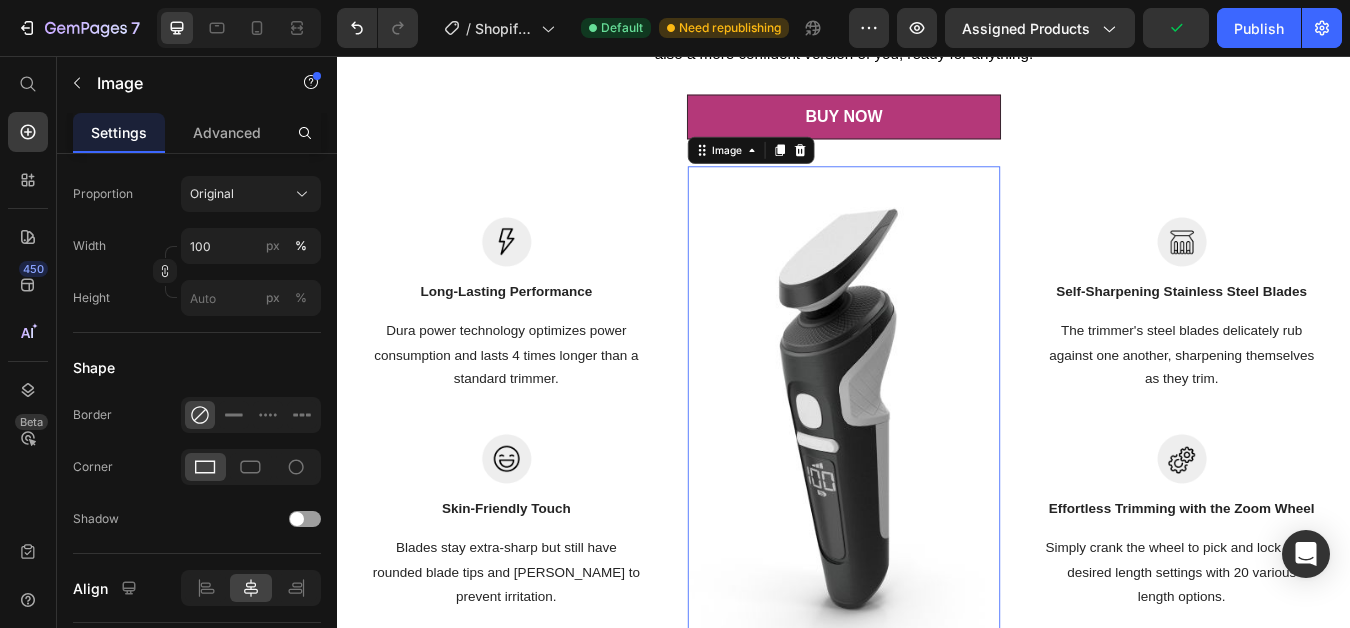 scroll, scrollTop: 0, scrollLeft: 0, axis: both 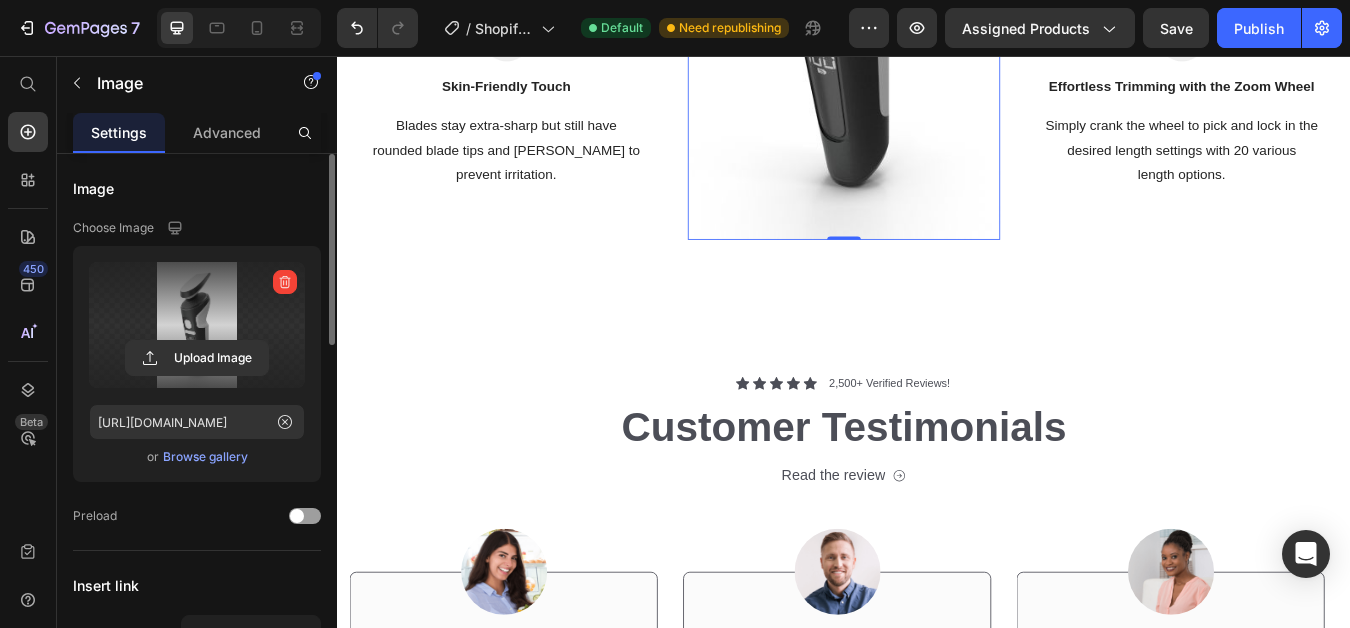 click at bounding box center (197, 325) 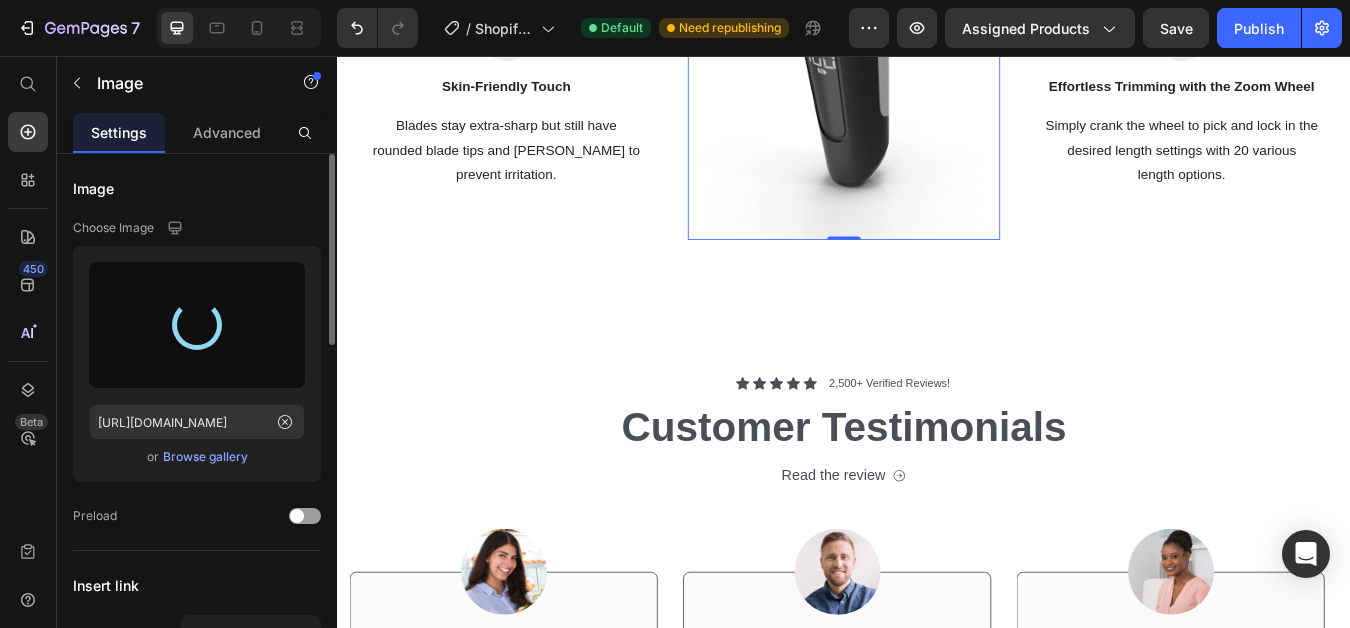 type on "[URL][DOMAIN_NAME]" 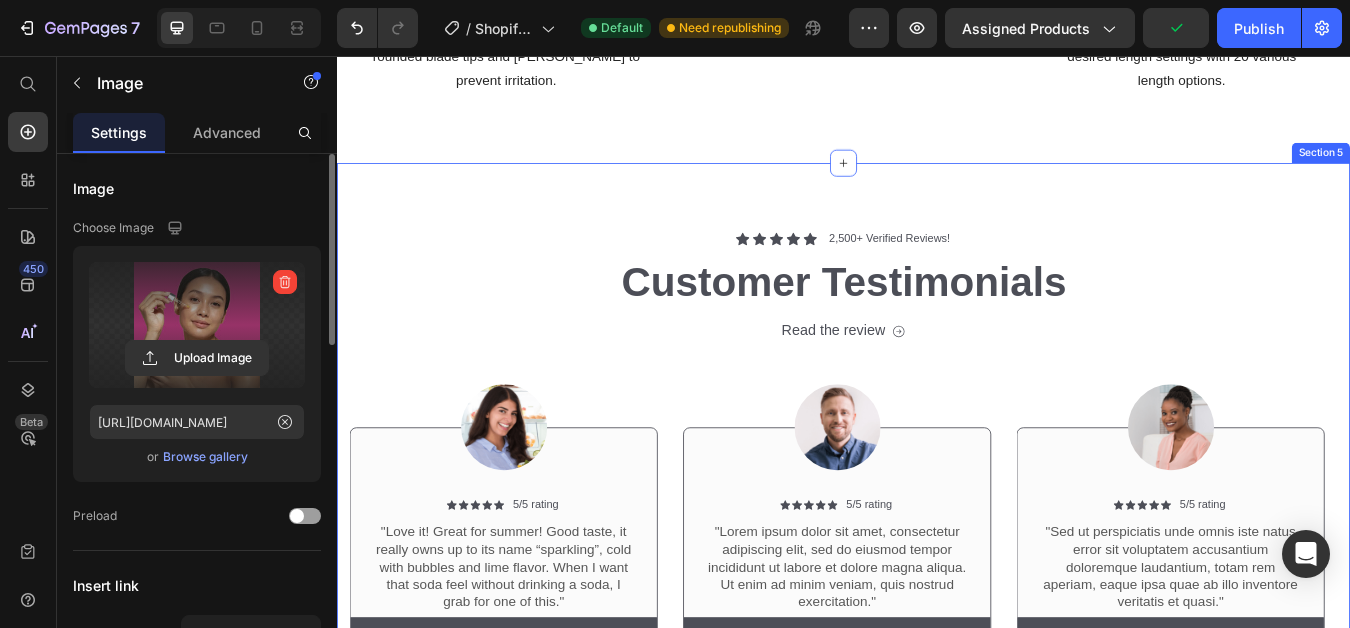 scroll, scrollTop: 3405, scrollLeft: 0, axis: vertical 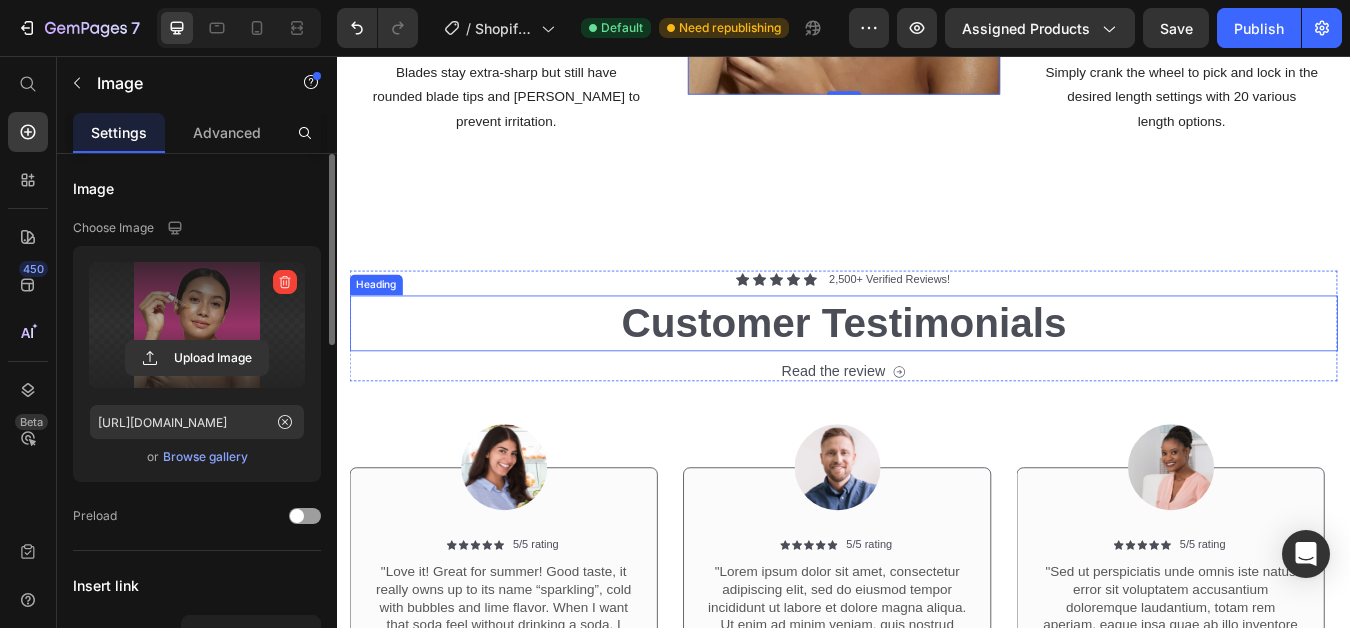 click on "Customer Testimonials" at bounding box center [937, 373] 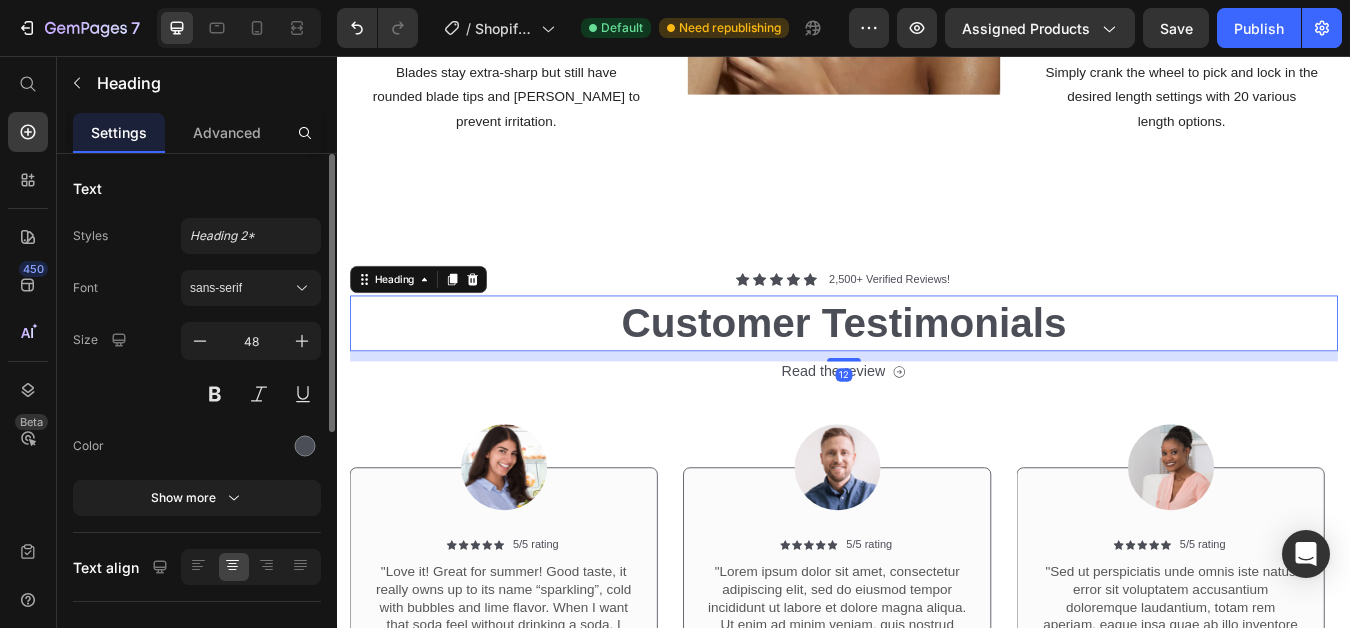 click on "Customer Testimonials" at bounding box center [937, 373] 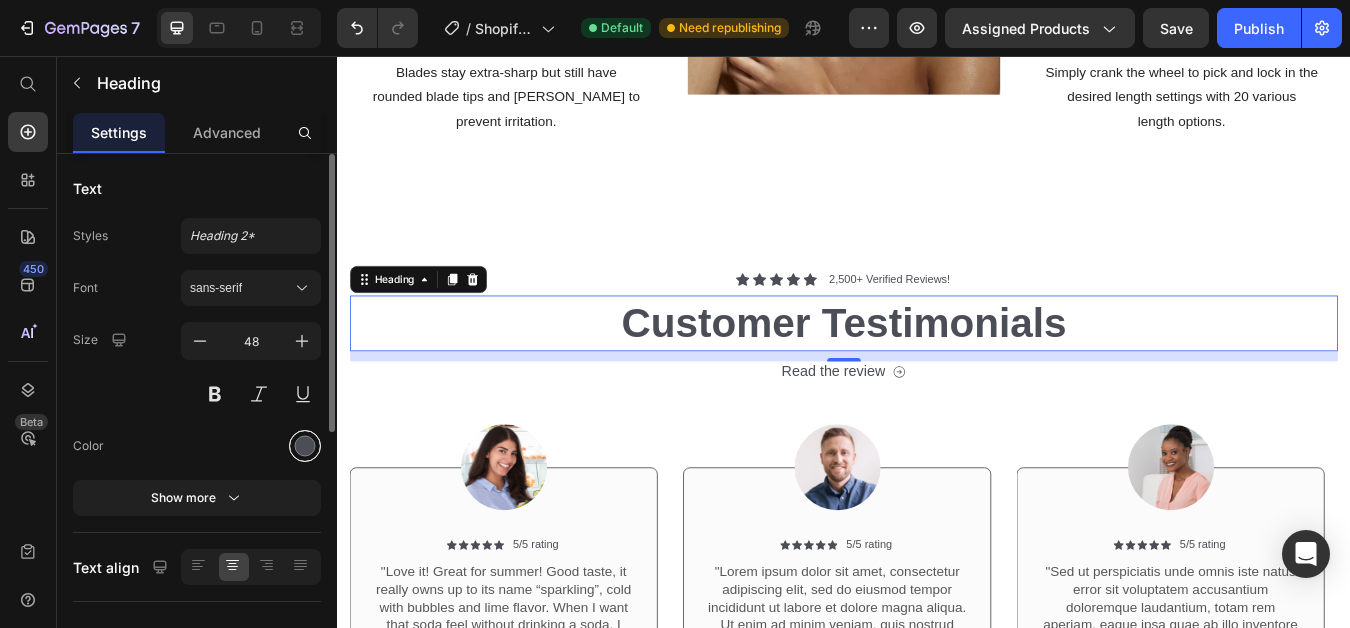 click at bounding box center [305, 446] 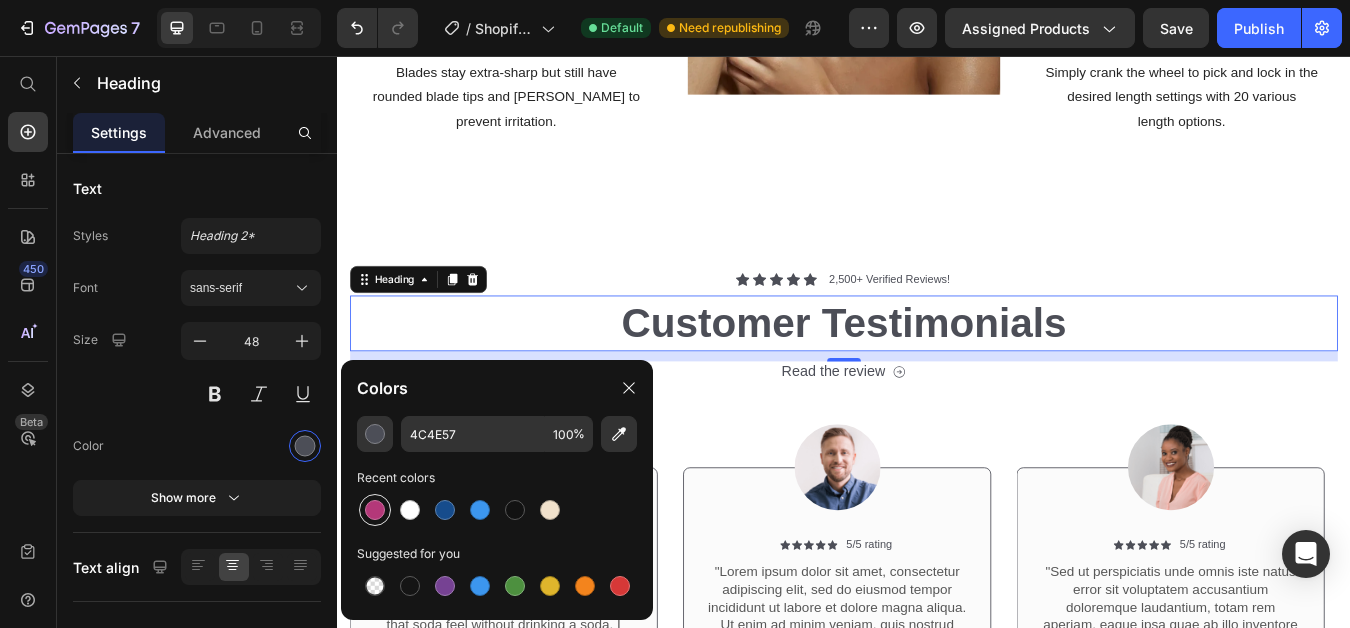 click at bounding box center (375, 510) 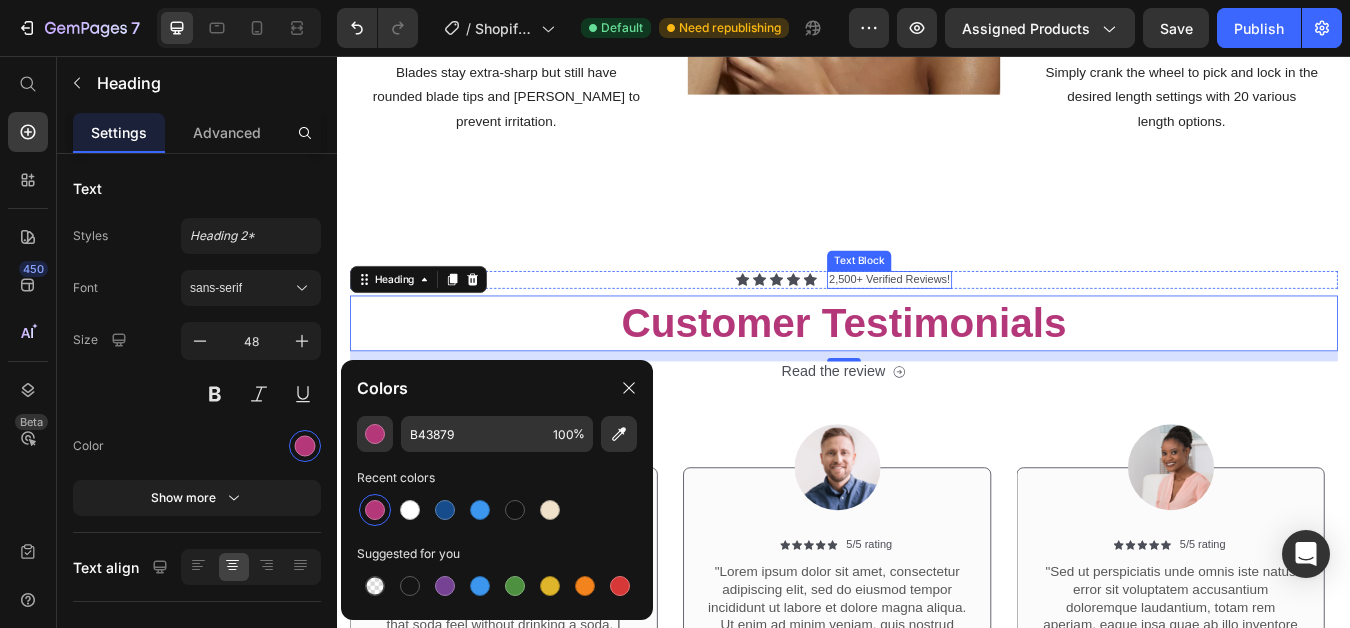 click on "2,500+ Verified Reviews!" at bounding box center (990, 321) 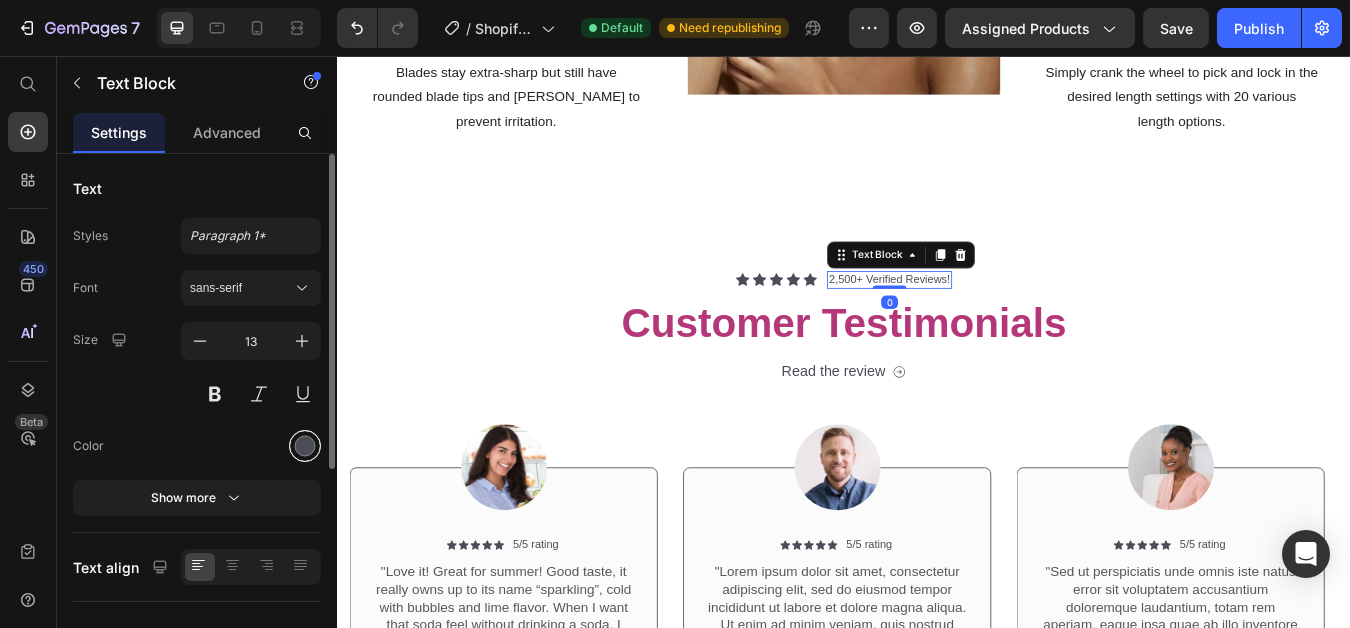 click at bounding box center (305, 446) 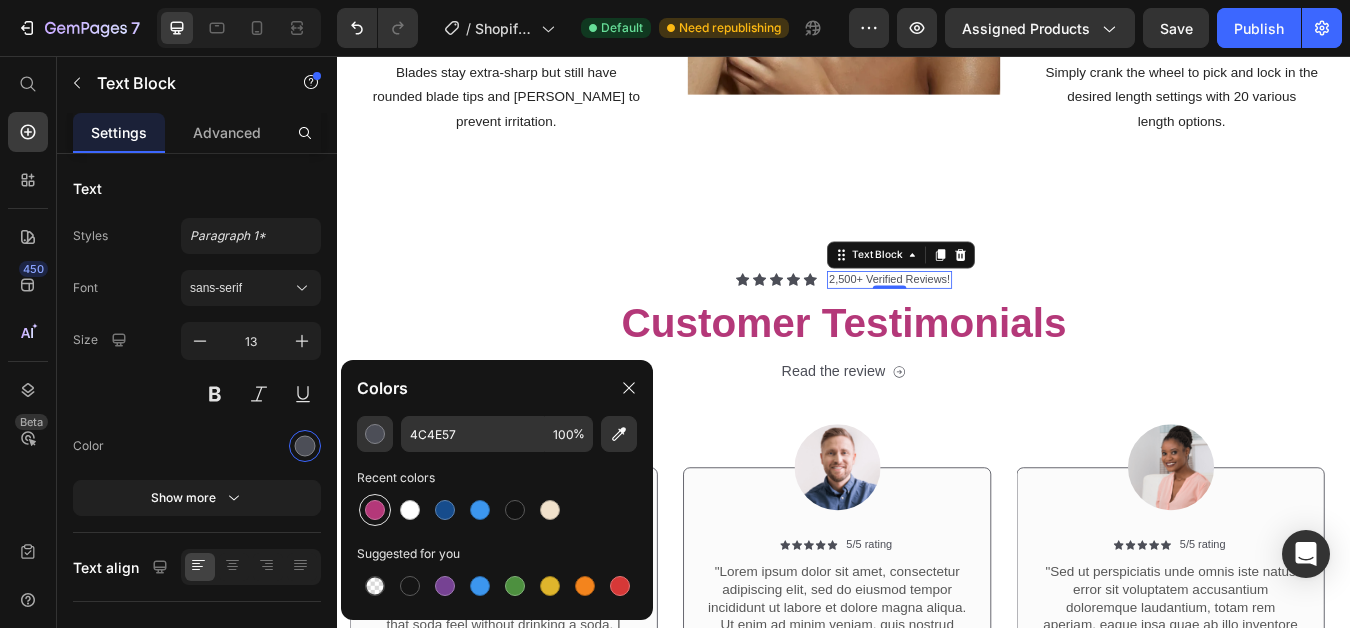click at bounding box center [375, 510] 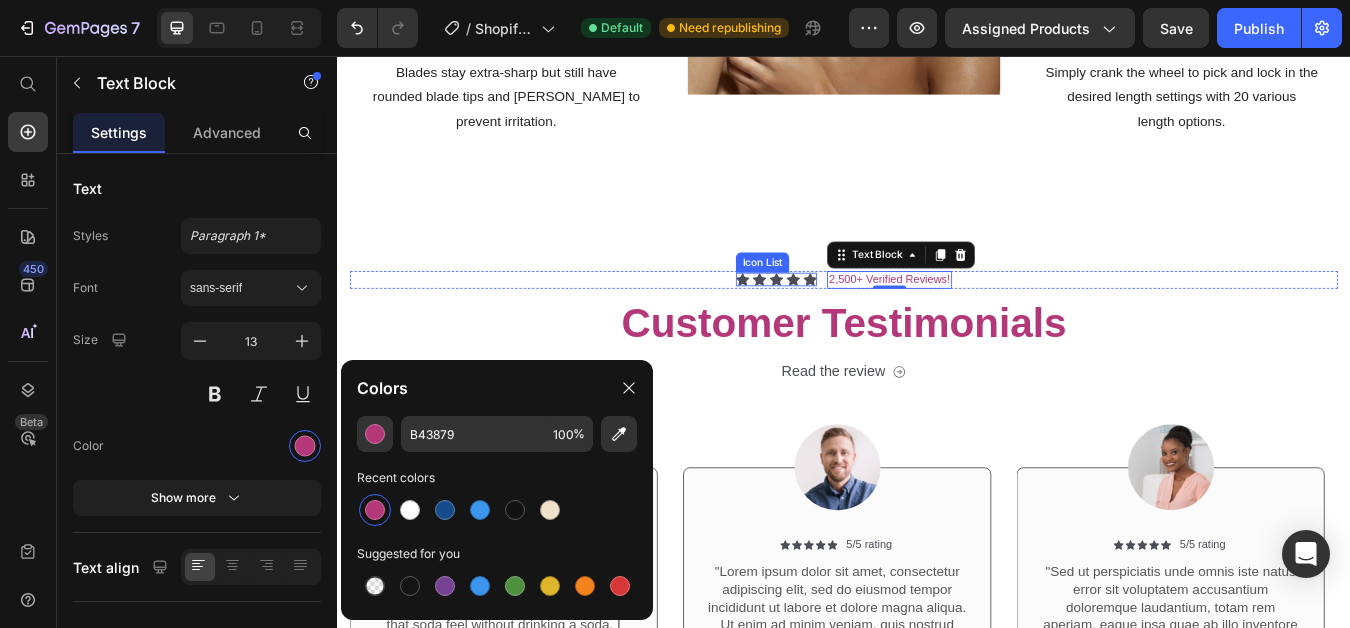 click on "Icon Icon Icon Icon Icon" at bounding box center (857, 321) 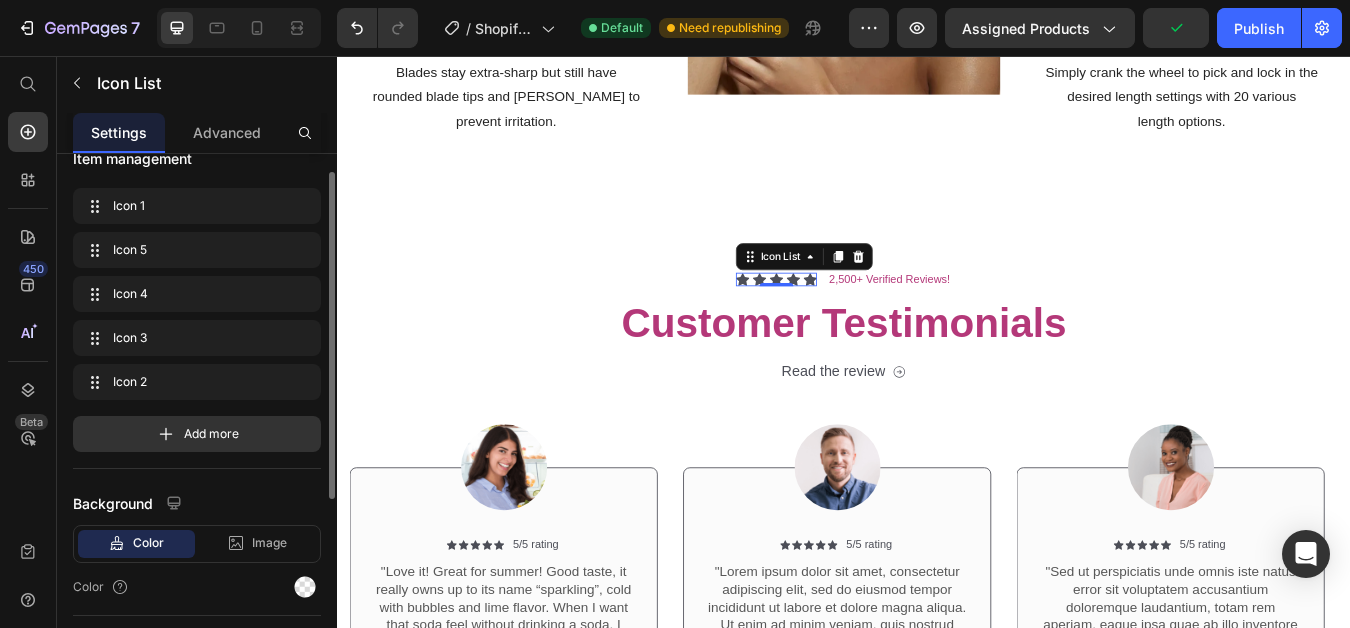scroll, scrollTop: 0, scrollLeft: 0, axis: both 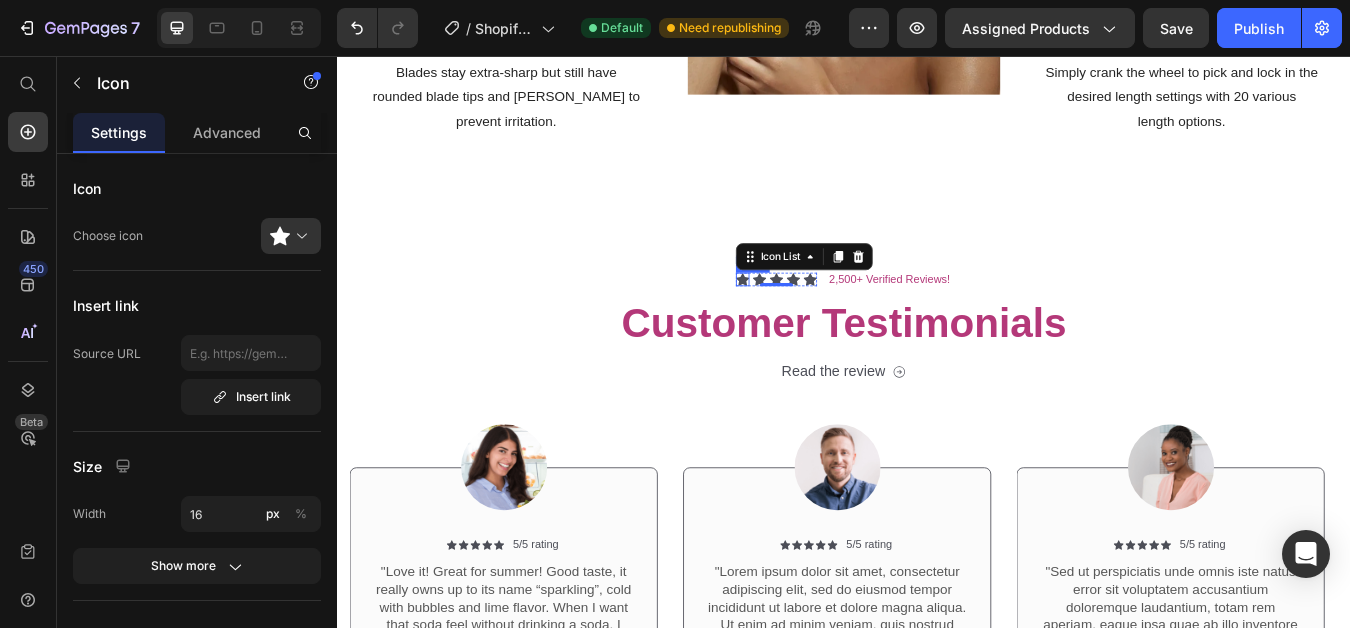 click 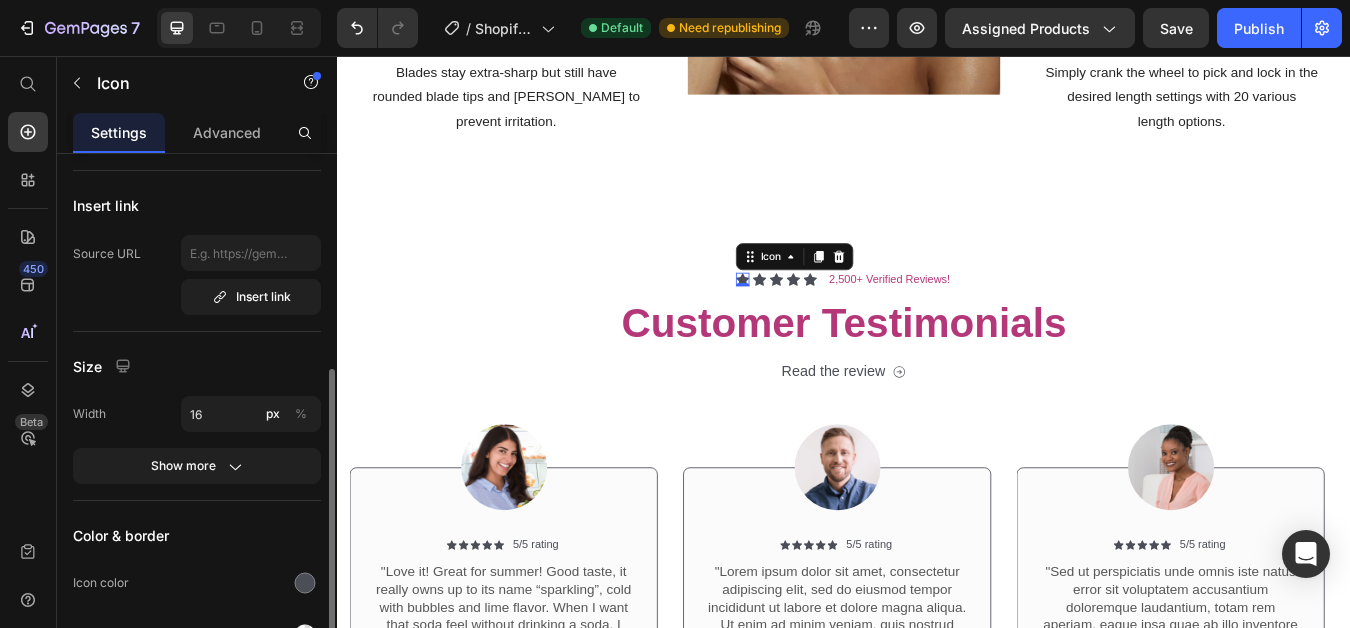 scroll, scrollTop: 200, scrollLeft: 0, axis: vertical 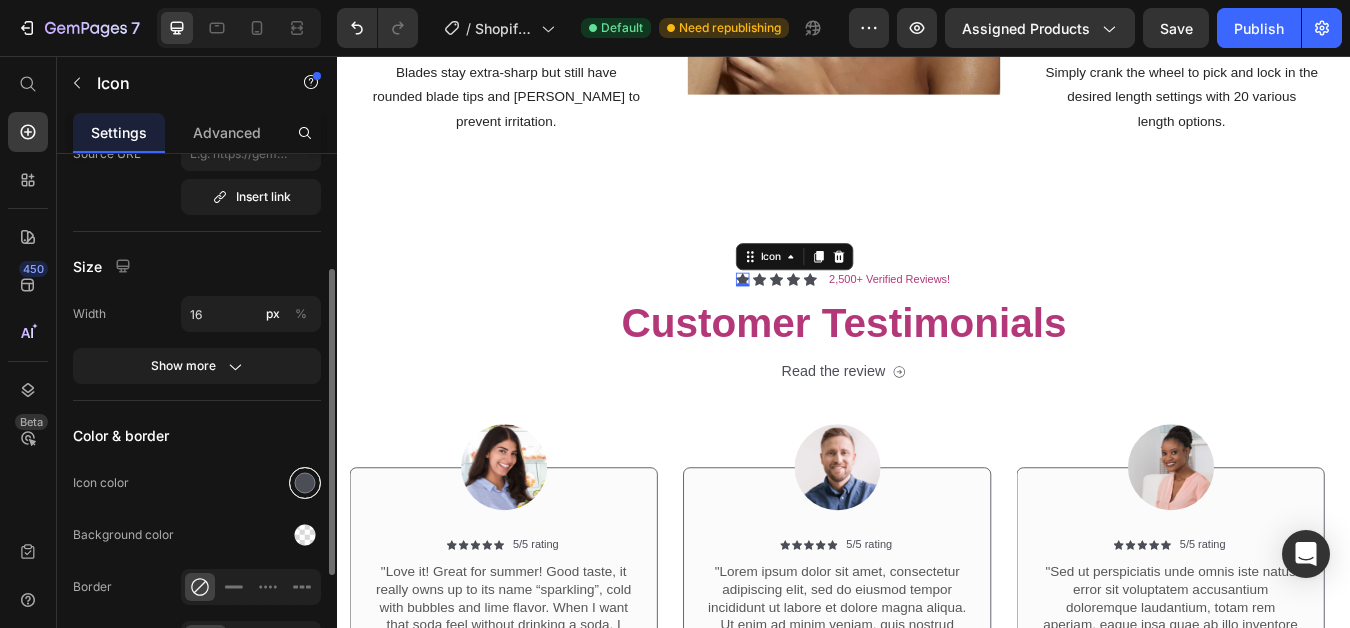 click at bounding box center [305, 483] 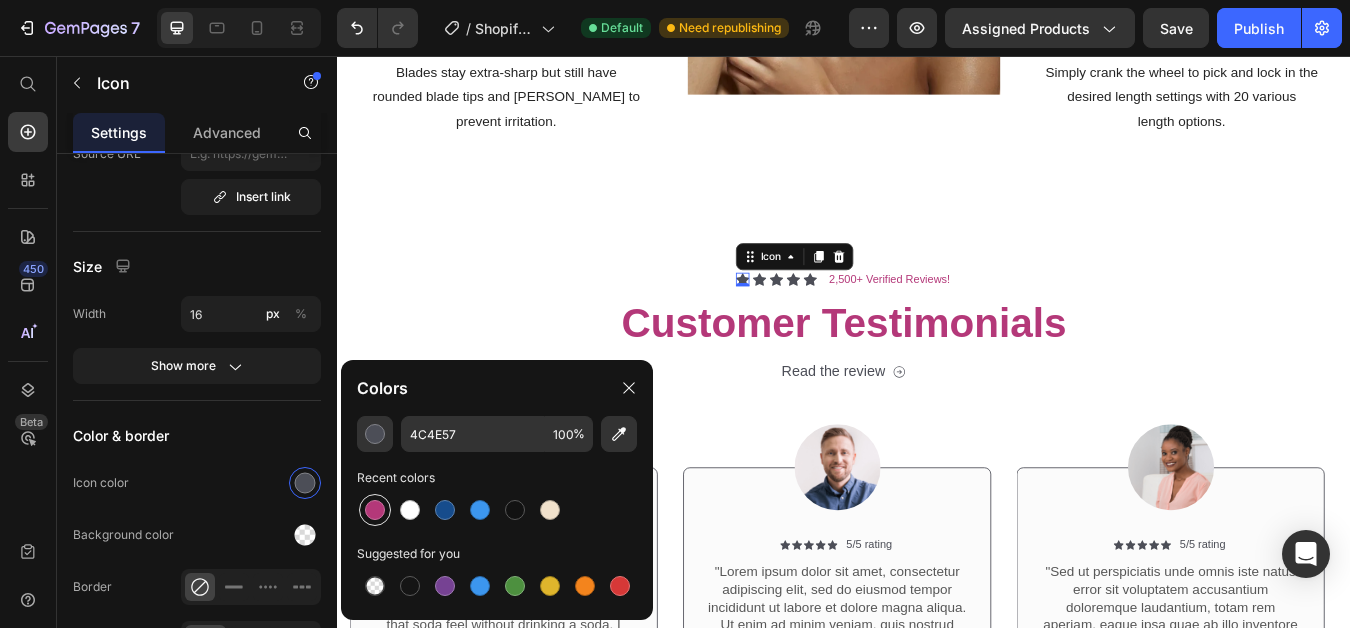 click at bounding box center [375, 510] 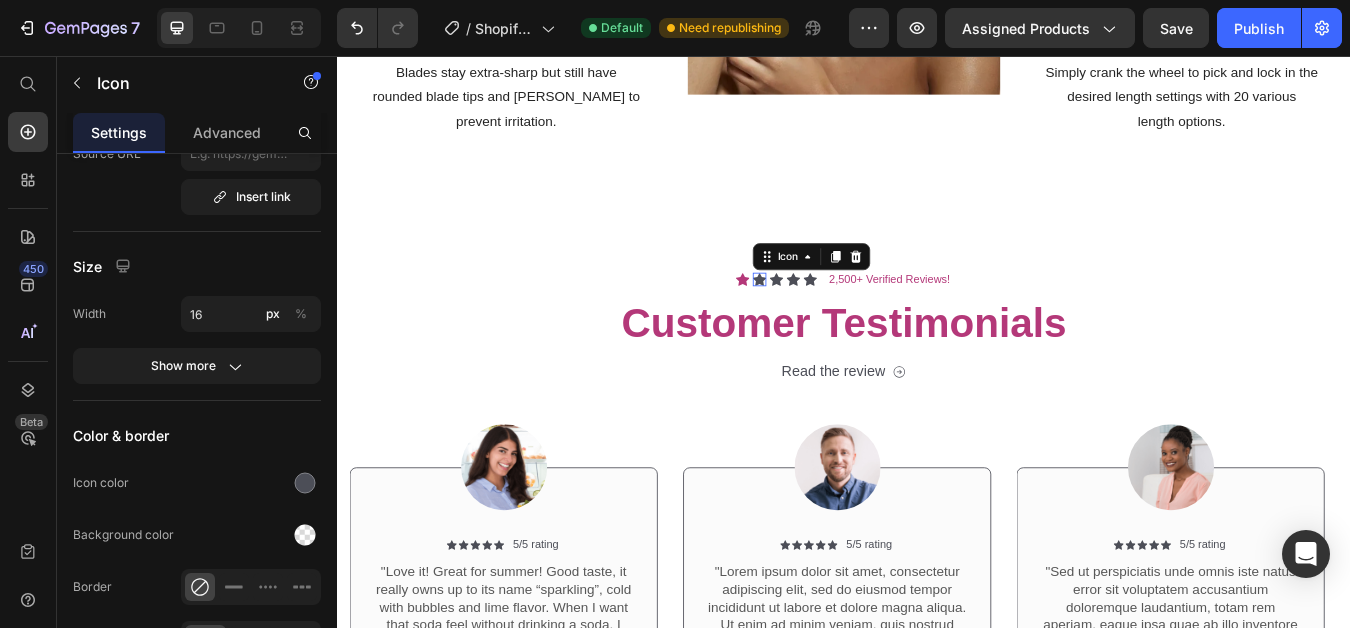 click on "Icon   0" at bounding box center [837, 321] 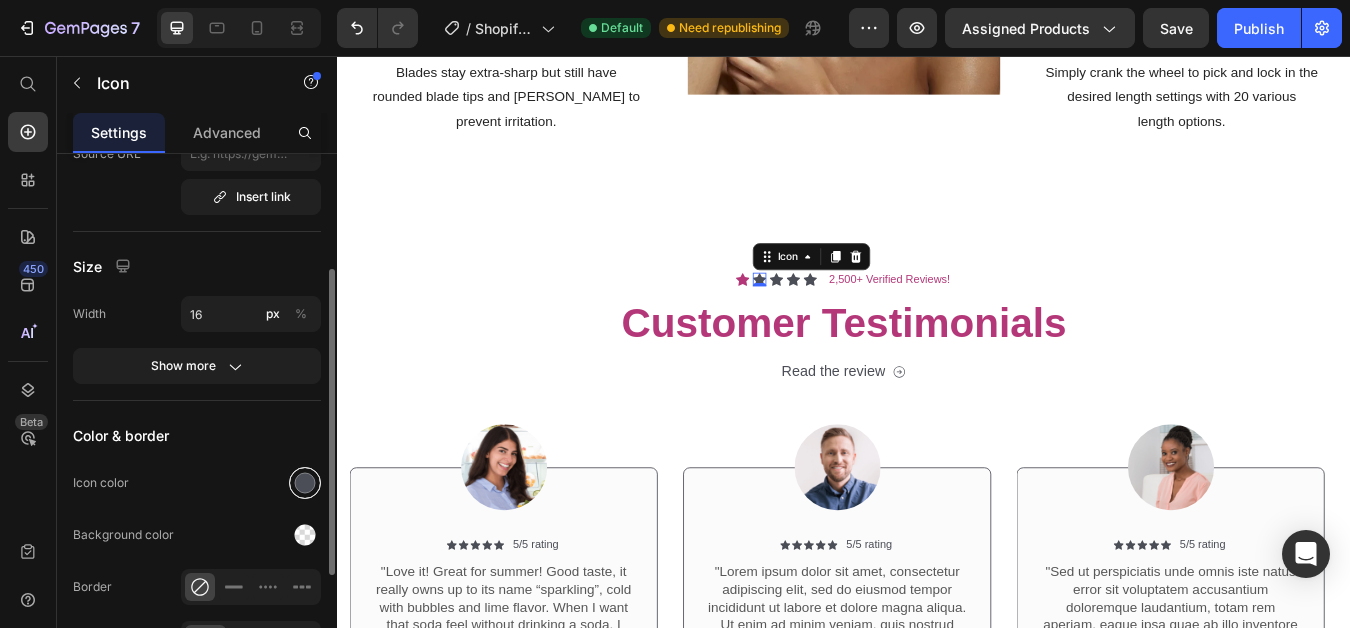 click at bounding box center [305, 483] 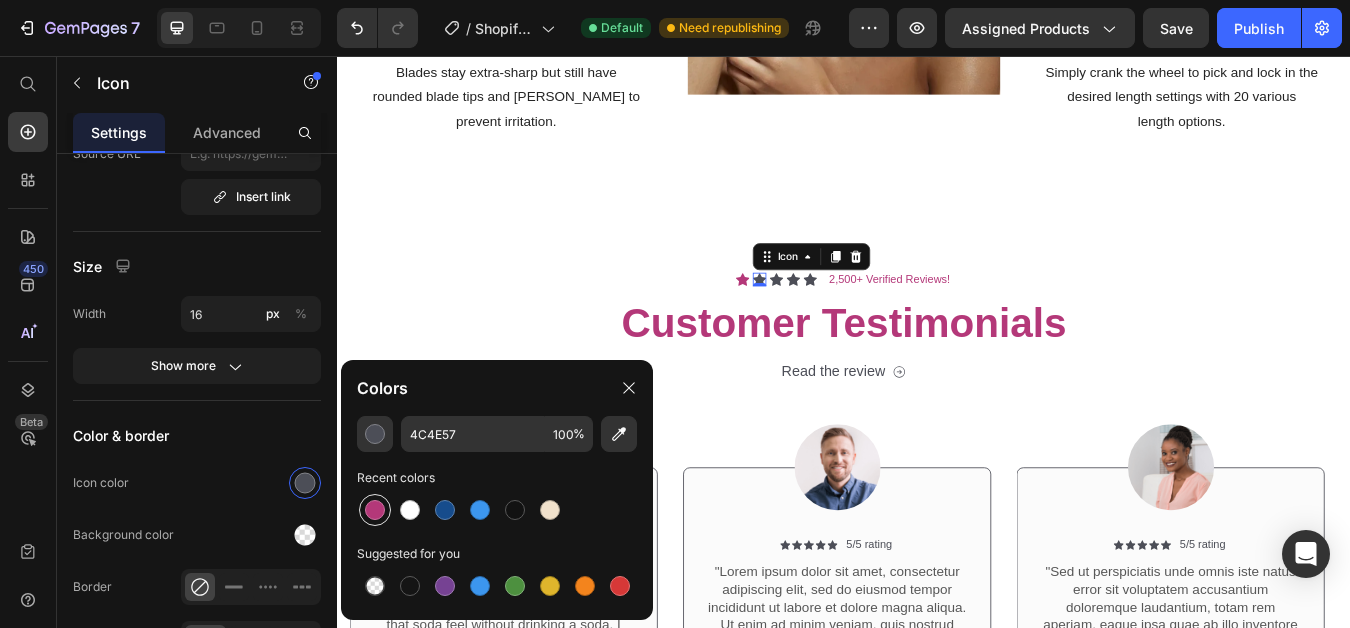 click at bounding box center [375, 510] 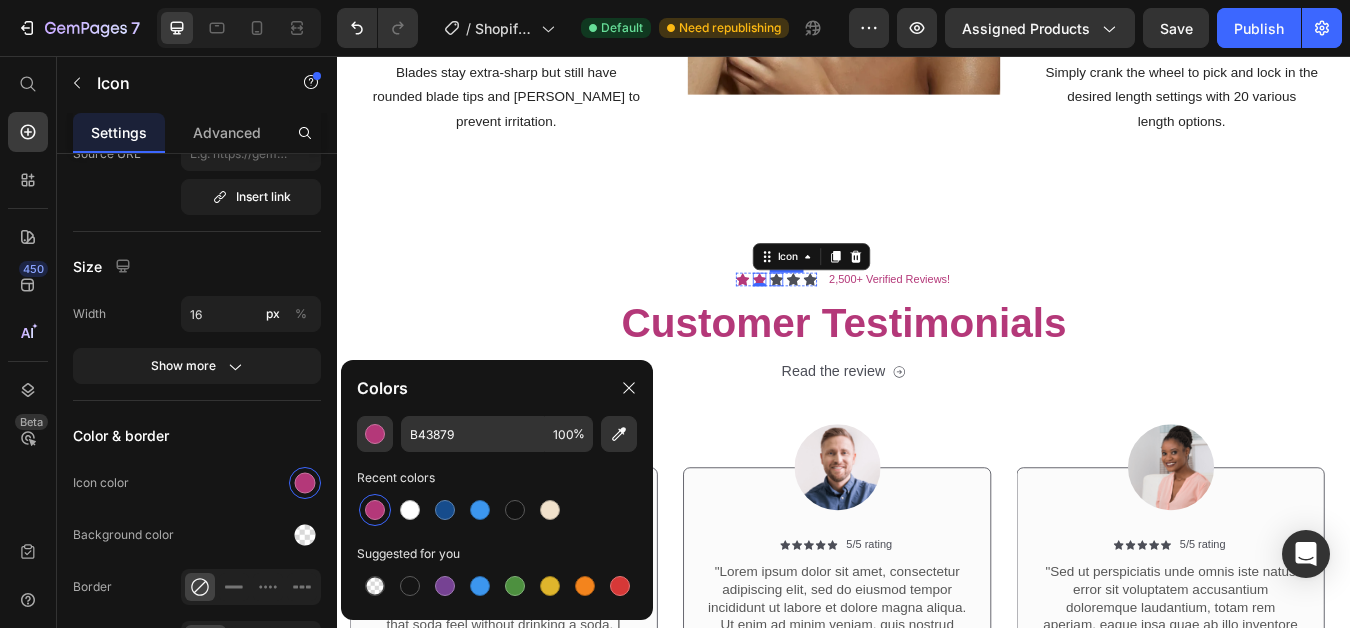 click 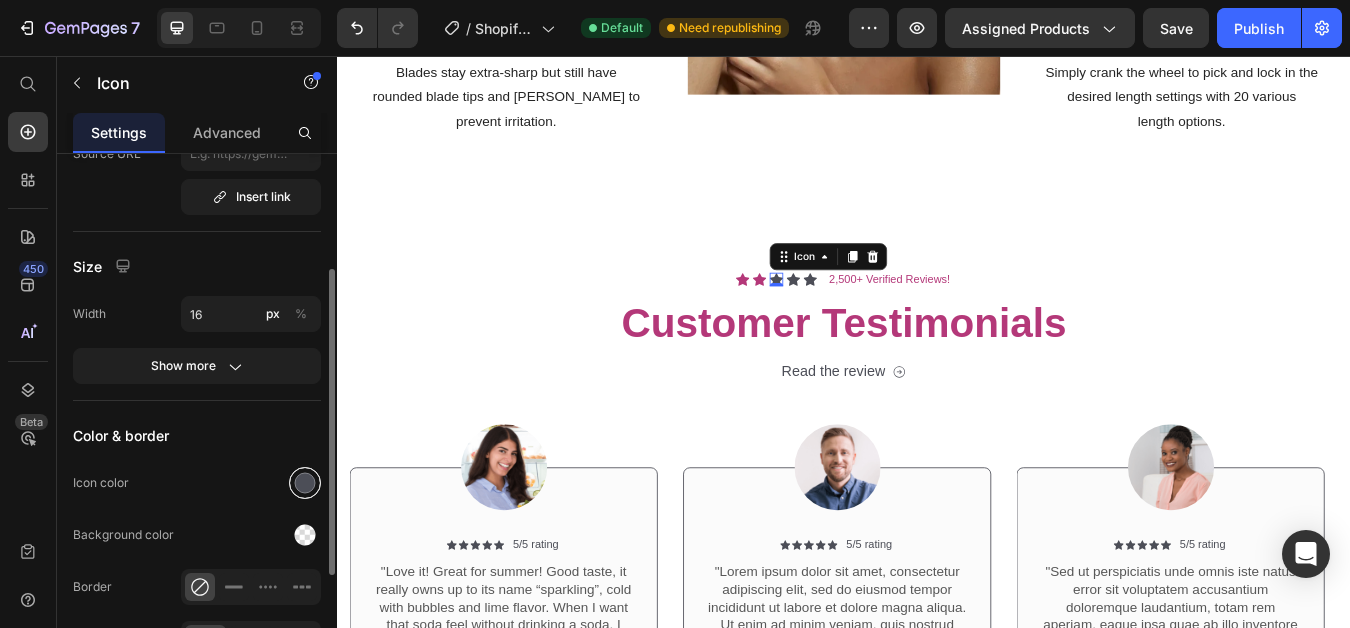 click at bounding box center [305, 483] 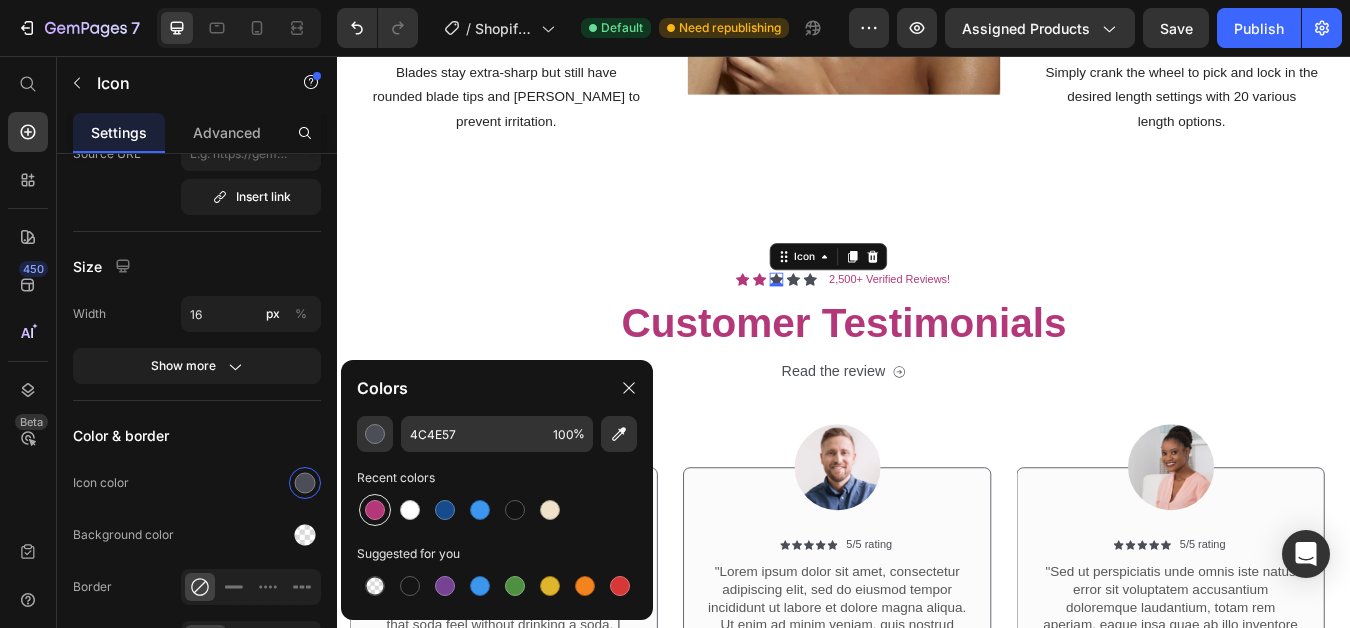 click at bounding box center [375, 510] 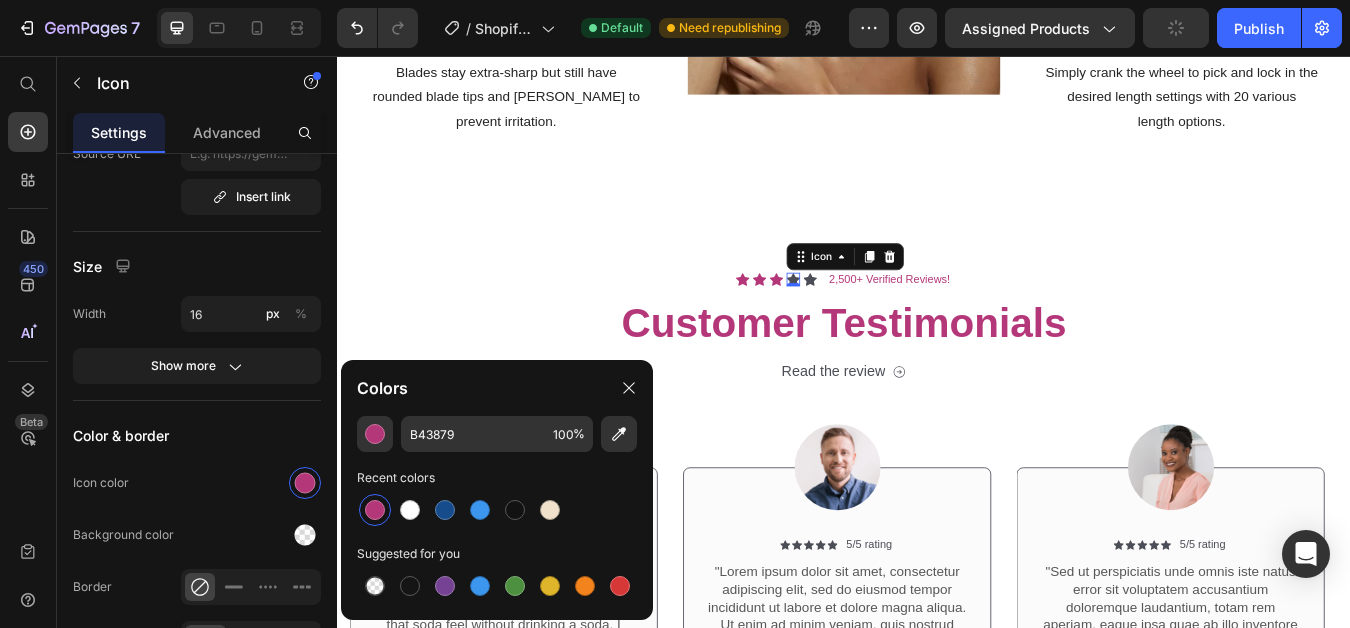 click 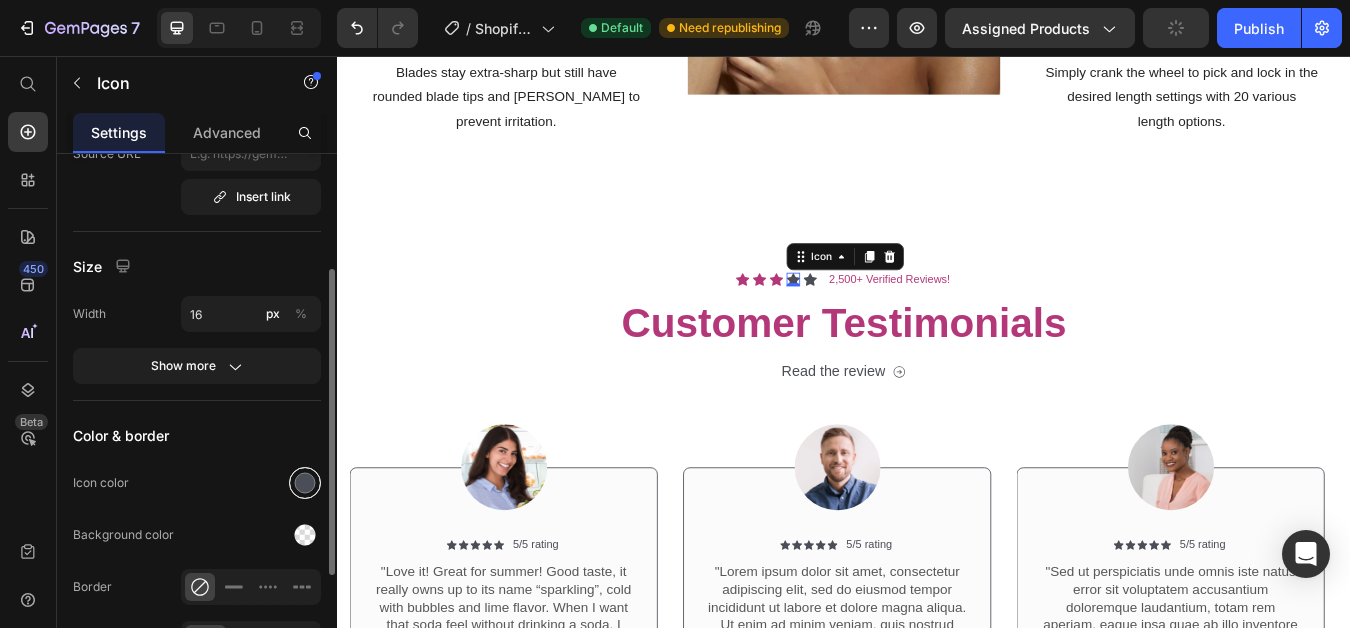 click at bounding box center [305, 483] 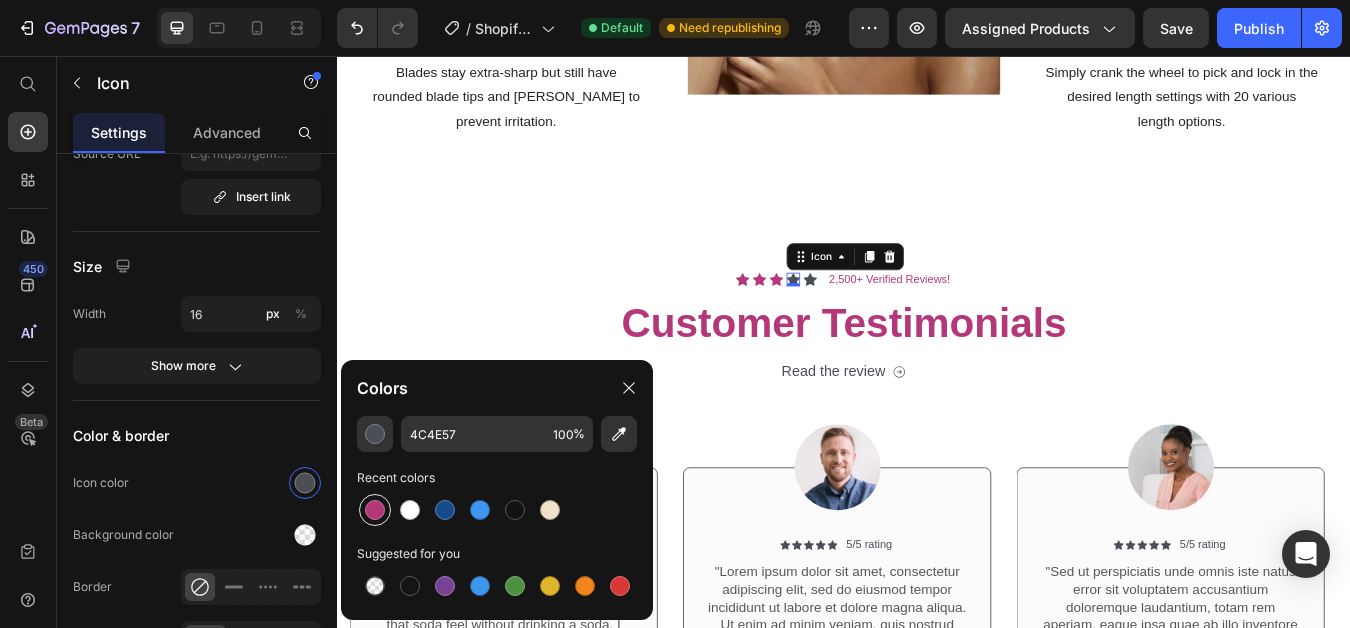 click at bounding box center (375, 510) 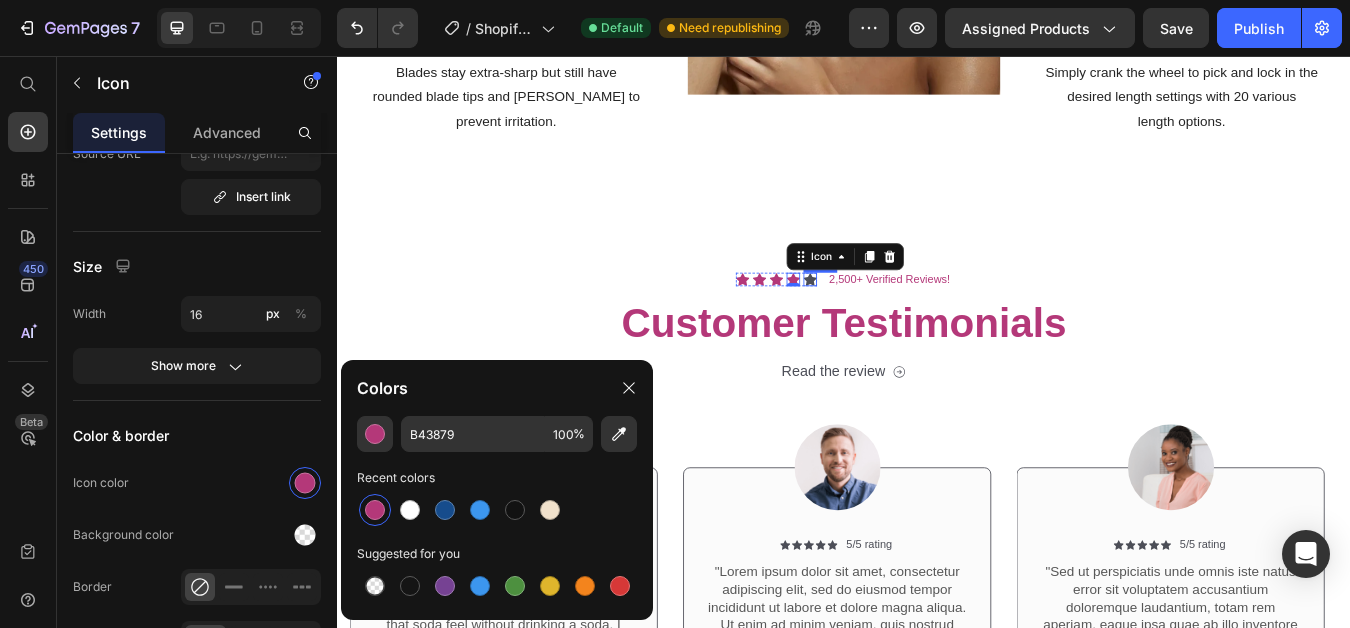 click 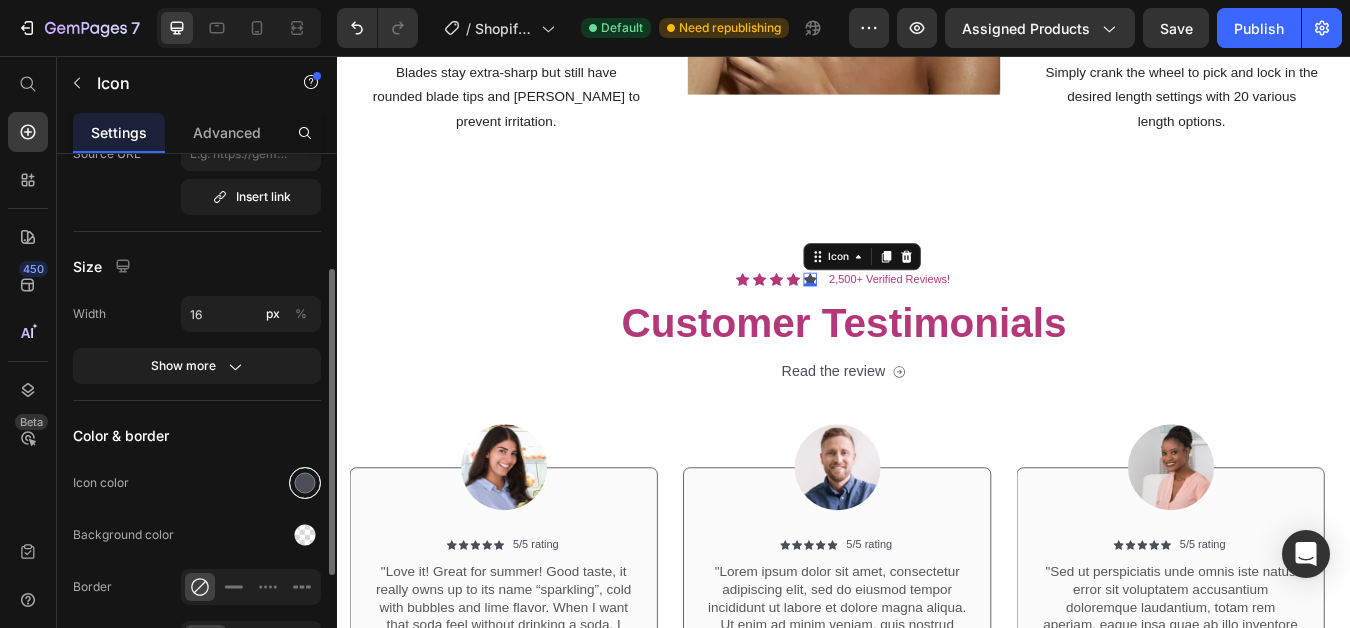click at bounding box center [305, 483] 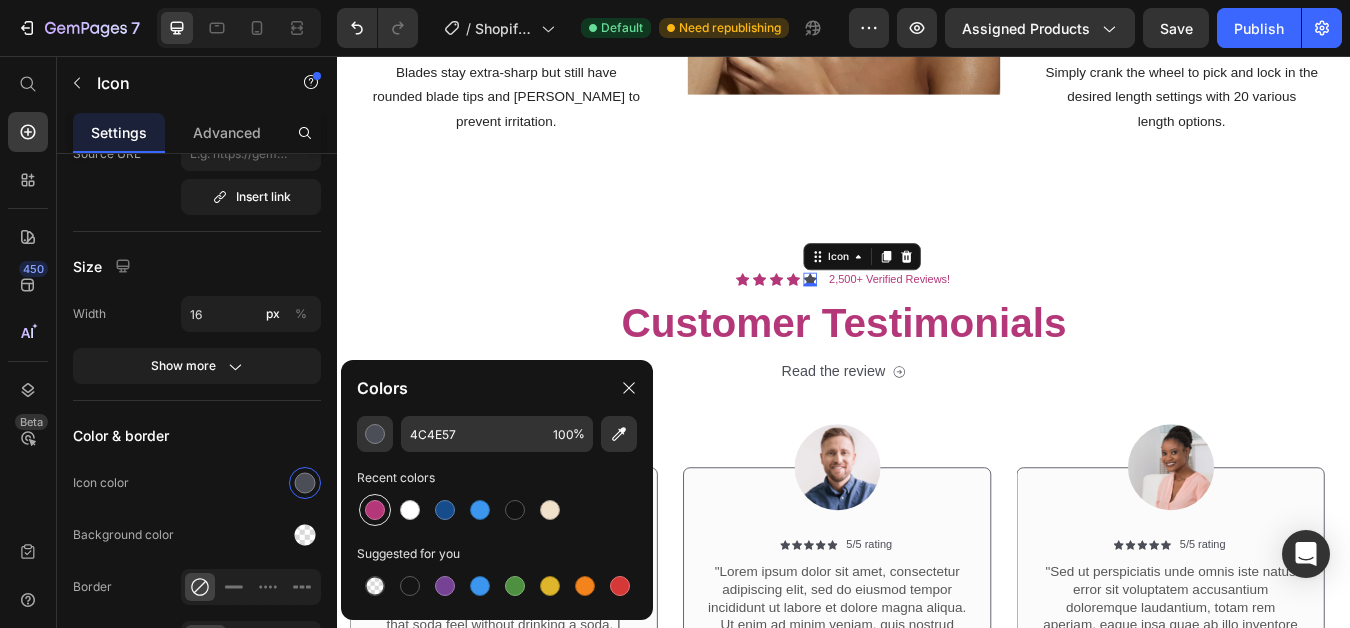 click at bounding box center [375, 510] 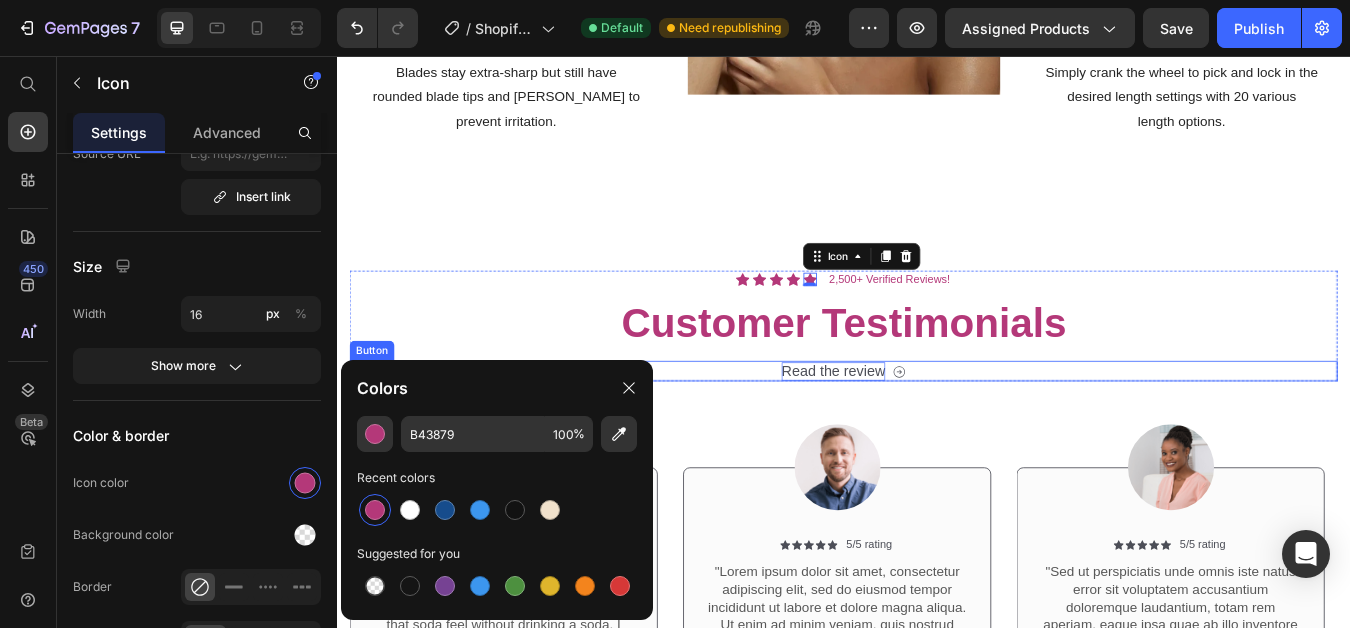 click on "Read the review" at bounding box center [924, 430] 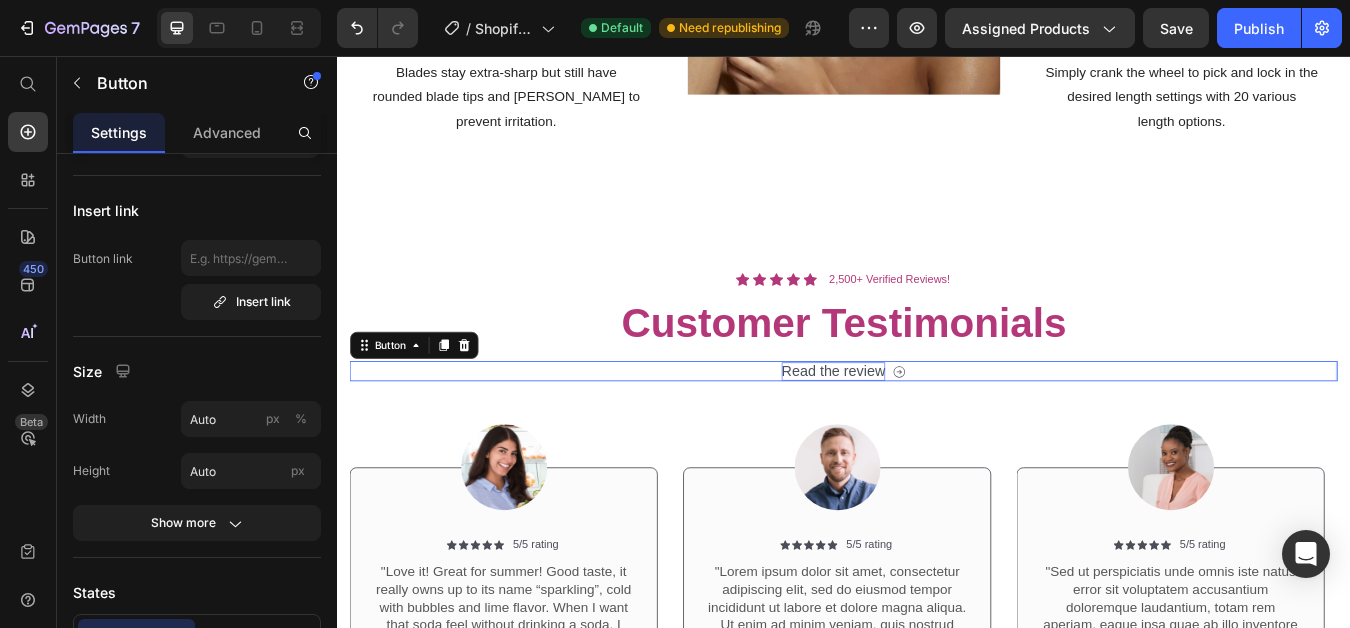 scroll, scrollTop: 0, scrollLeft: 0, axis: both 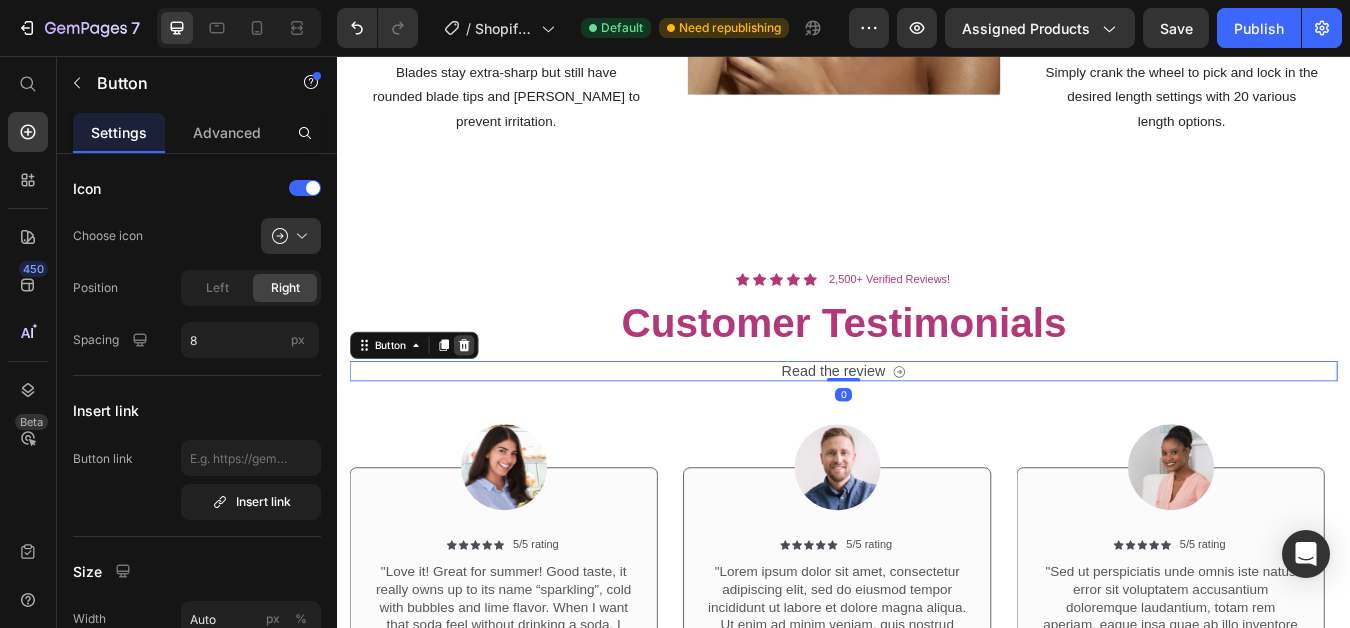 click 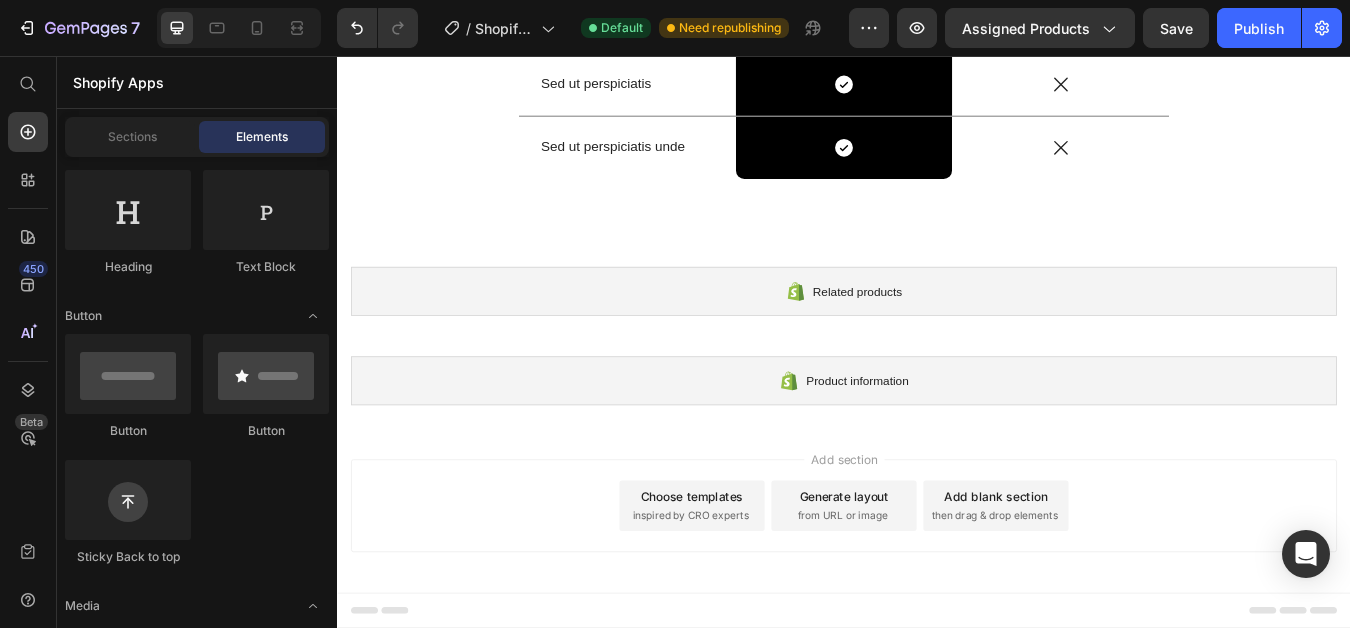 scroll, scrollTop: 4422, scrollLeft: 0, axis: vertical 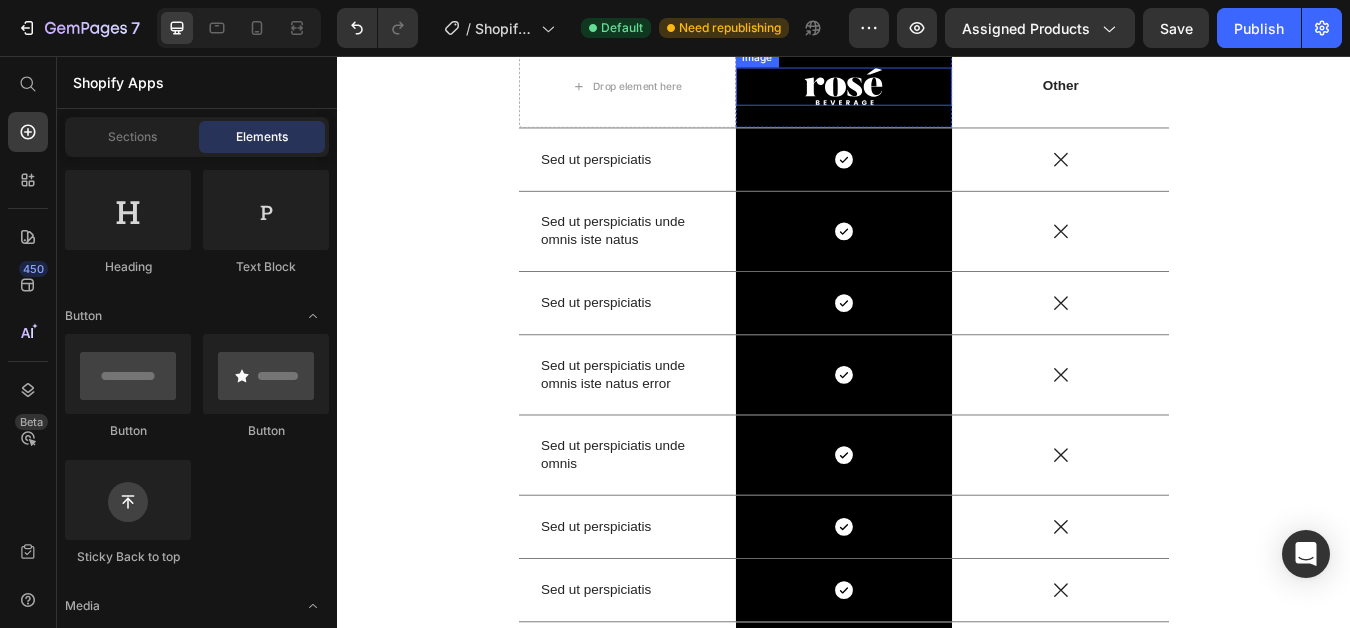 click at bounding box center (937, 93) 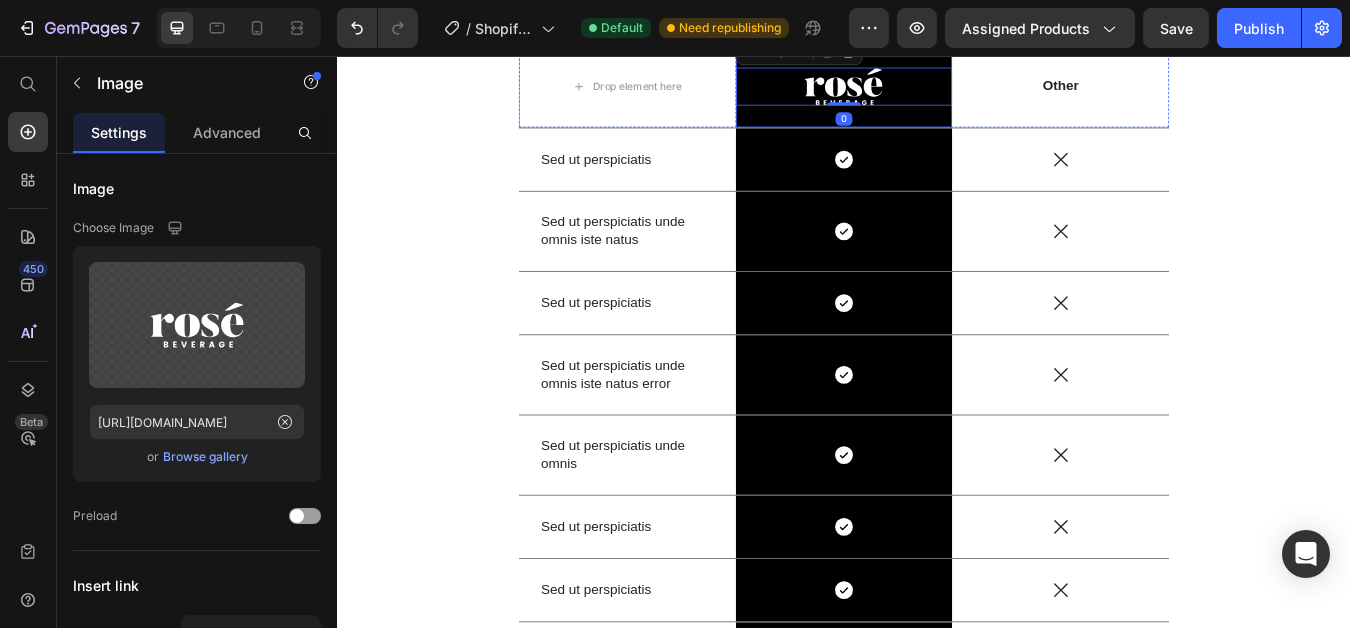 click on "Image   0 Row" at bounding box center [937, 93] 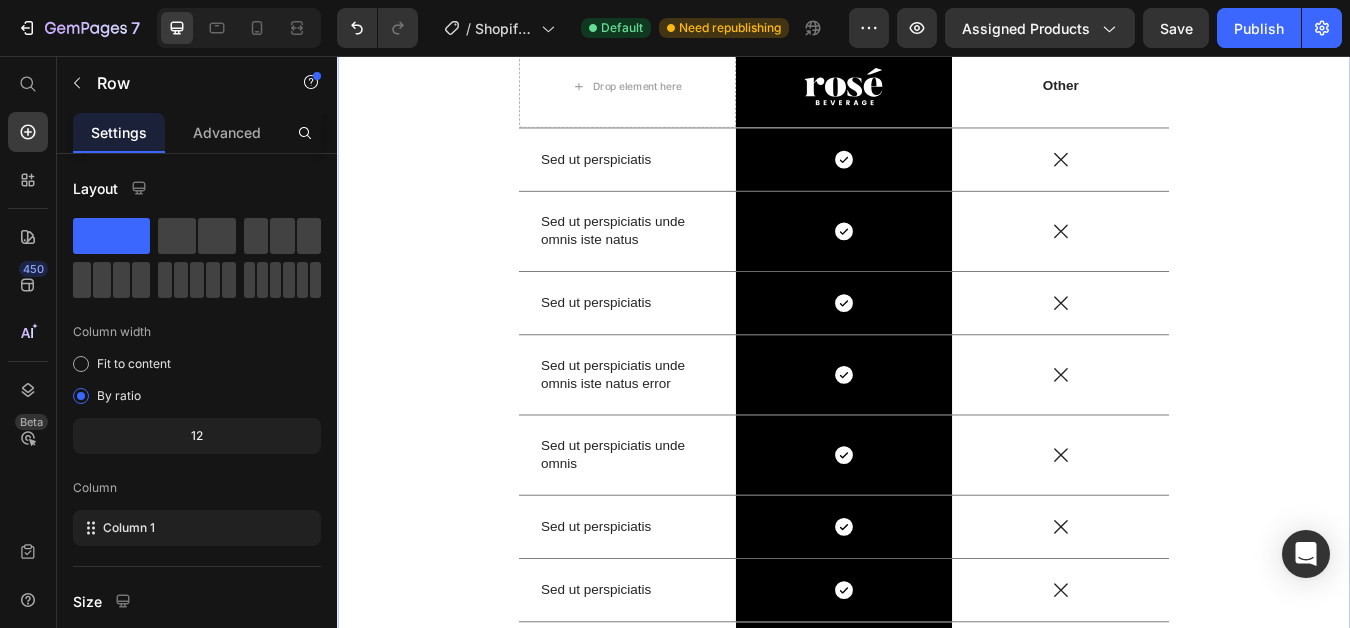 click on "US VS THEM Heading
Drop element here Image Row Other Text Block Row Sed ut perspiciatis Text Block
Icon Row
Icon Row Sed ut perspiciatis unde omnis iste natus  Text Block
Icon Row
Icon Row Sed ut perspiciatis Text Block
Icon Row
Icon Row Sed ut perspiciatis unde omnis iste natus error  Text Block
Icon Row
Icon Row Sed ut perspiciatis unde omnis Text Block
Icon Row
Icon Row Sed ut perspiciatis Text Block
Icon Row
Icon Row Sed ut perspiciatis Text Block
Icon Row
Icon Row Sed ut perspiciatis unde Text Block
Icon Row
Icon Row Row" at bounding box center [937, 387] 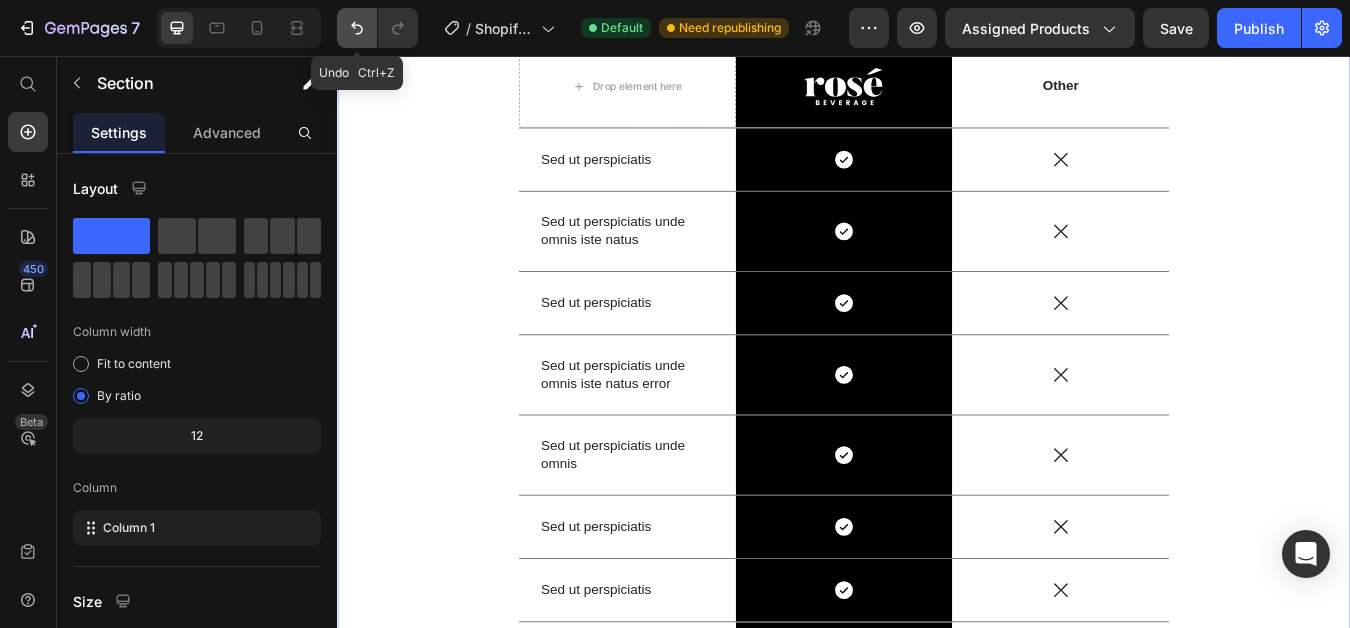 click 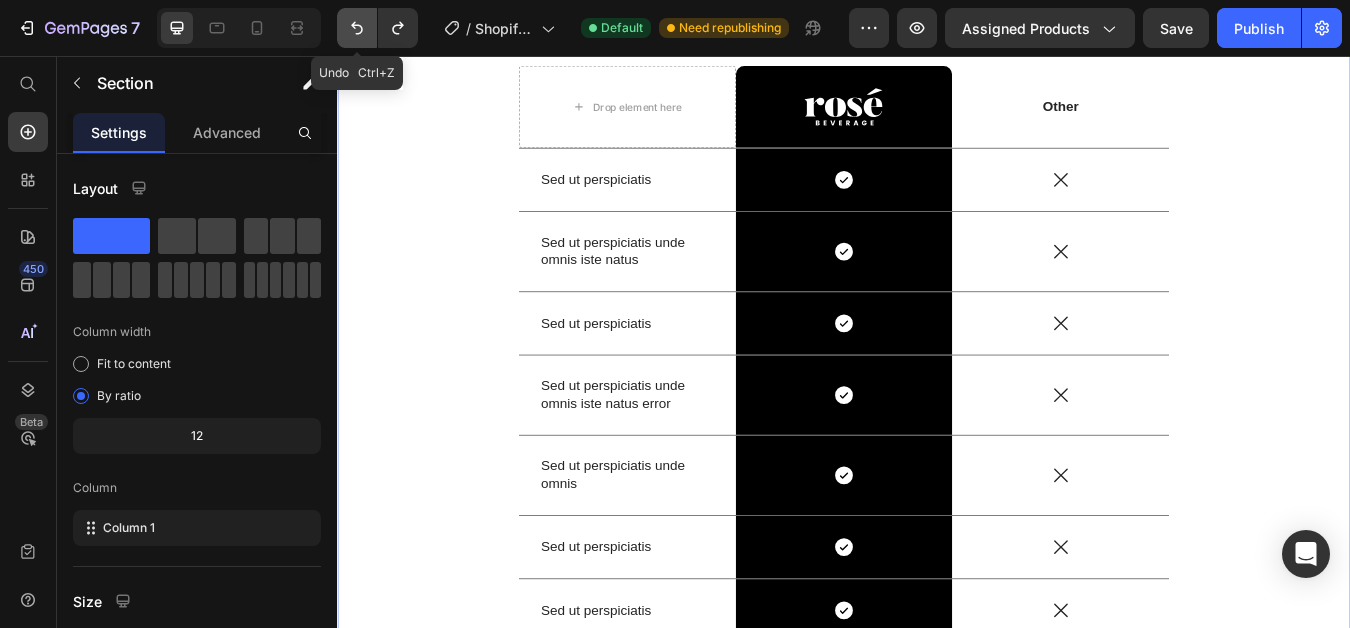 scroll, scrollTop: 4446, scrollLeft: 0, axis: vertical 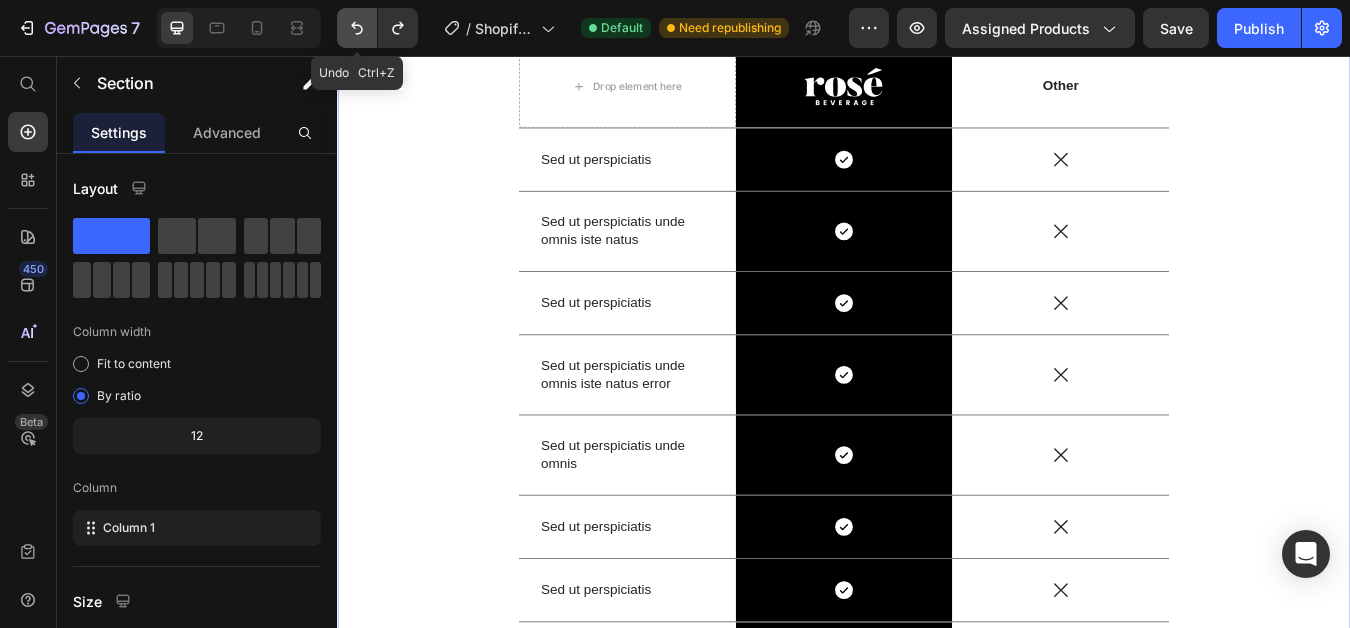 click 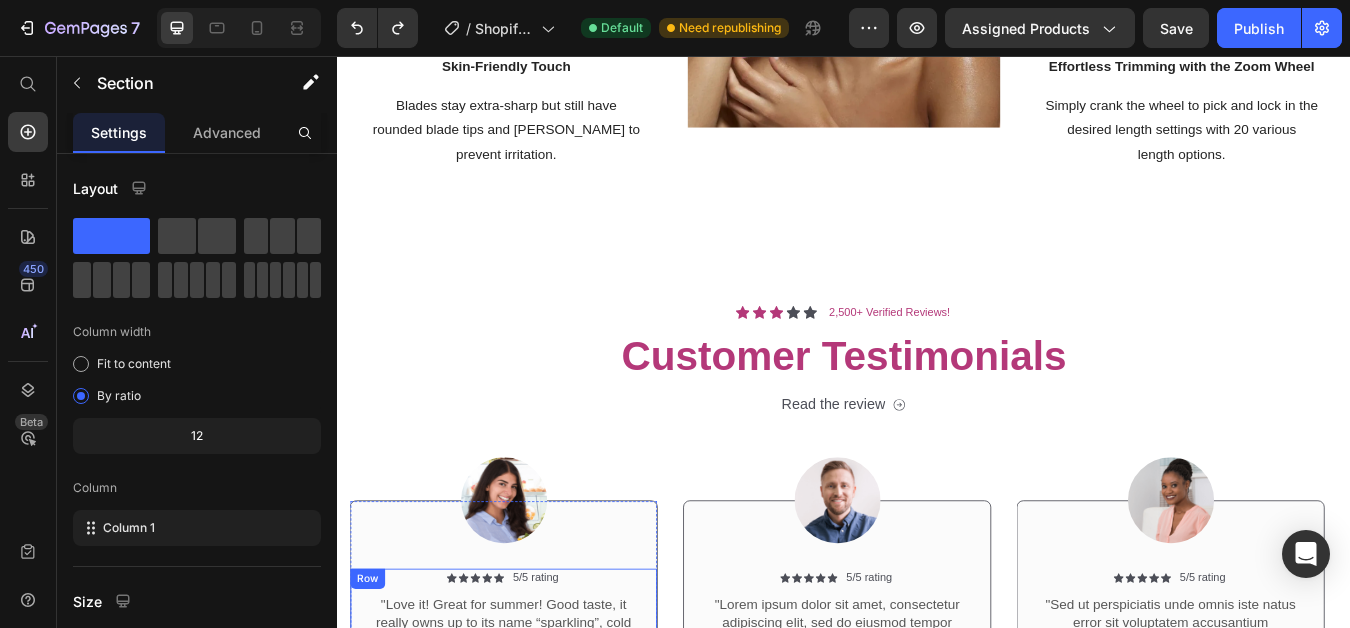 scroll, scrollTop: 3346, scrollLeft: 0, axis: vertical 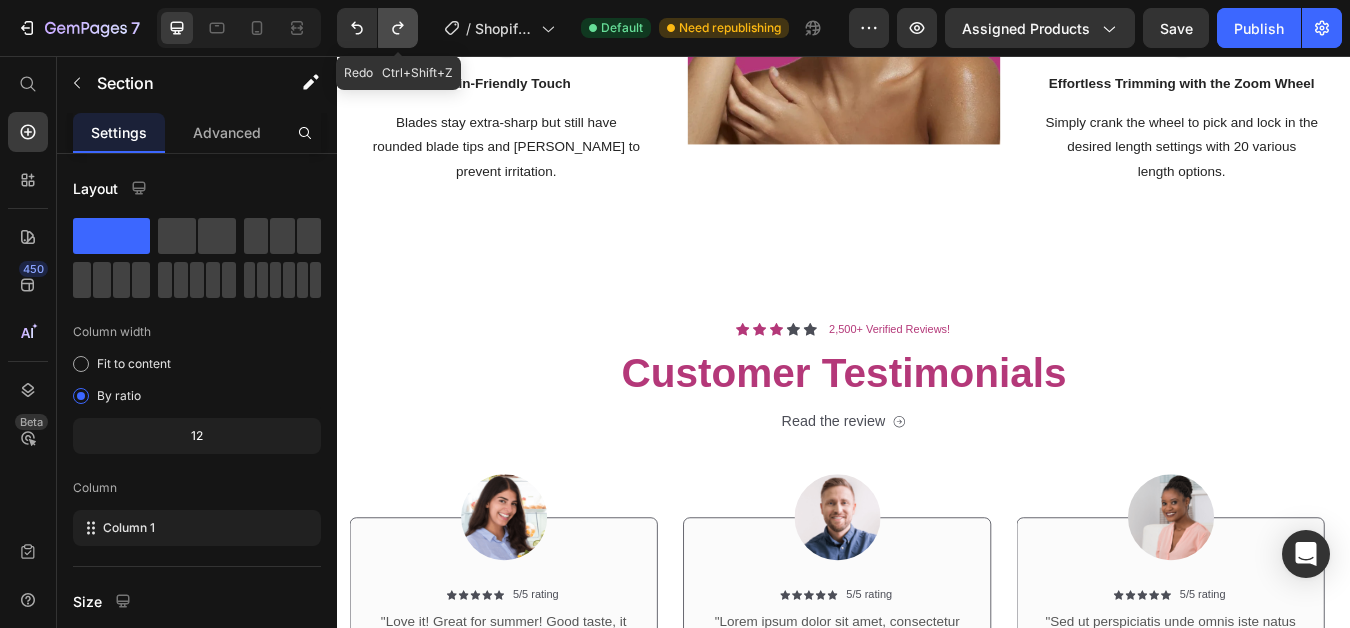 click 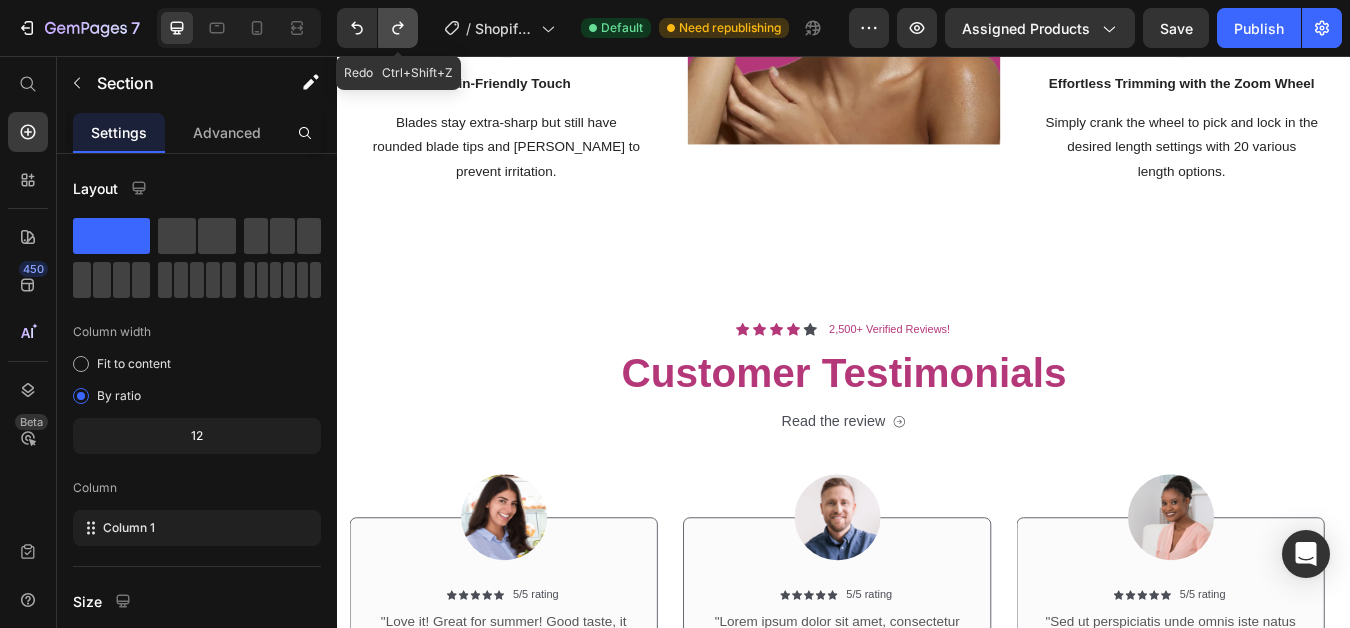 click 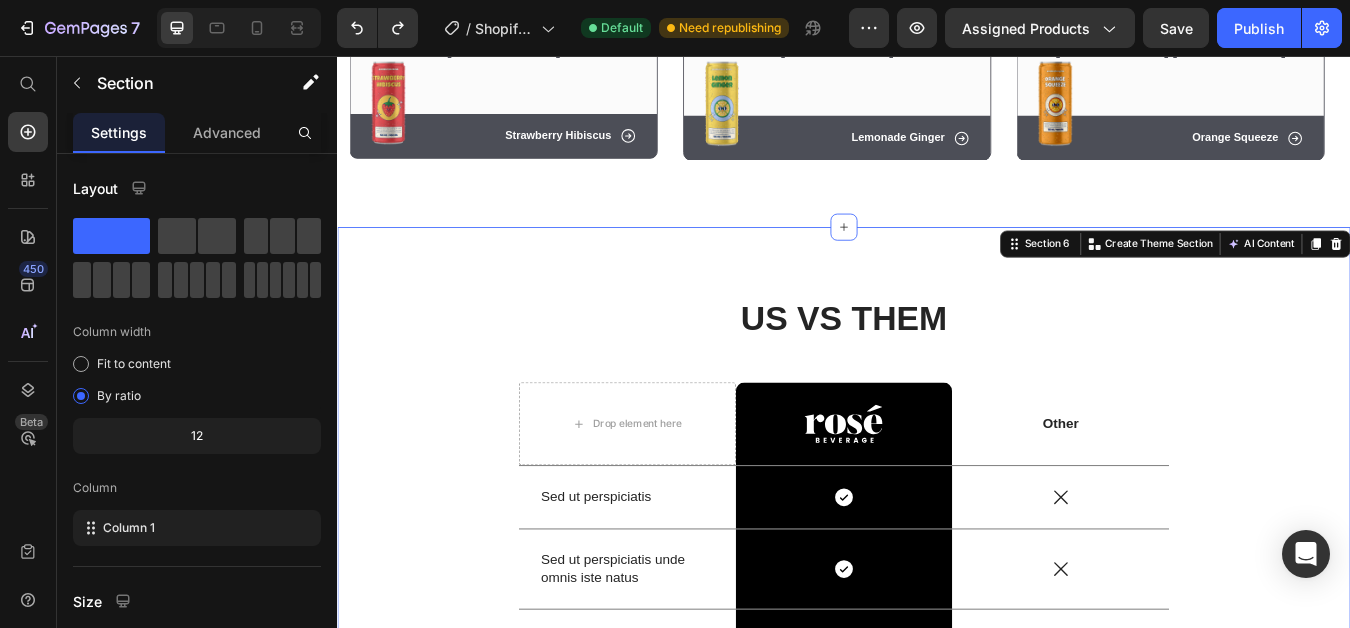 scroll, scrollTop: 4146, scrollLeft: 0, axis: vertical 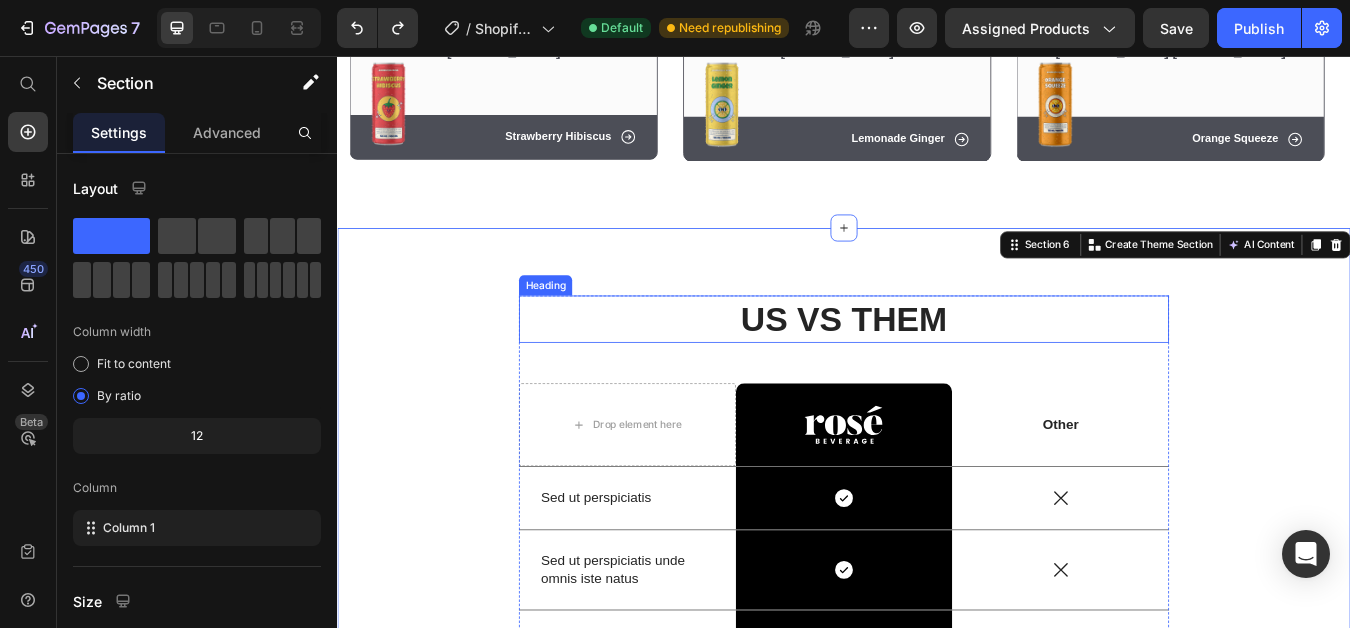 click on "US VS THEM" at bounding box center [937, 368] 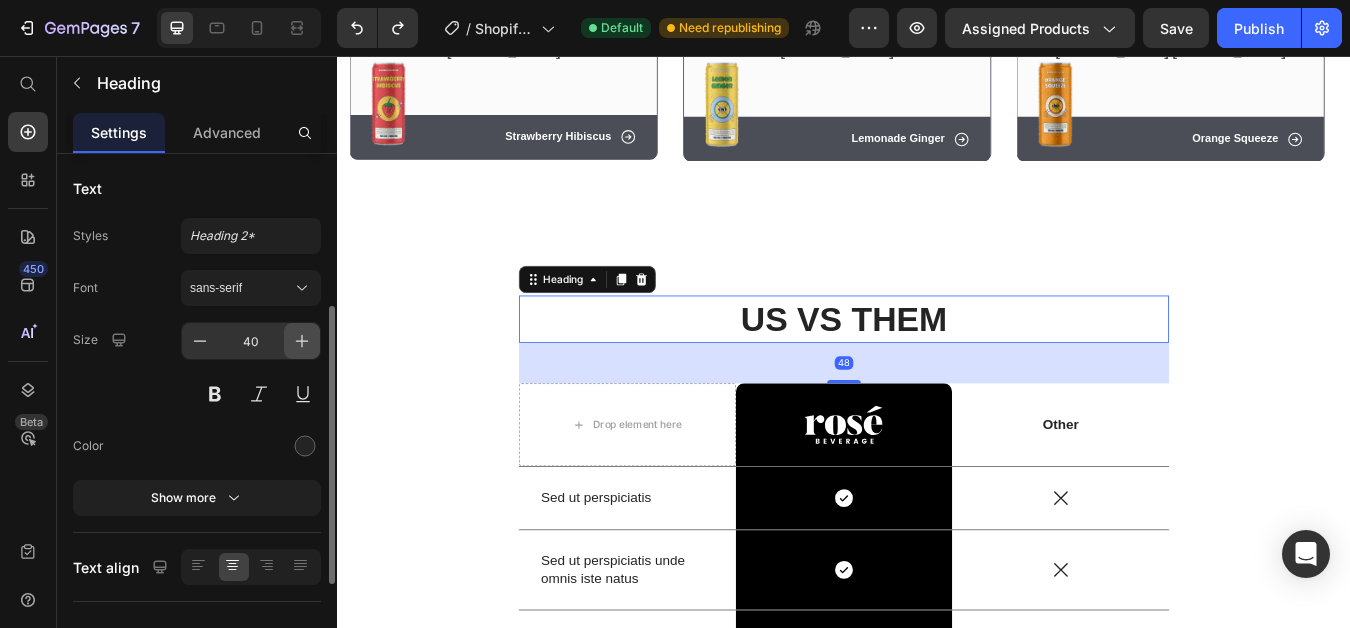 scroll, scrollTop: 200, scrollLeft: 0, axis: vertical 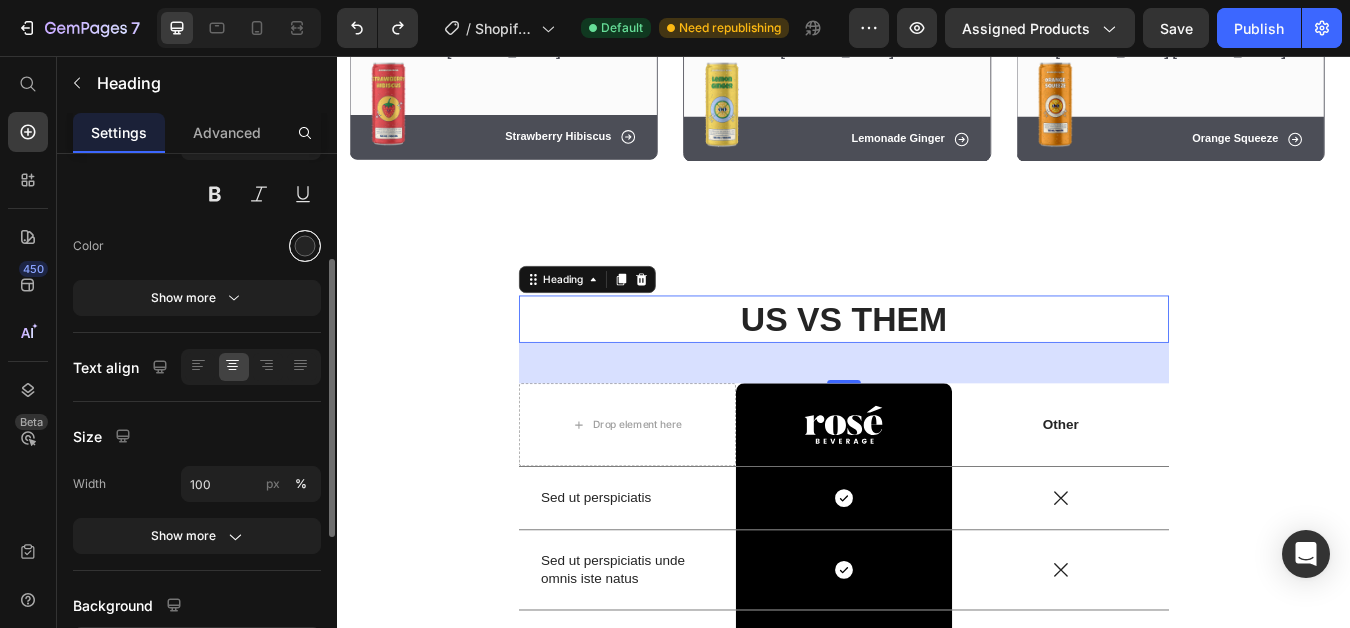 click at bounding box center [305, 246] 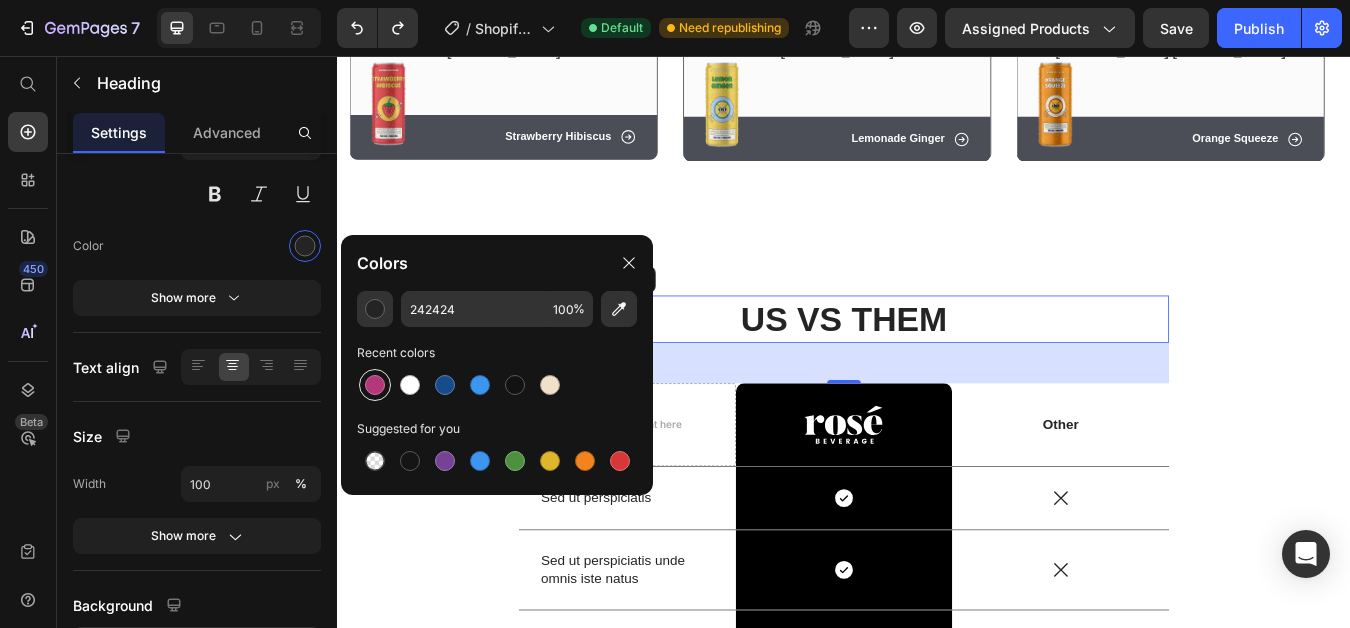 click at bounding box center (375, 385) 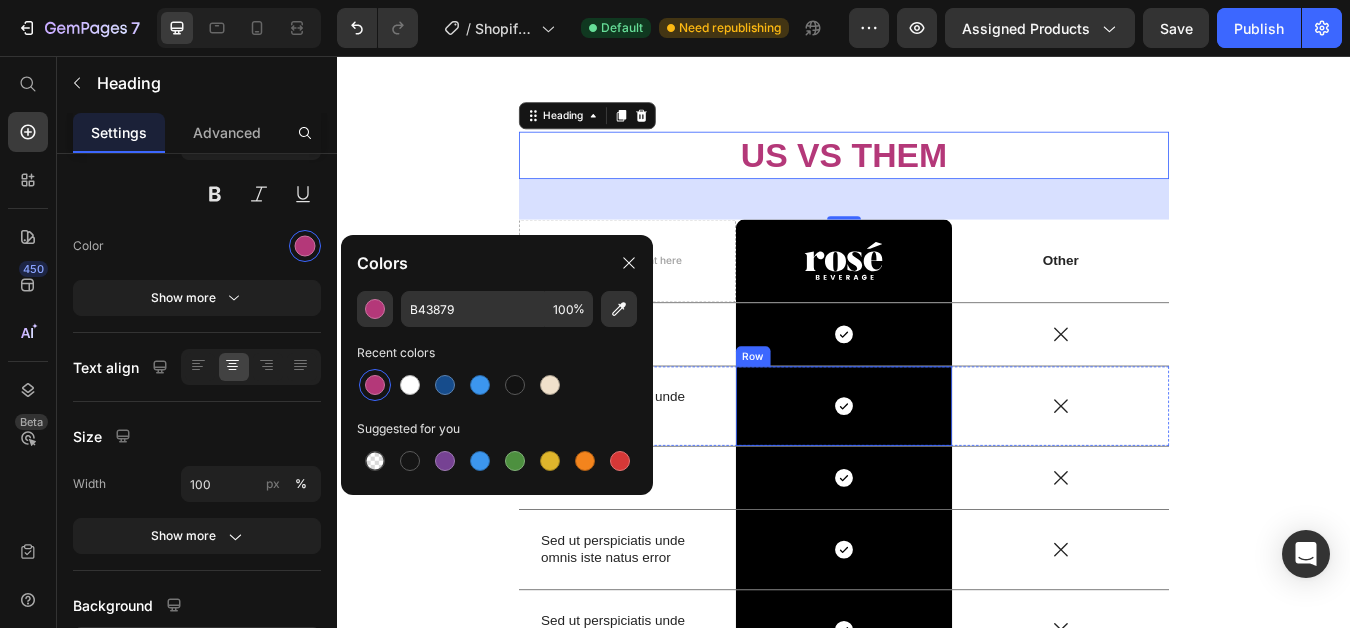 scroll, scrollTop: 4346, scrollLeft: 0, axis: vertical 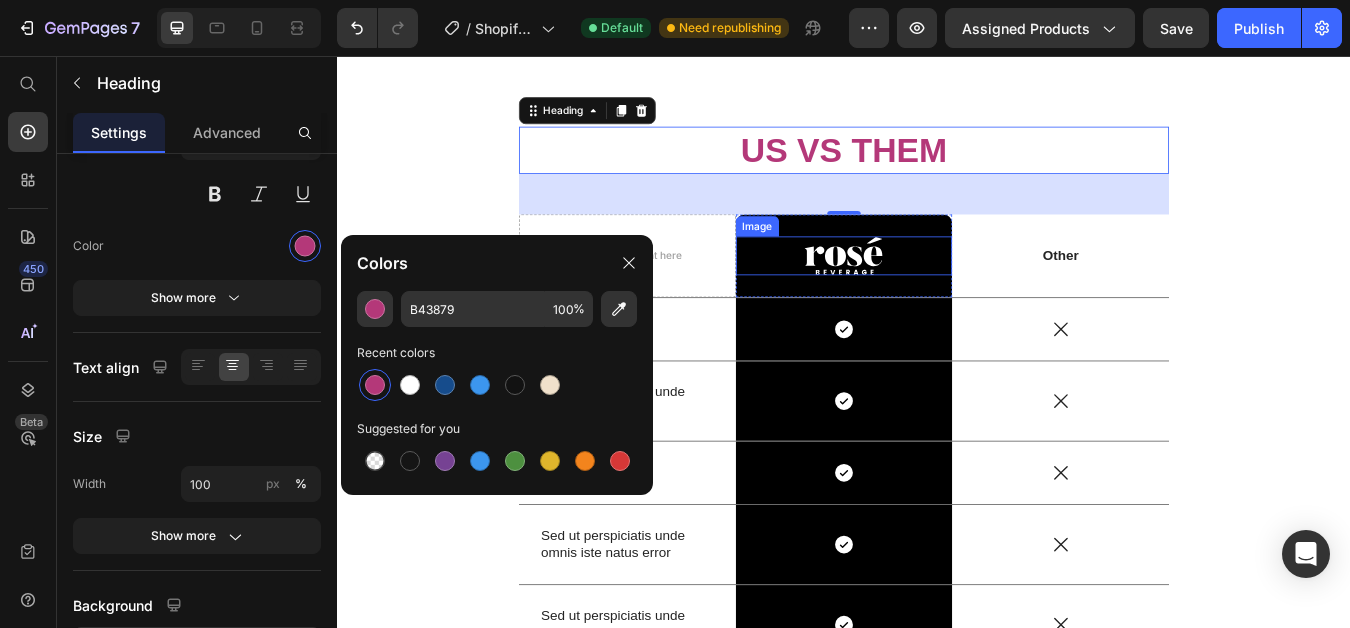 click at bounding box center (937, 293) 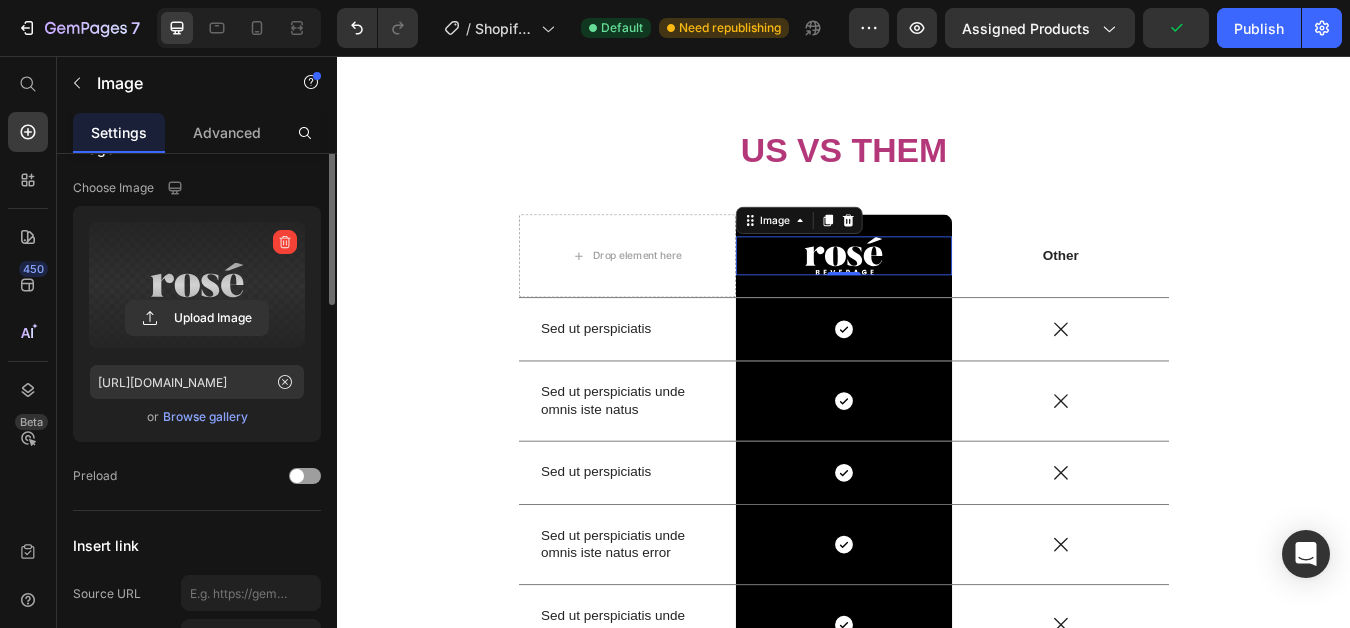 scroll, scrollTop: 0, scrollLeft: 0, axis: both 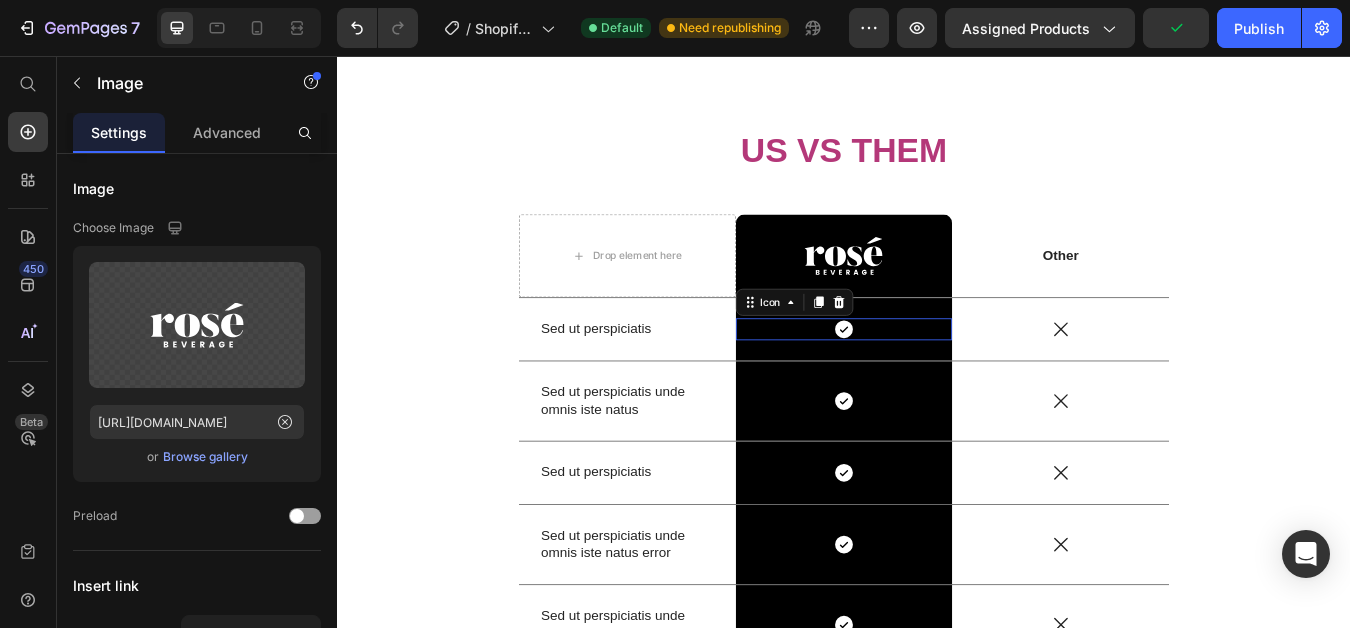 click on "Icon   0" at bounding box center (937, 380) 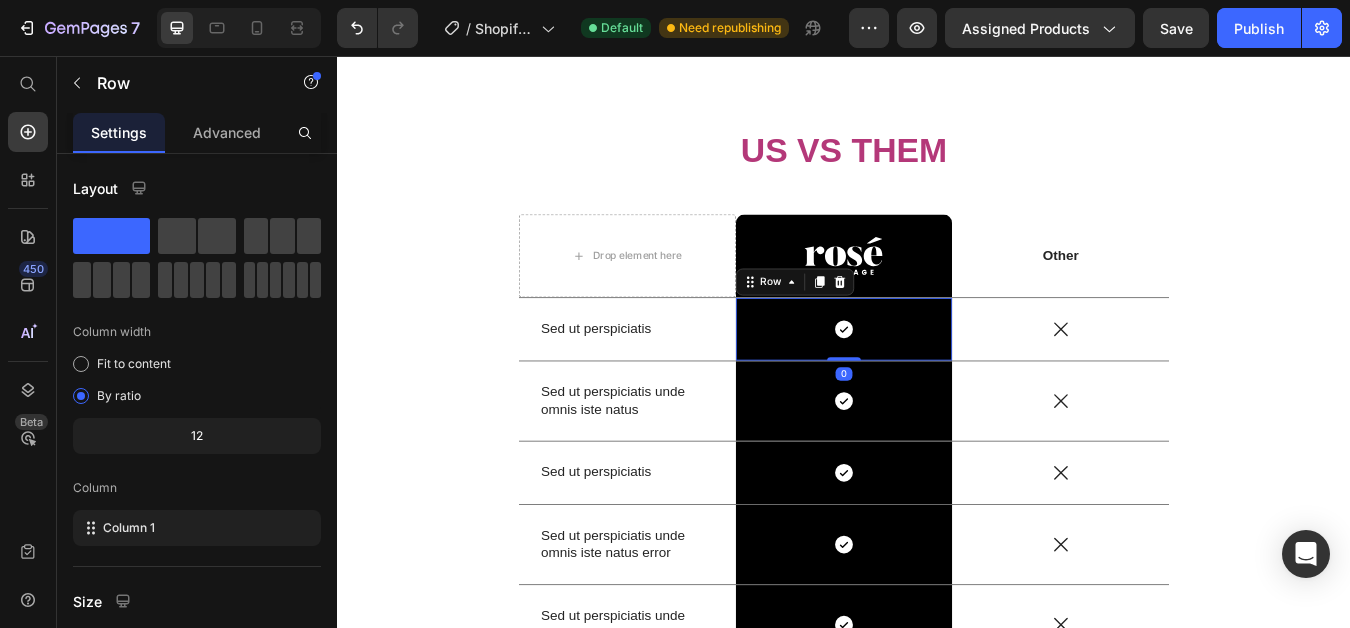 click on "Icon Row   0" at bounding box center [937, 380] 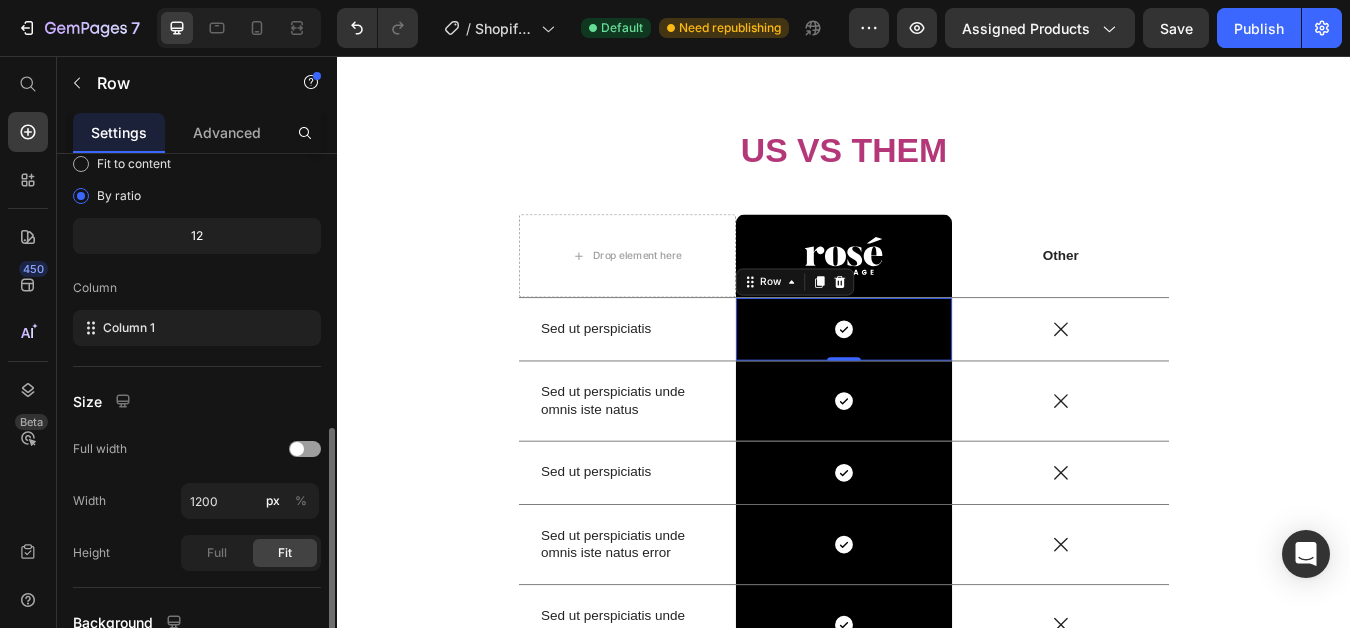 scroll, scrollTop: 381, scrollLeft: 0, axis: vertical 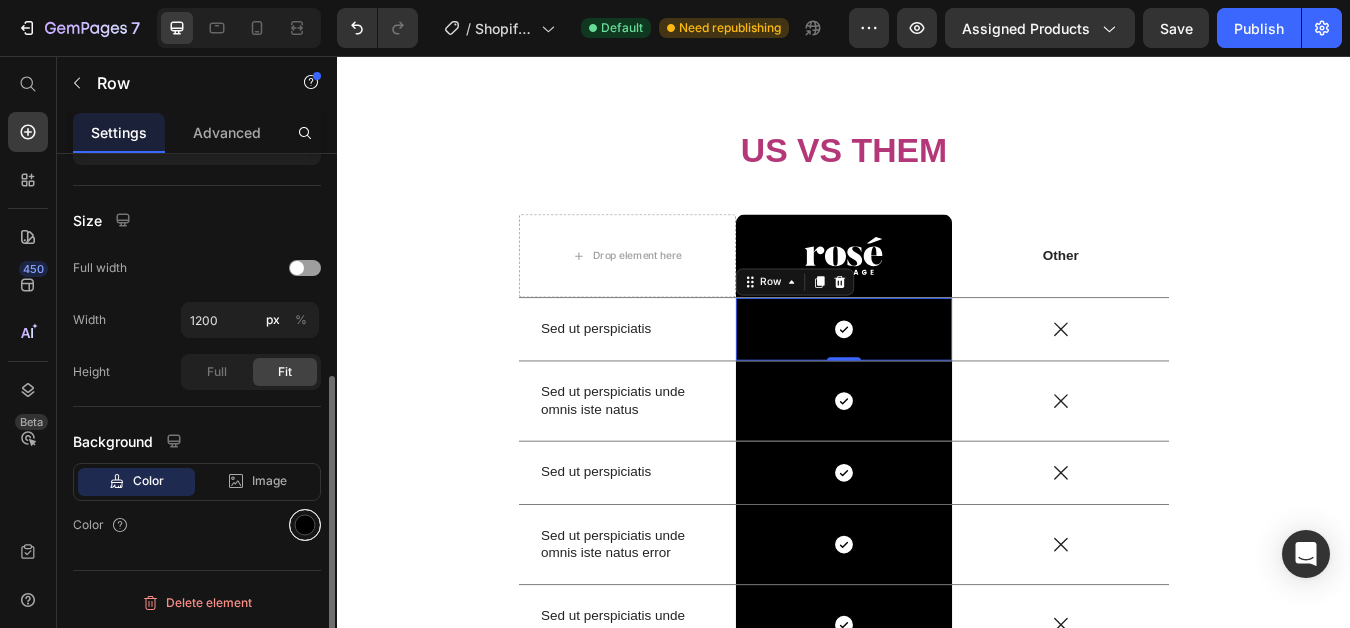click at bounding box center [305, 525] 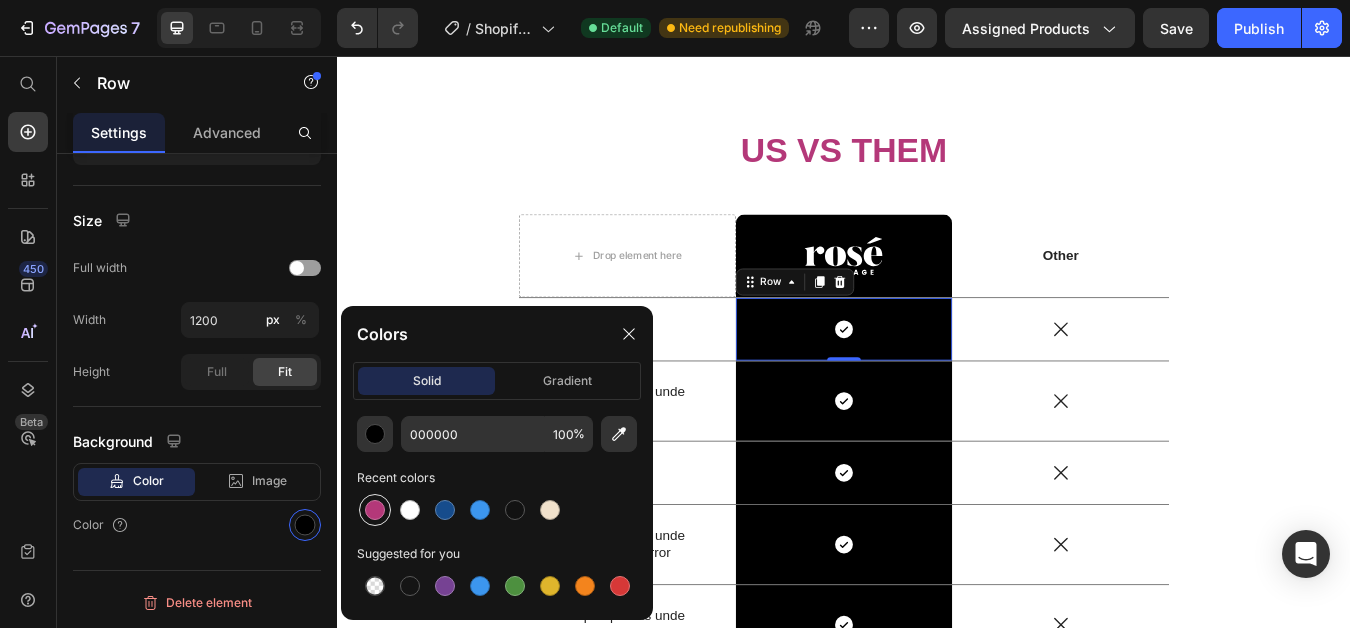 click at bounding box center (375, 510) 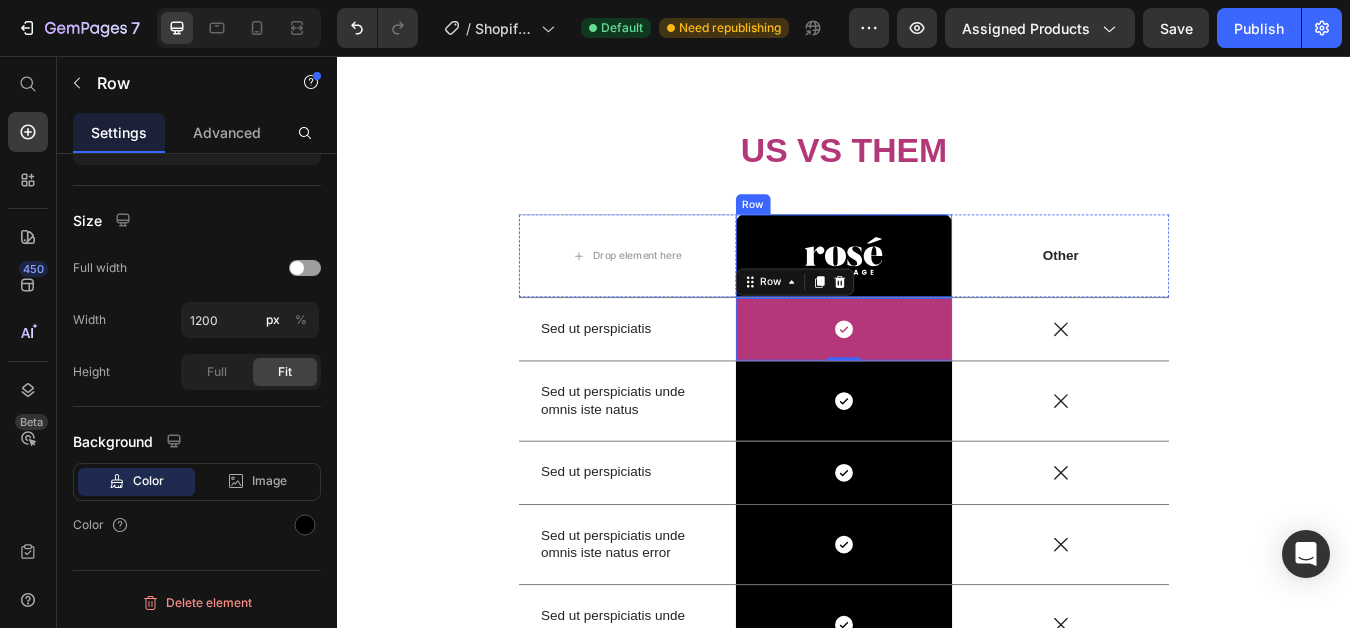 click on "Image Row" at bounding box center (937, 293) 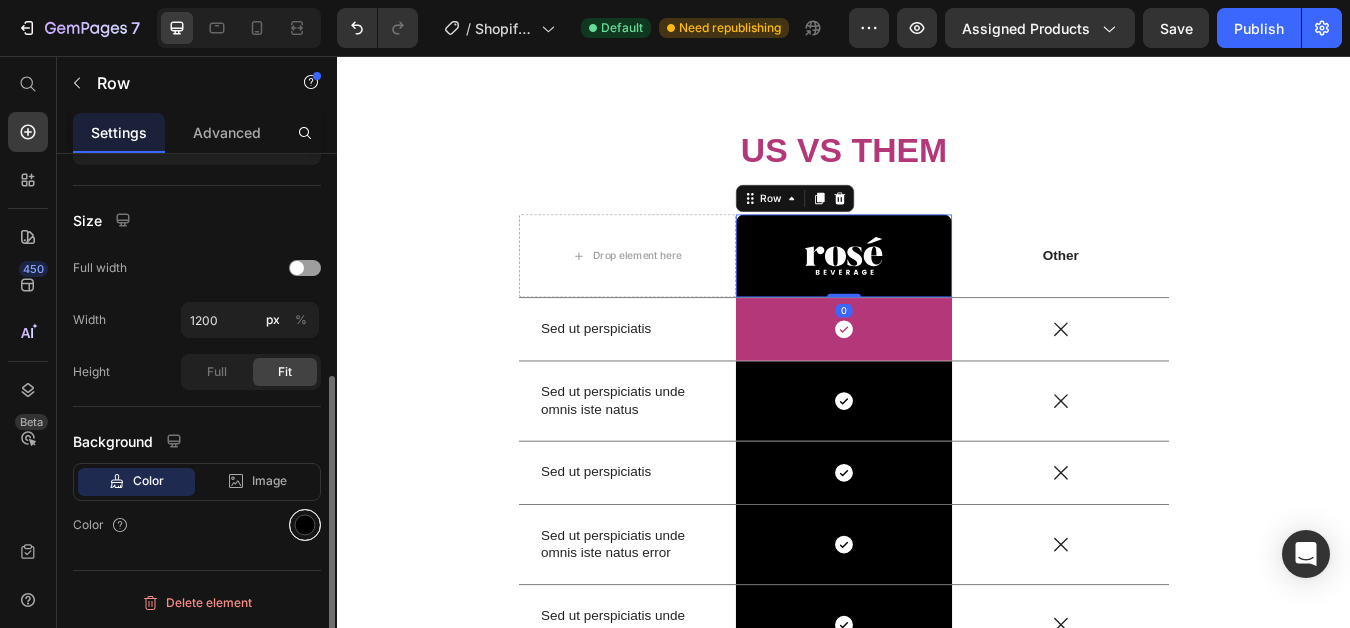 click at bounding box center [305, 525] 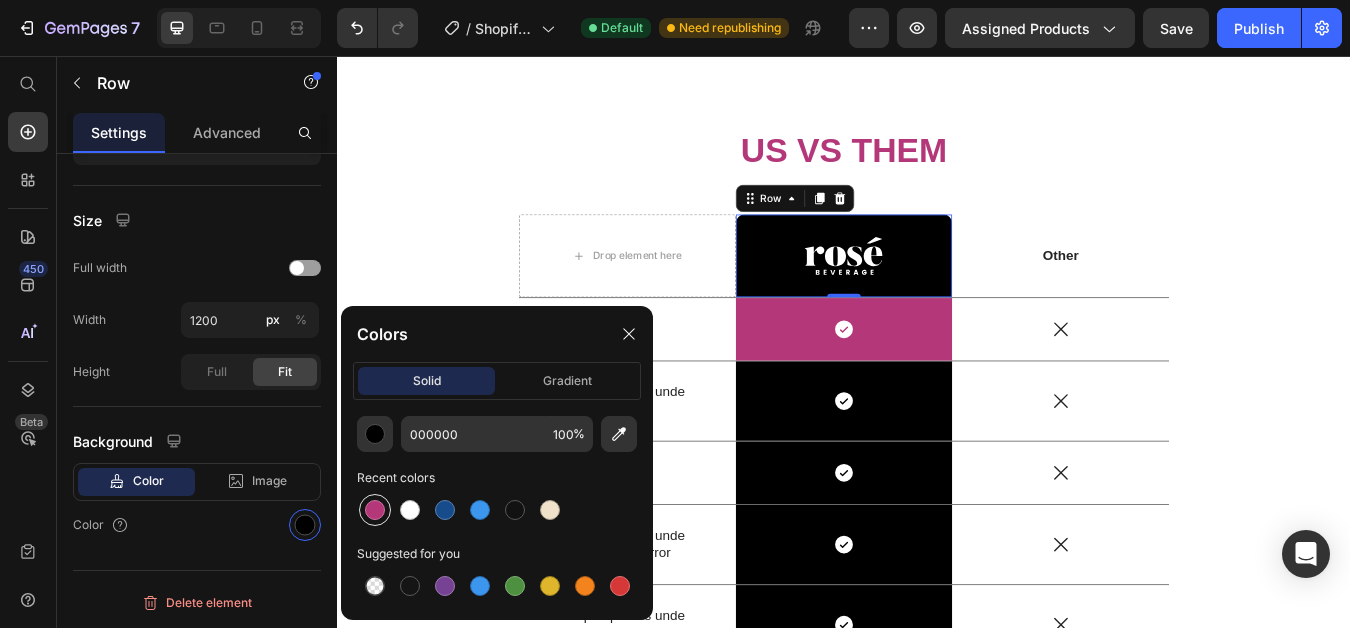 click at bounding box center [375, 510] 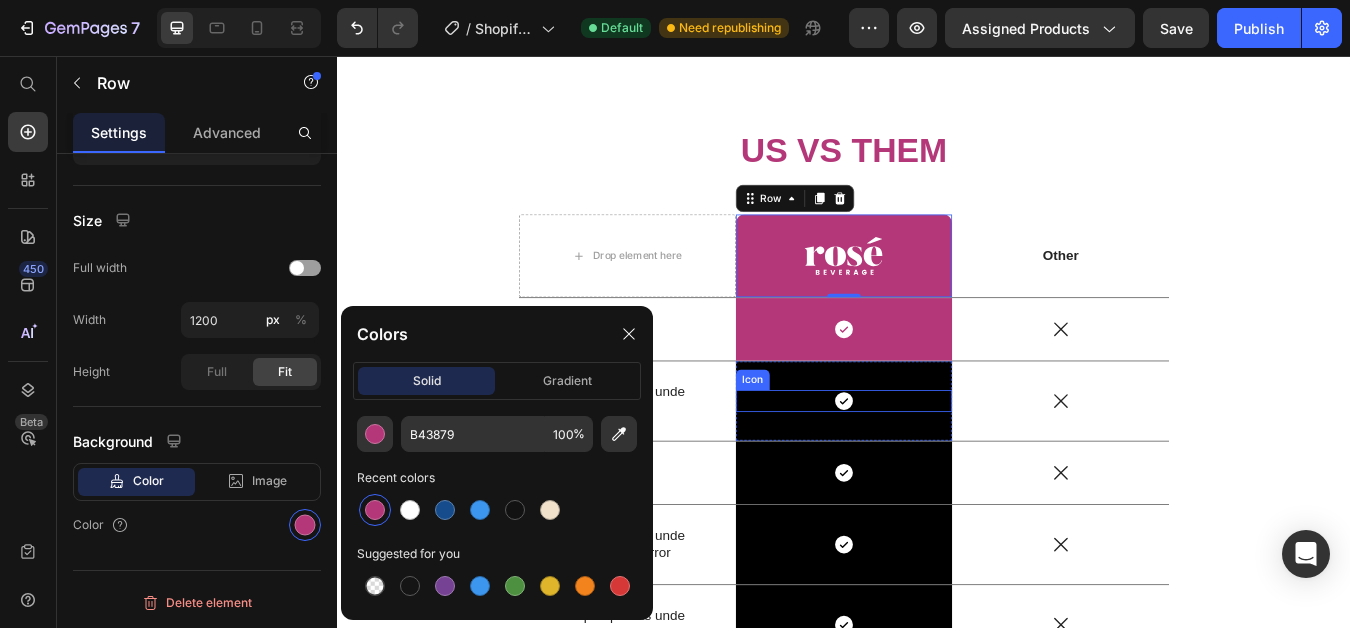 click on "Icon" at bounding box center (937, 465) 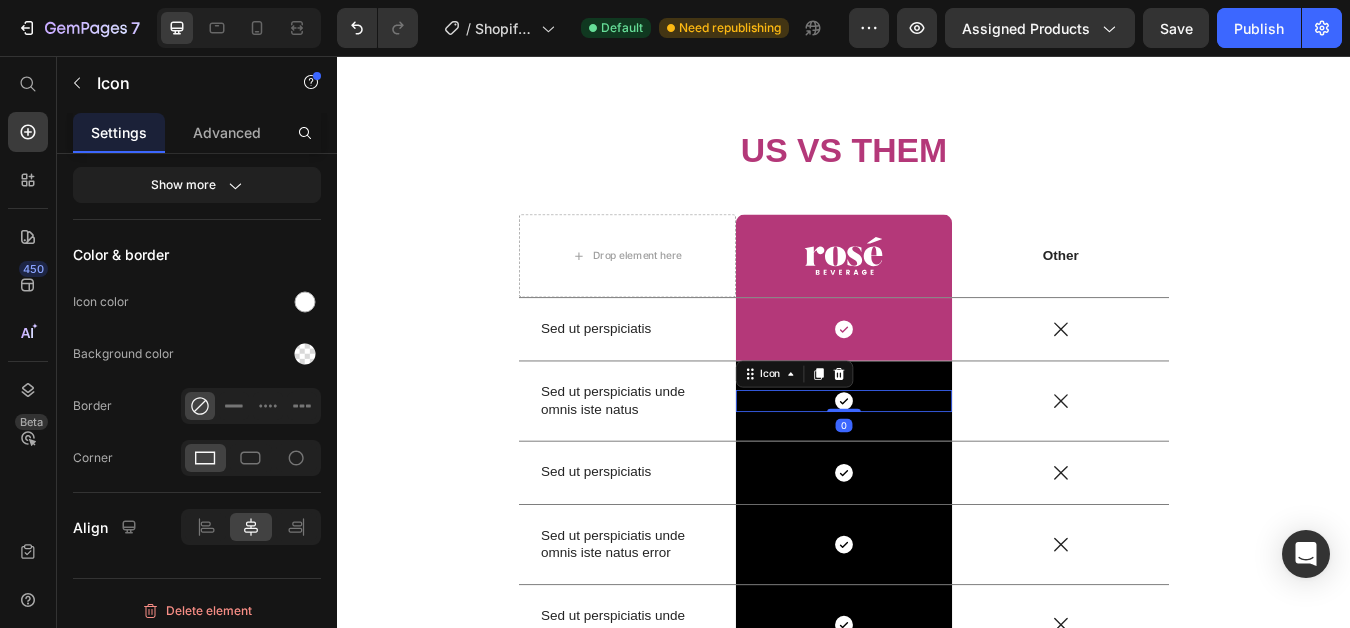 scroll, scrollTop: 0, scrollLeft: 0, axis: both 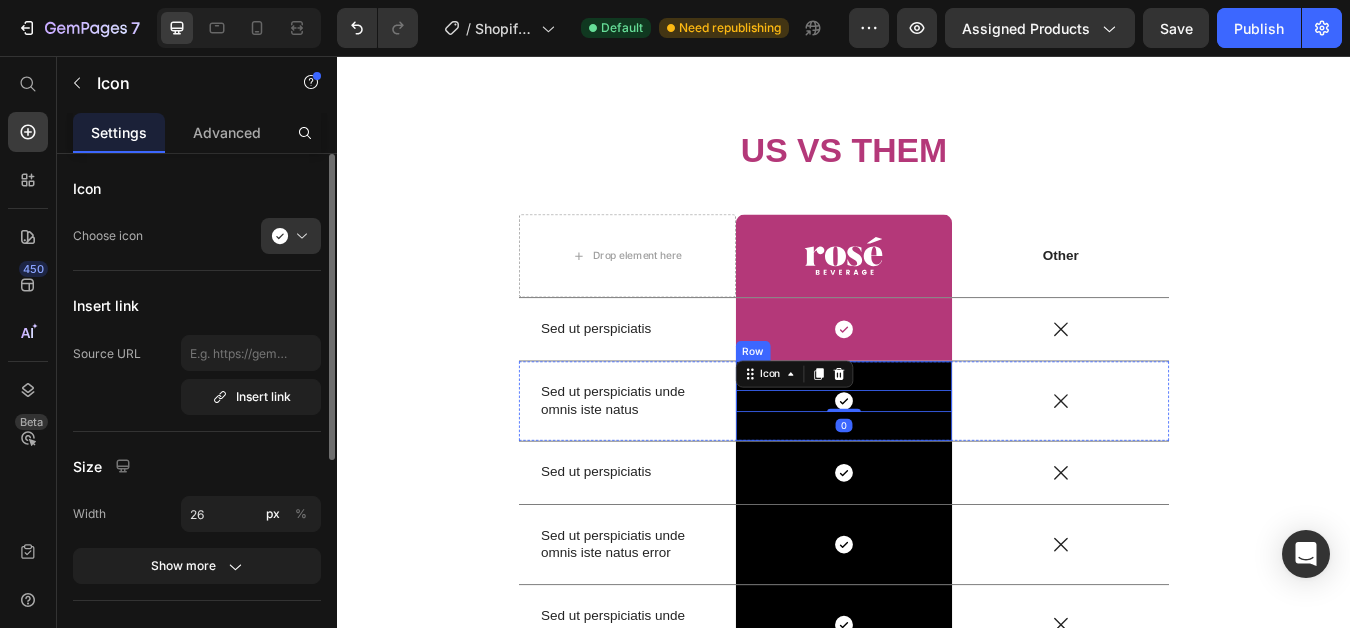 click on "Icon   0 Row" at bounding box center [937, 465] 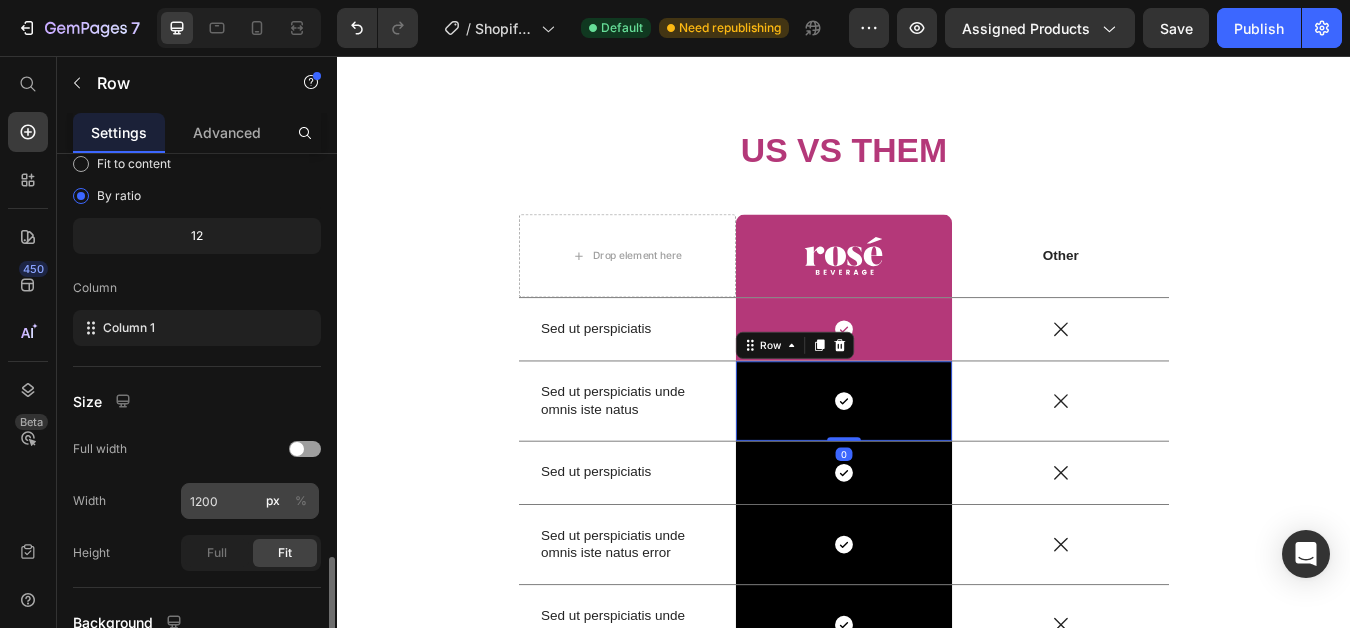 scroll, scrollTop: 381, scrollLeft: 0, axis: vertical 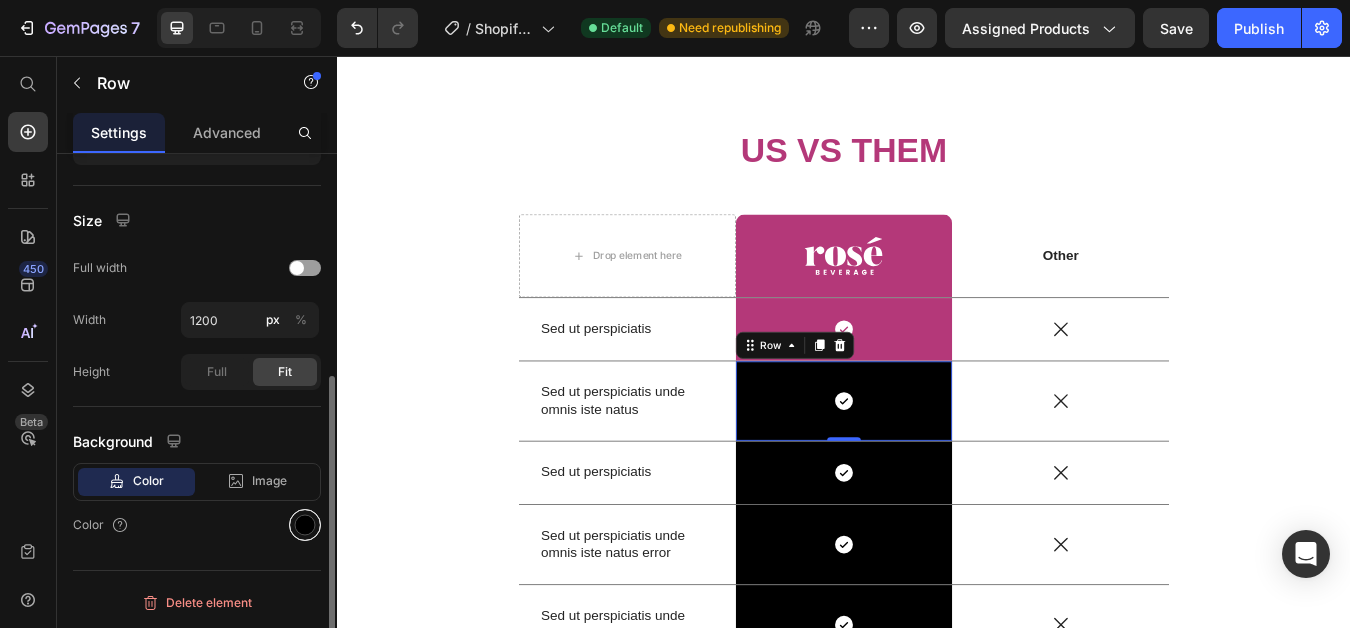 click at bounding box center (305, 525) 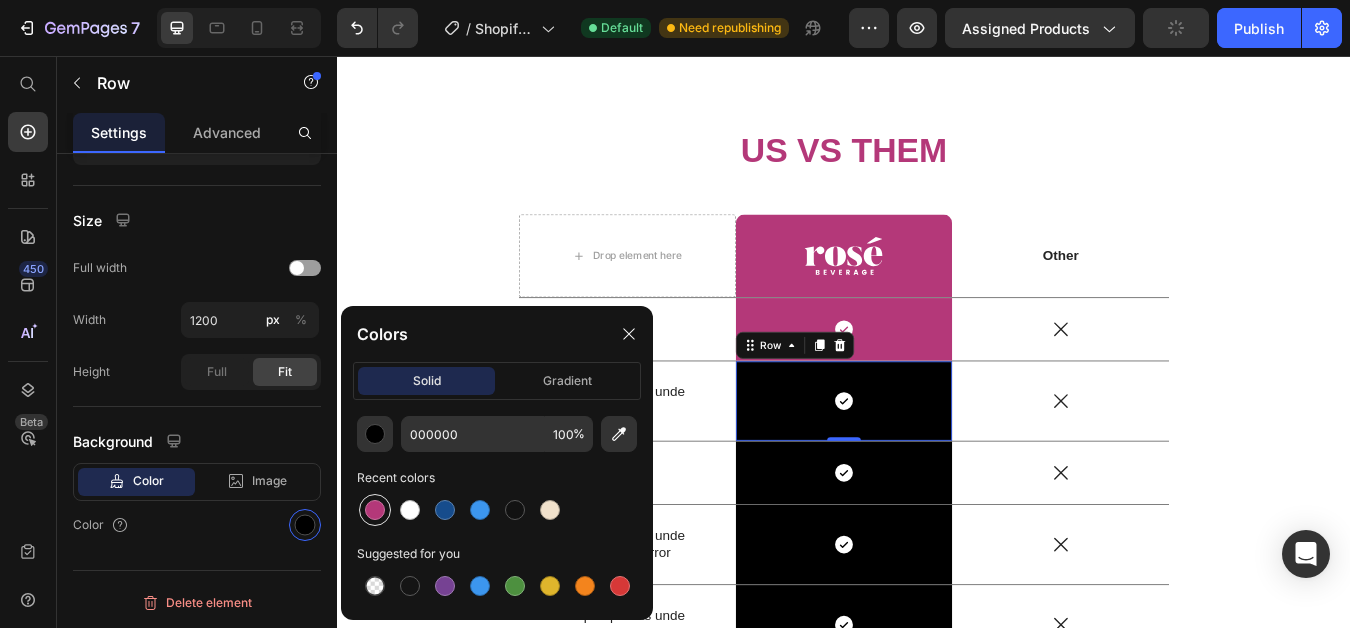 click at bounding box center (375, 510) 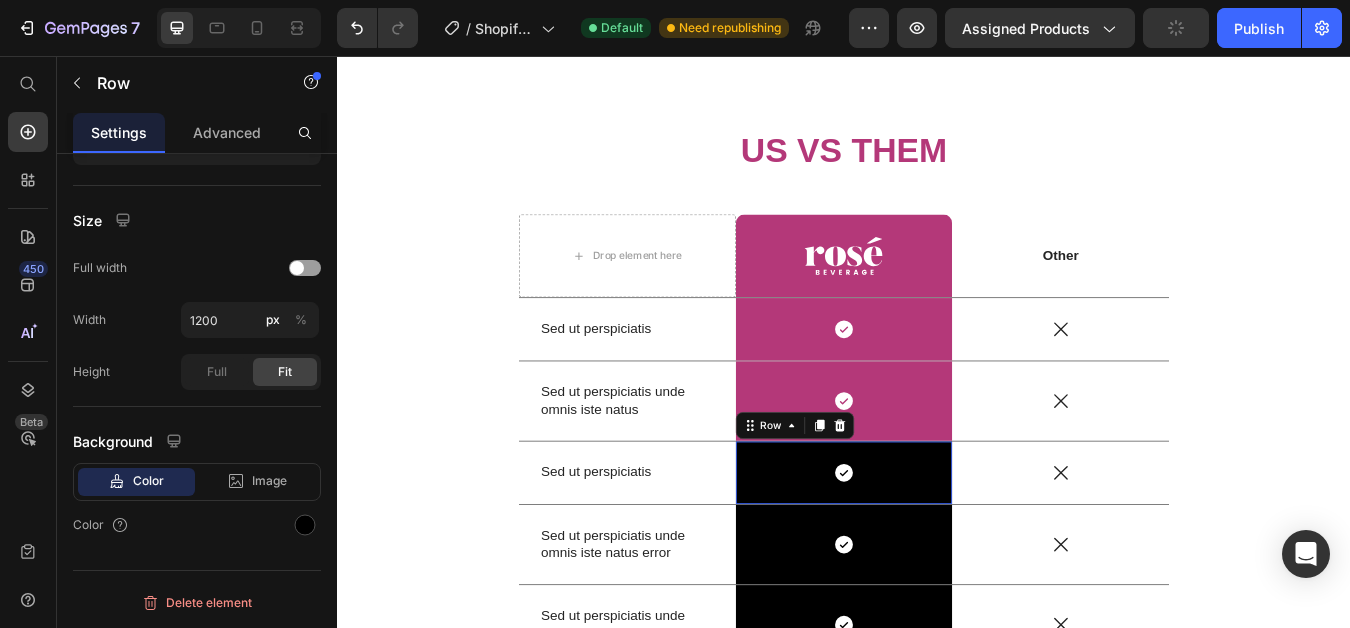 click on "Icon Row   0" at bounding box center (937, 550) 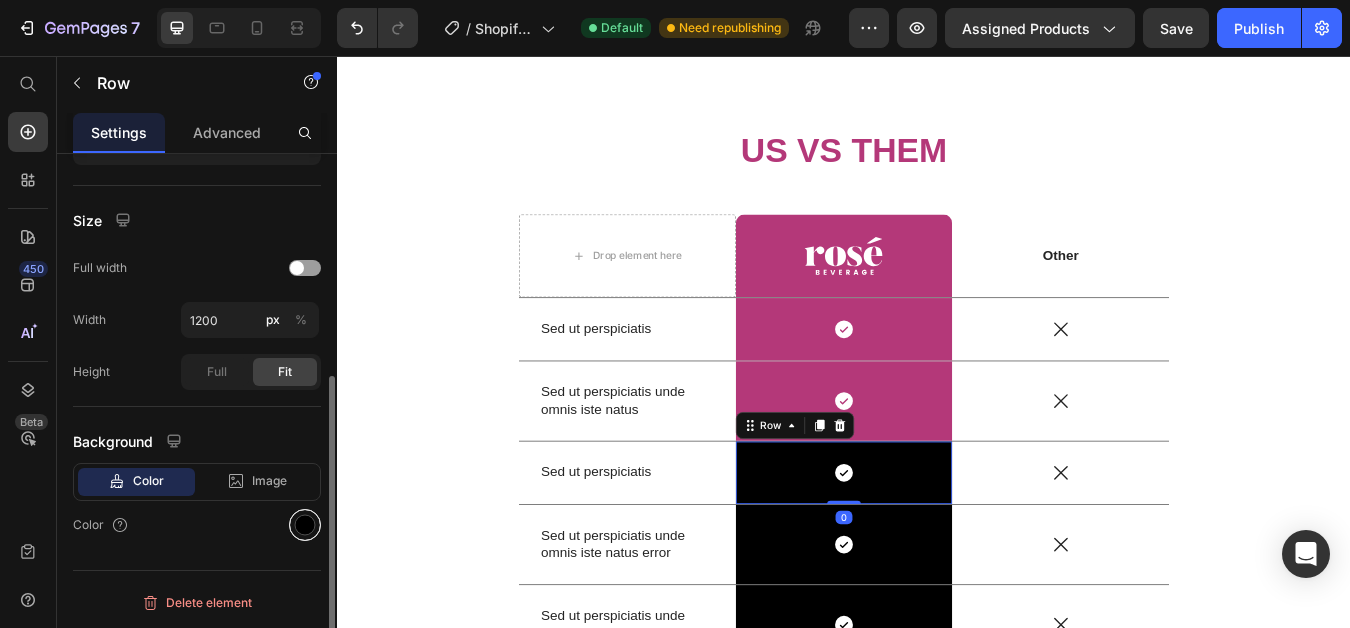 click at bounding box center [305, 525] 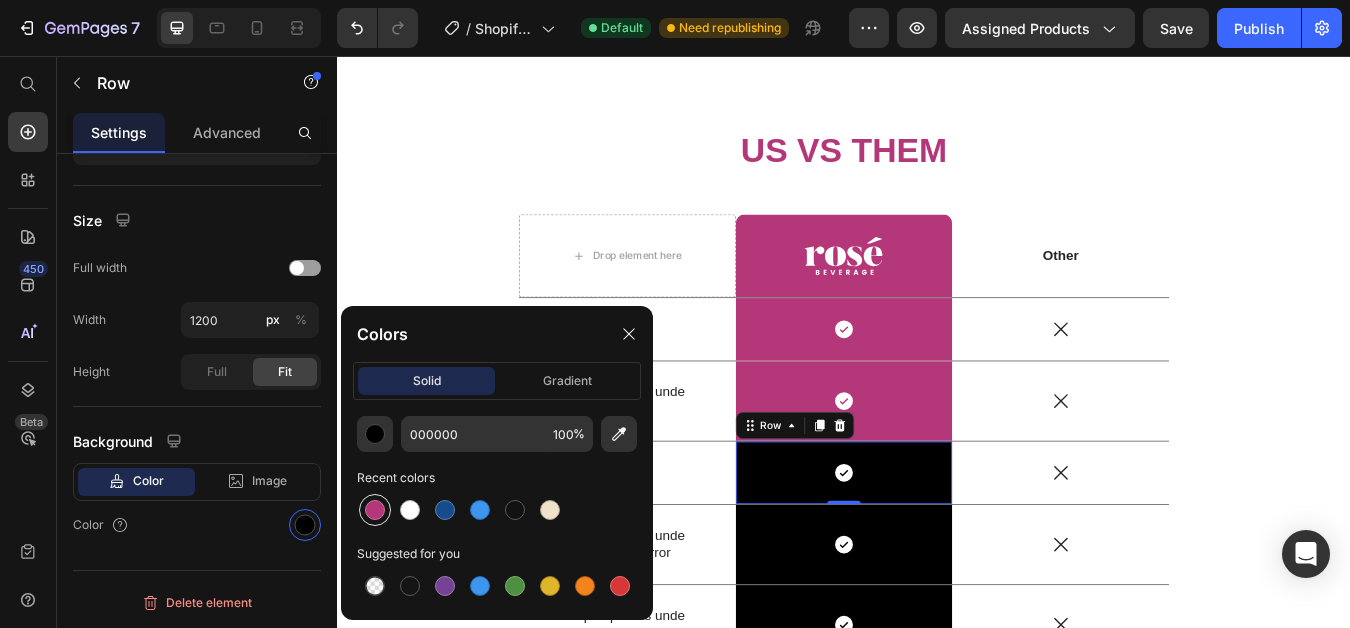 click at bounding box center [375, 510] 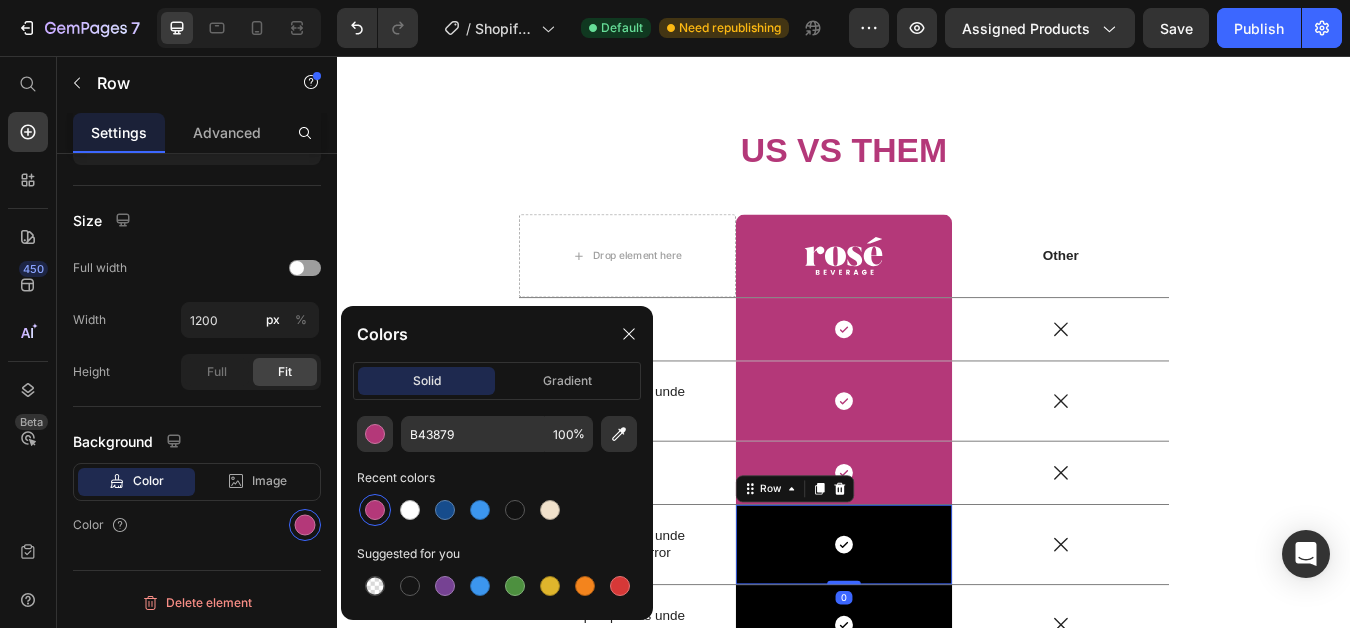 click on "Icon Row   0" at bounding box center [937, 635] 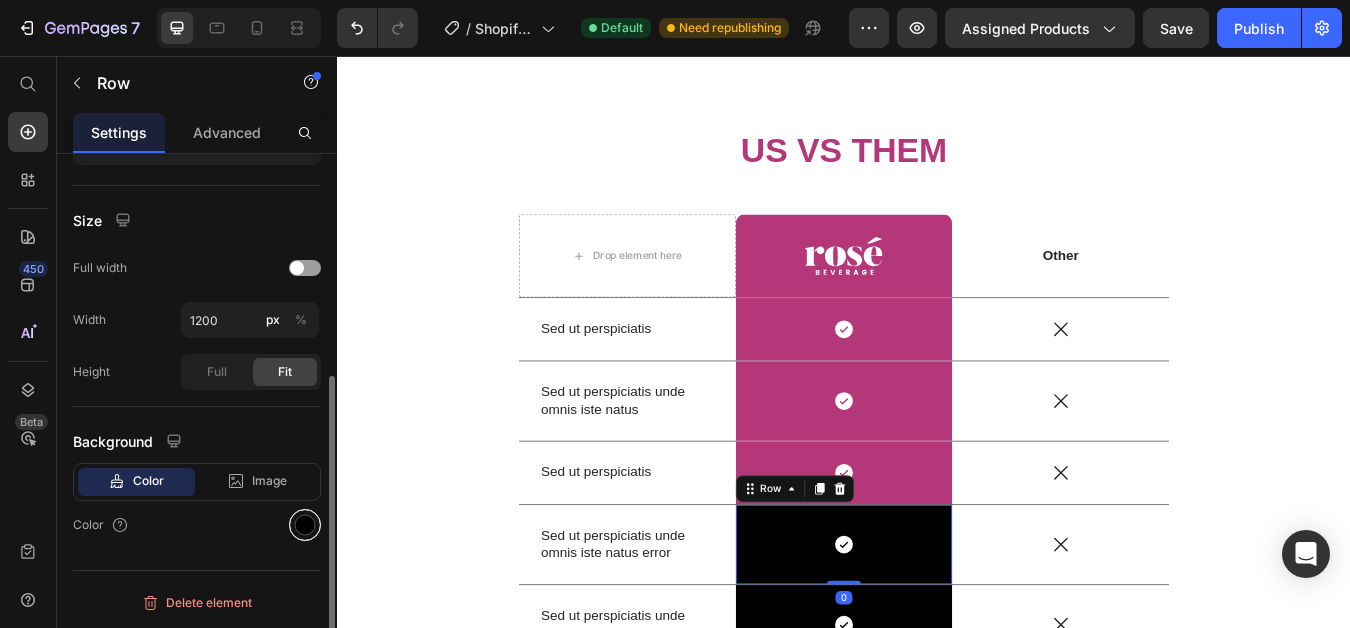 click at bounding box center (305, 525) 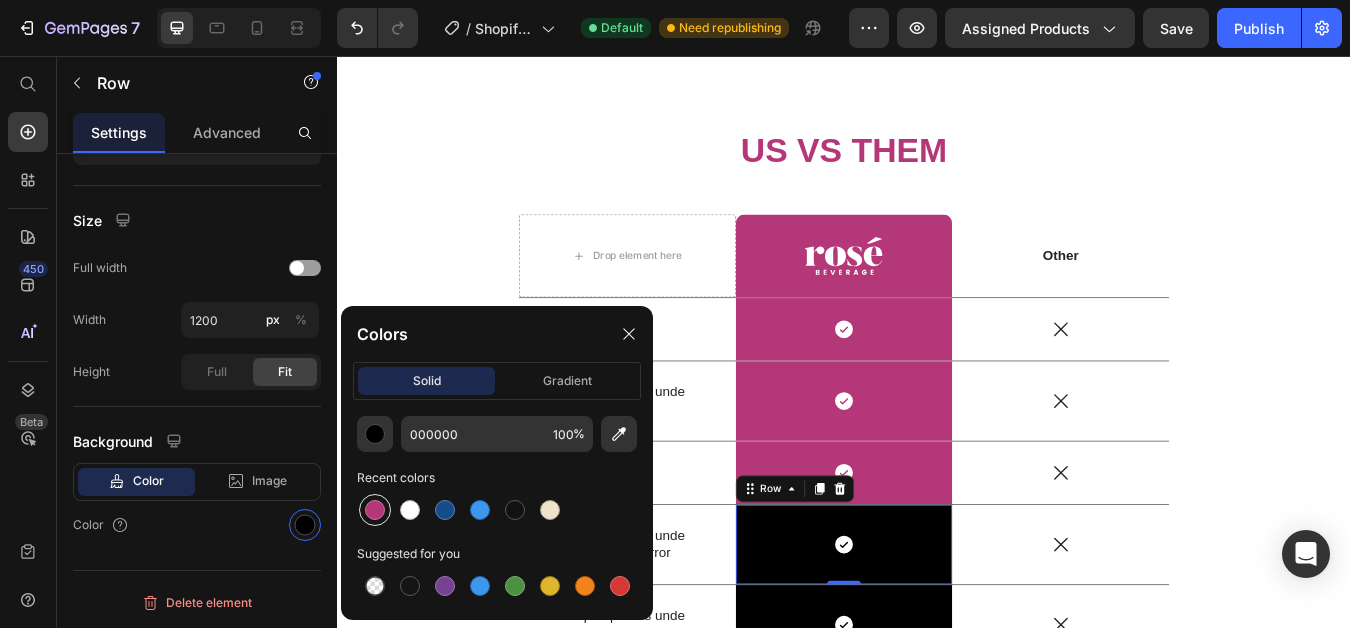 click at bounding box center [375, 510] 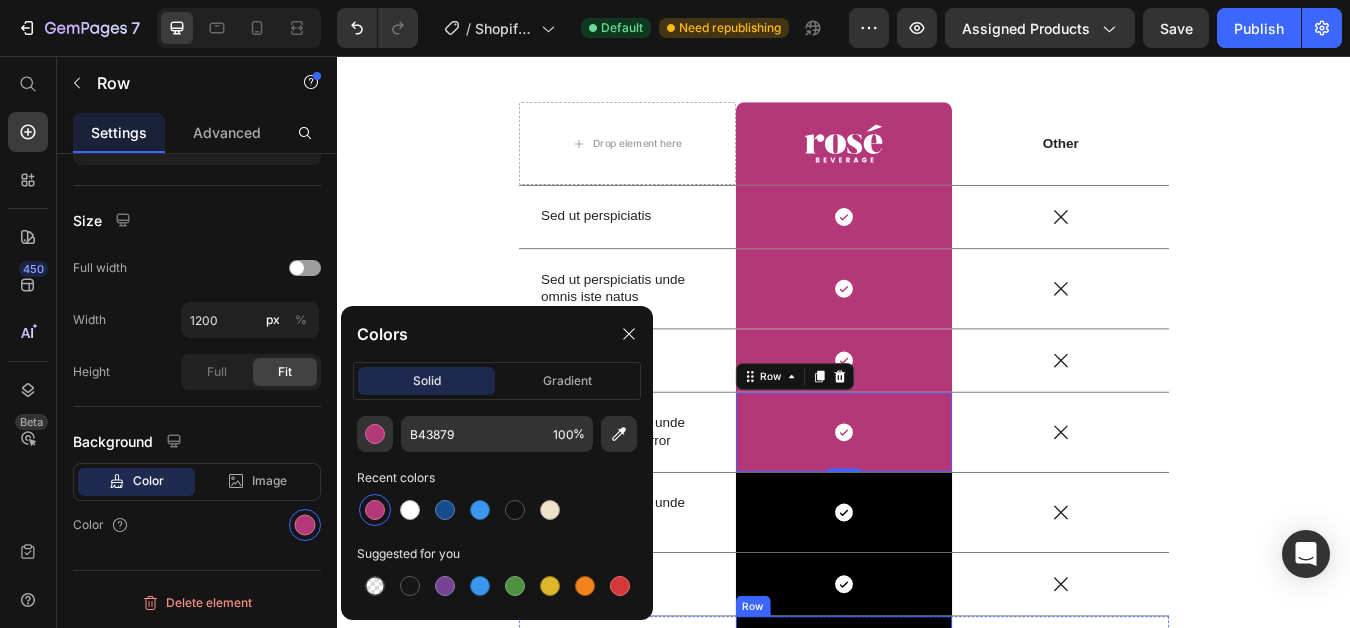 scroll, scrollTop: 4646, scrollLeft: 0, axis: vertical 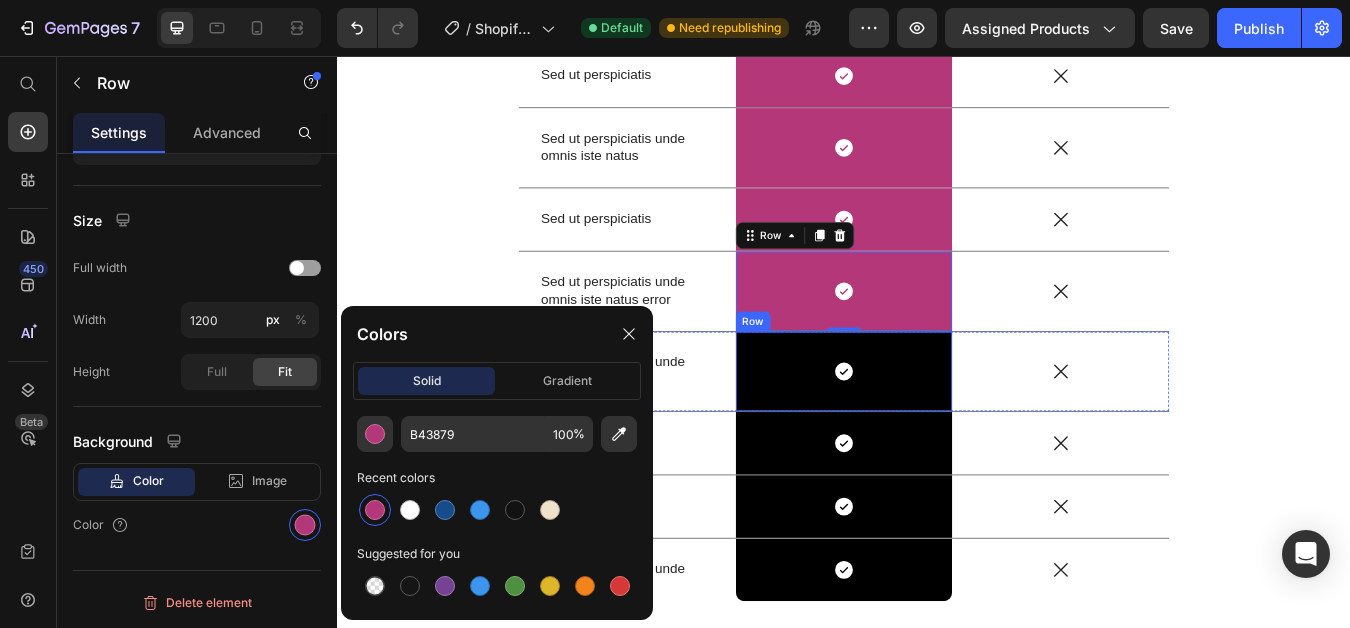 click on "Icon Row" at bounding box center (937, 430) 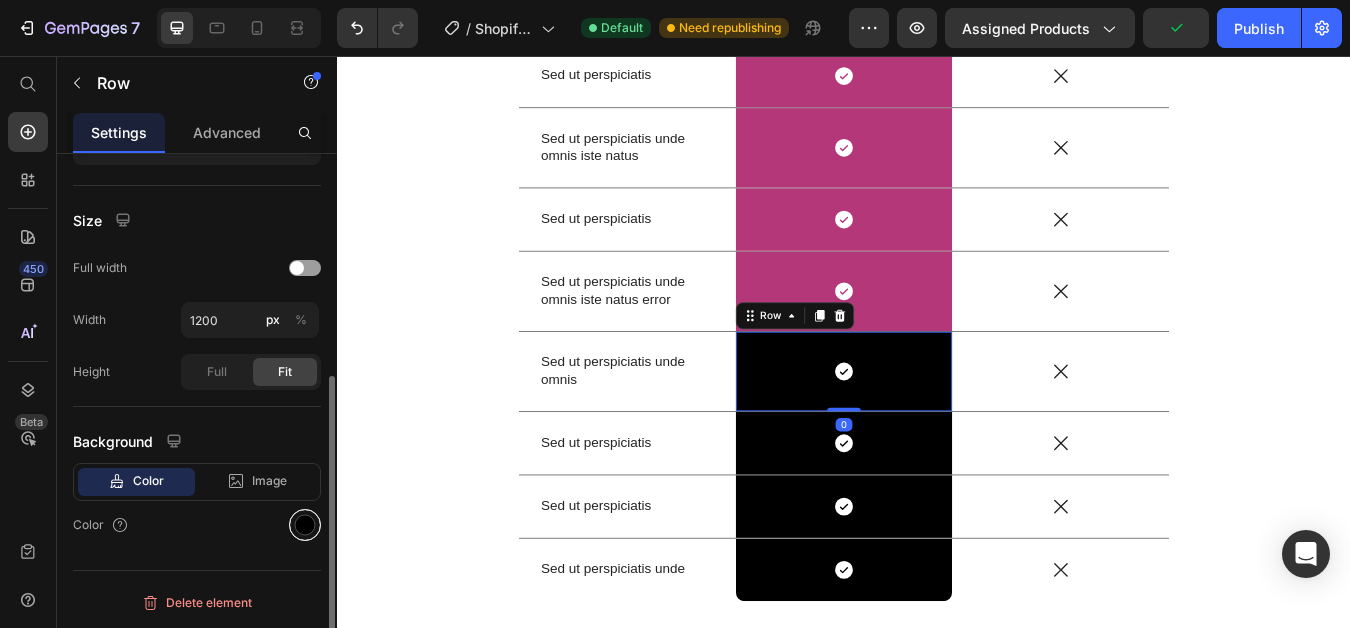 click at bounding box center (305, 525) 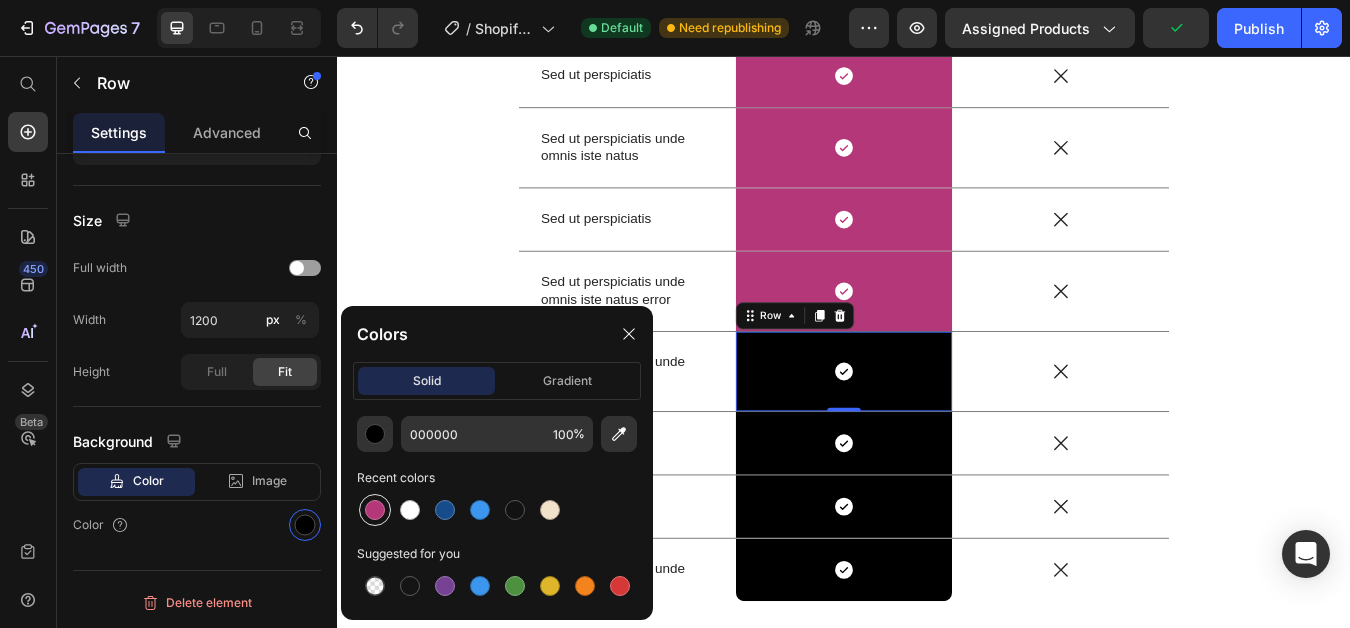 click at bounding box center [375, 510] 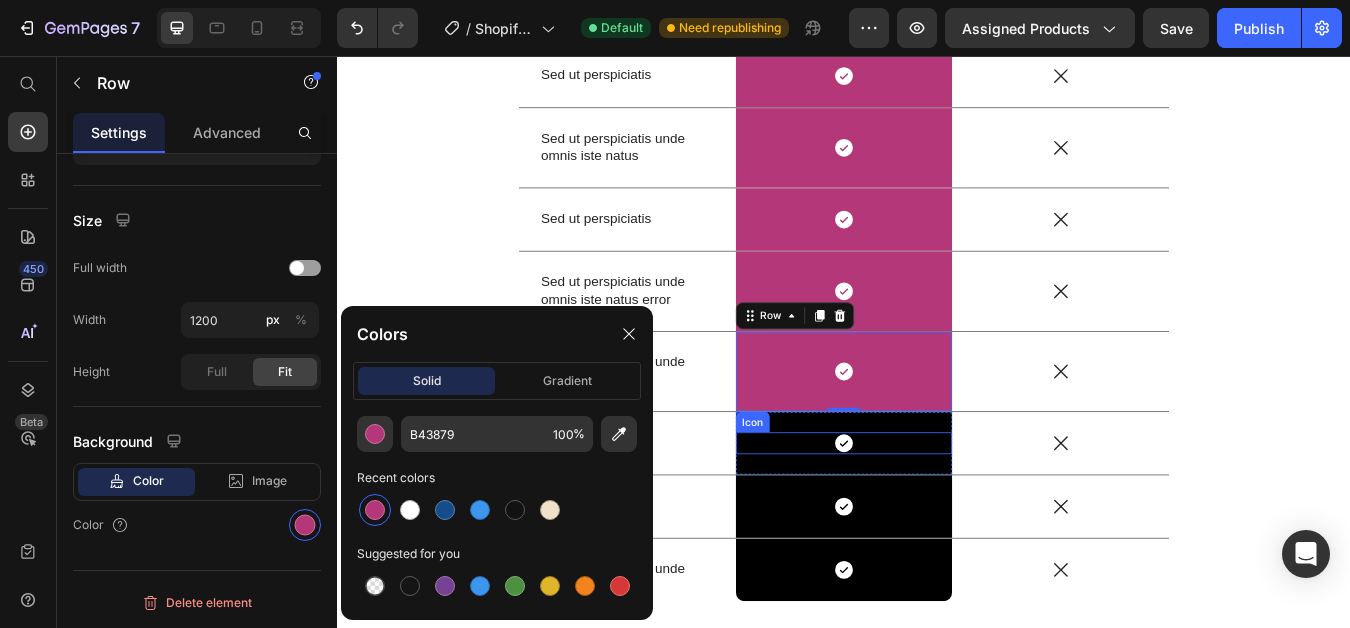 click on "Icon" at bounding box center [937, 515] 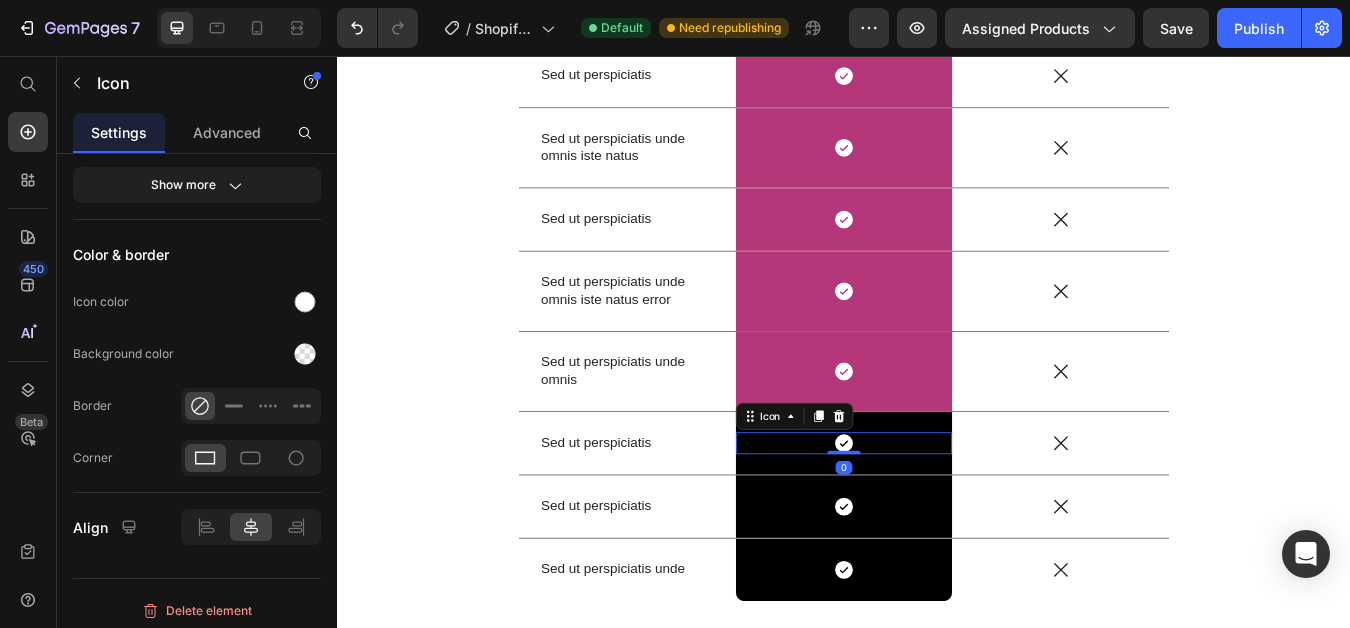 scroll, scrollTop: 0, scrollLeft: 0, axis: both 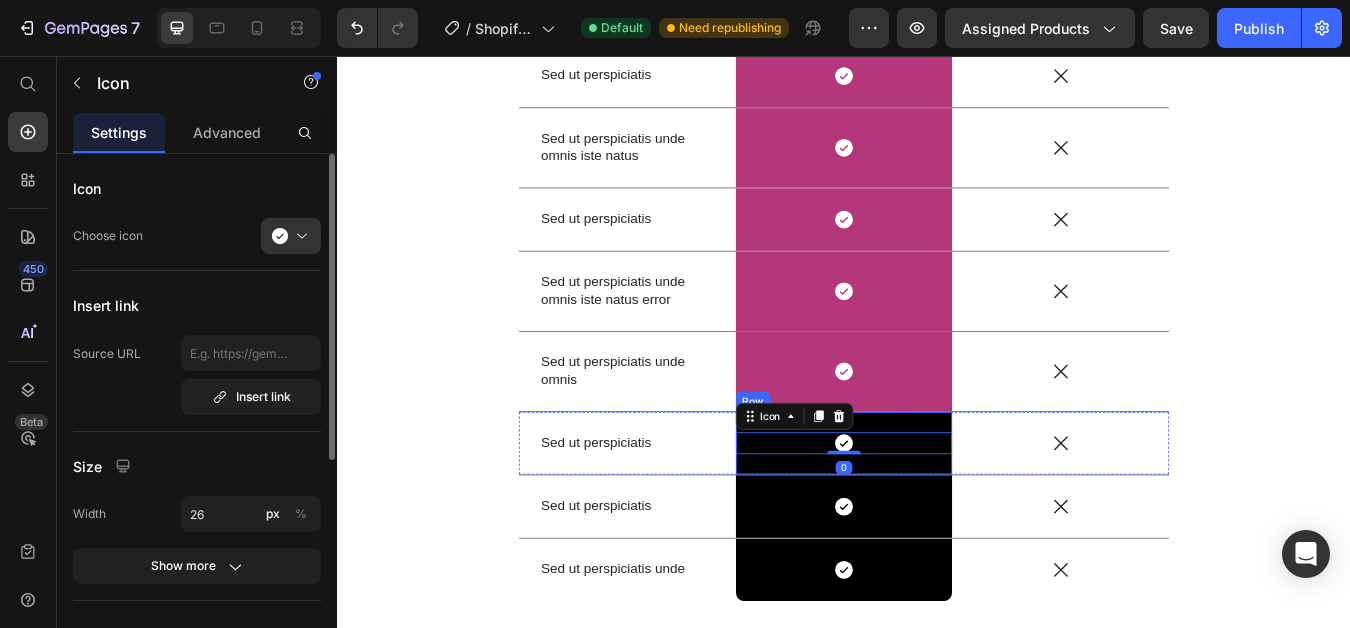 click on "Icon   0 Row" at bounding box center [937, 515] 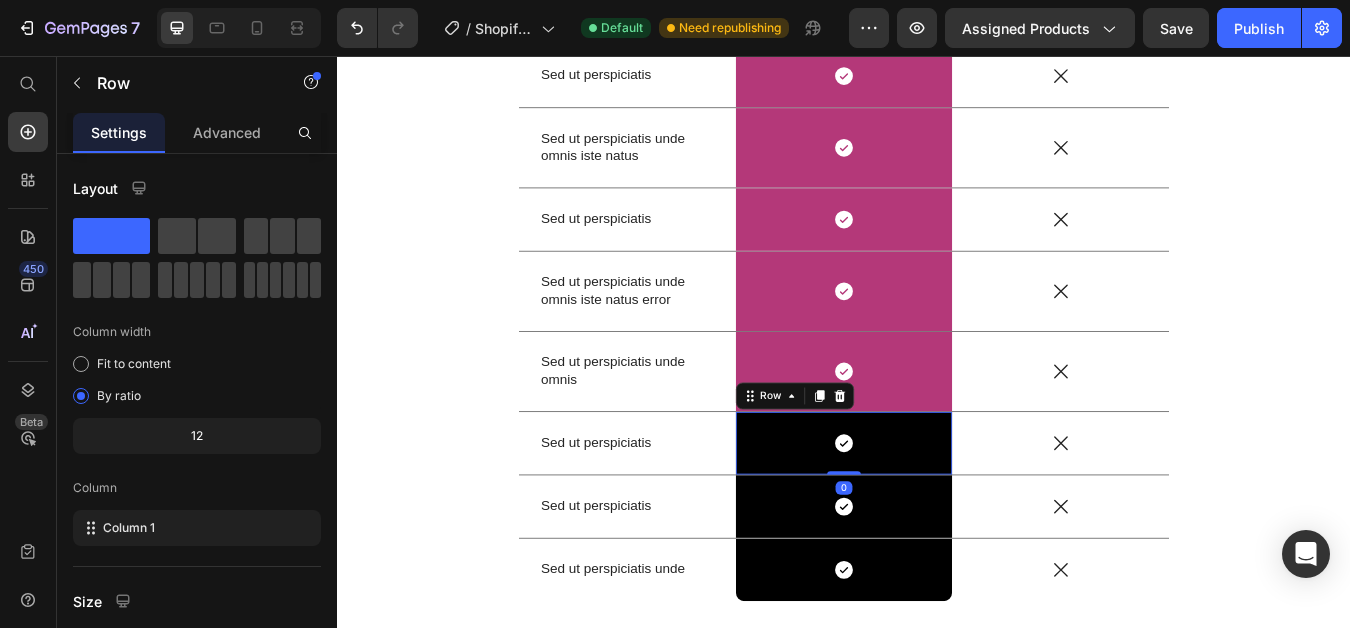 scroll, scrollTop: 381, scrollLeft: 0, axis: vertical 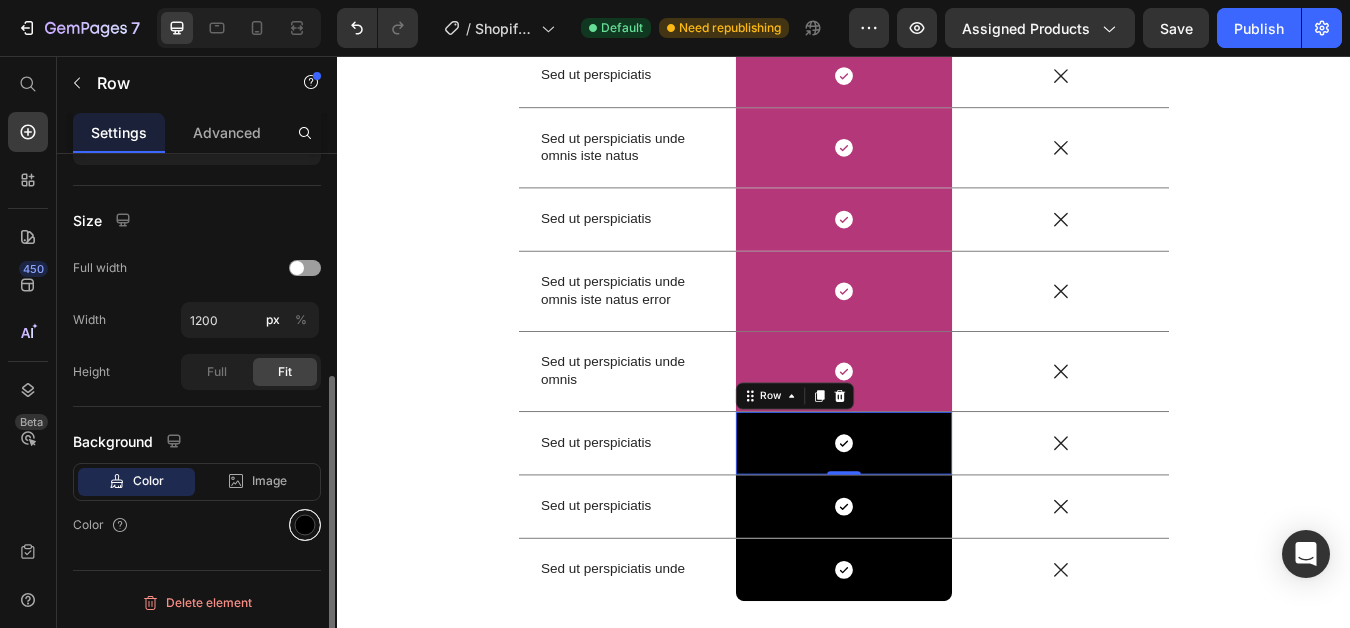 click at bounding box center [305, 525] 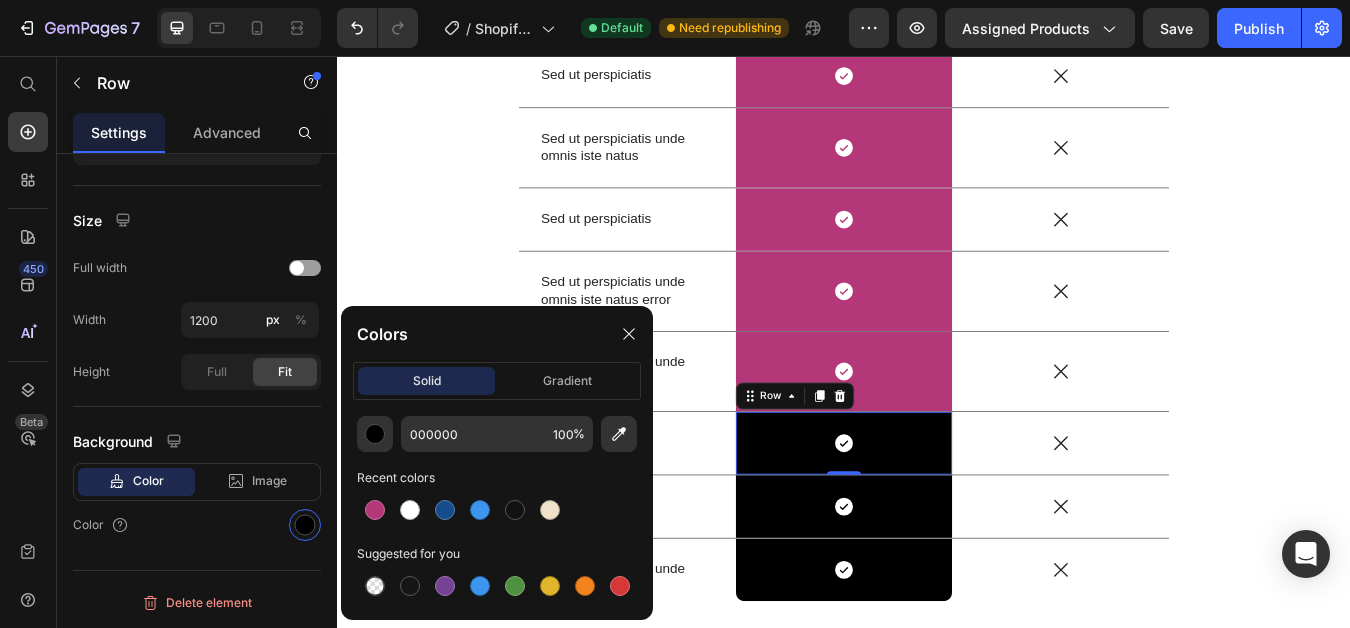 click at bounding box center [375, 510] 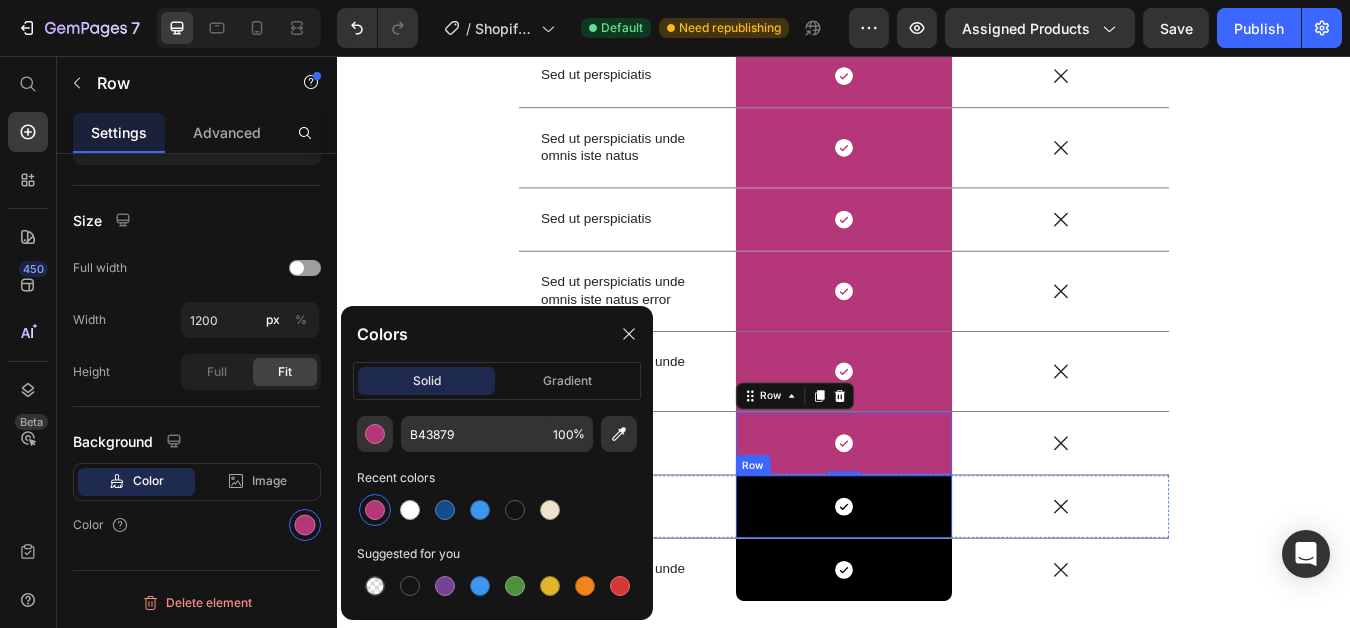 click on "Icon Row" at bounding box center [937, 590] 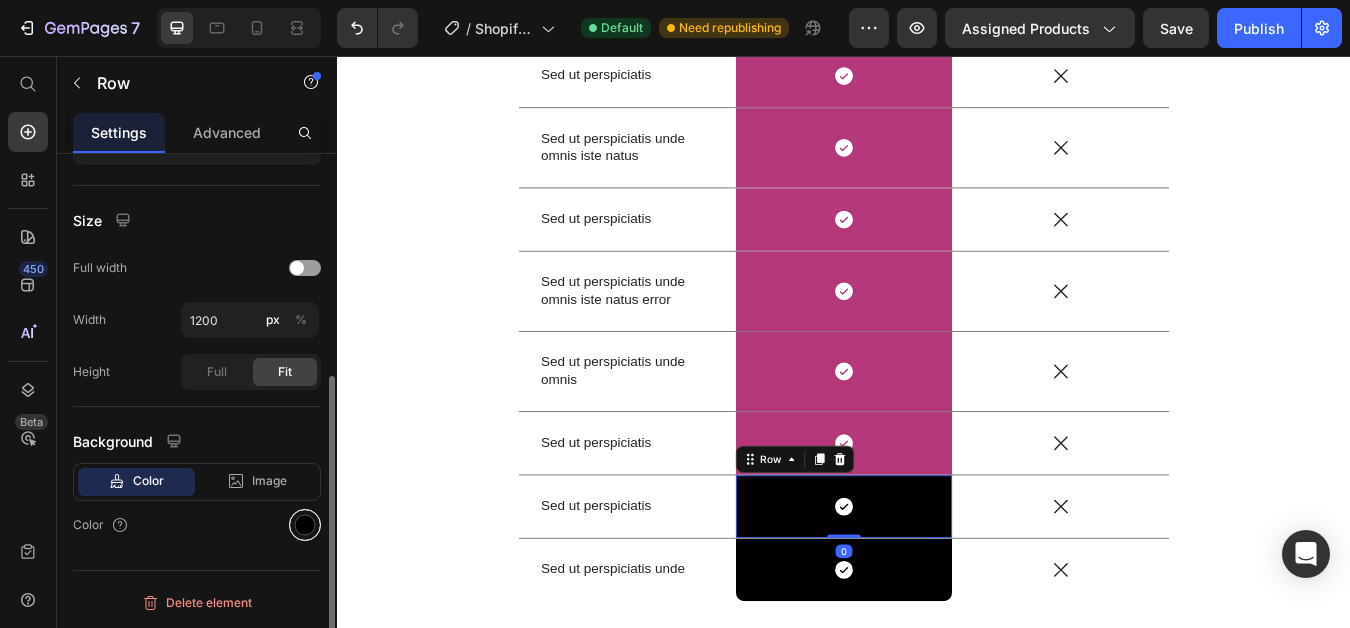 click at bounding box center (305, 525) 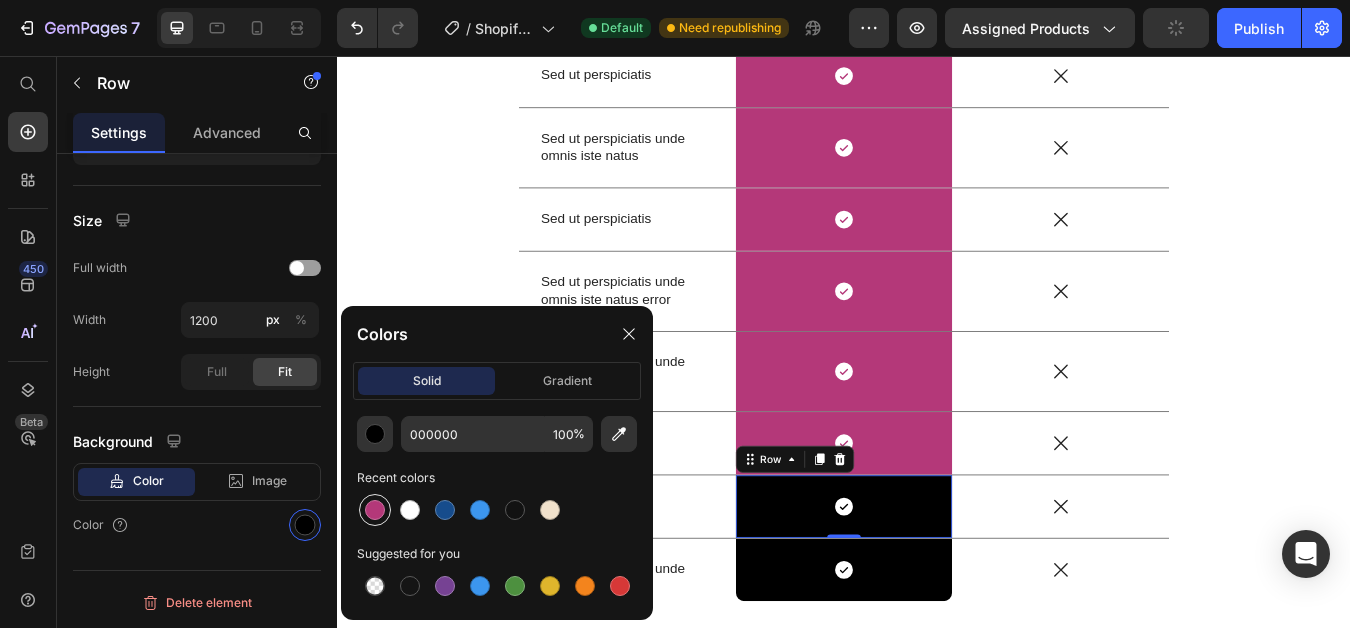 click at bounding box center (375, 510) 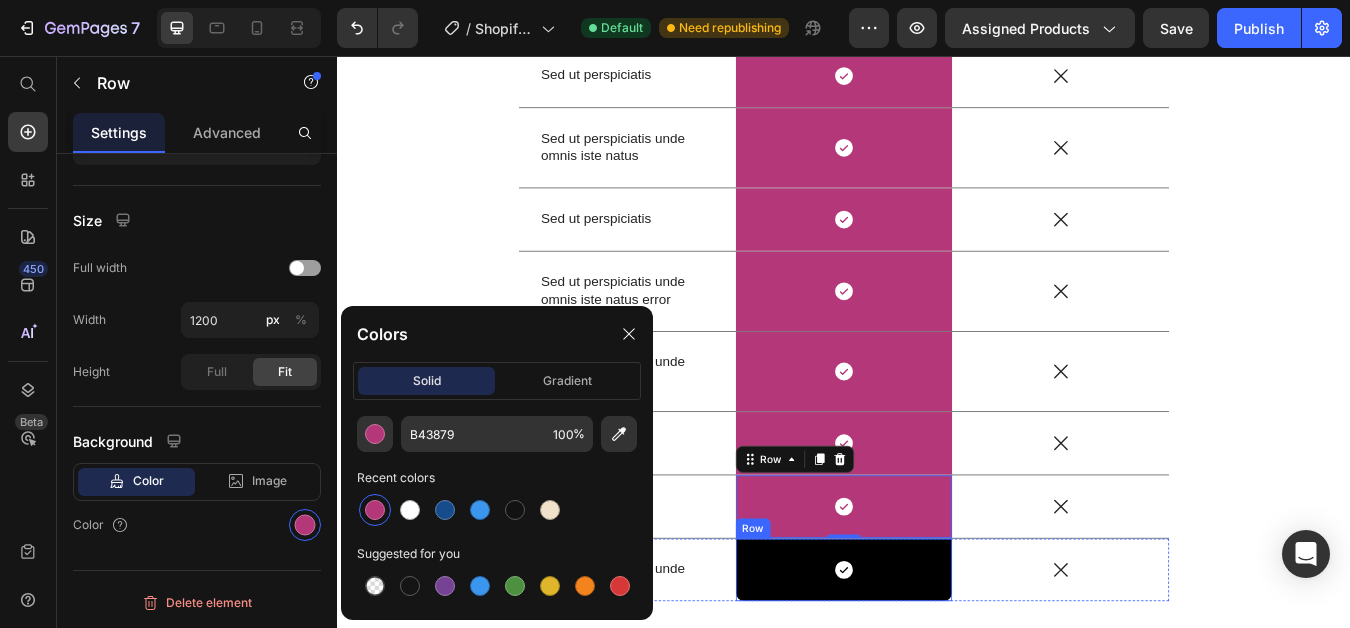 click on "Icon Row" at bounding box center (937, 665) 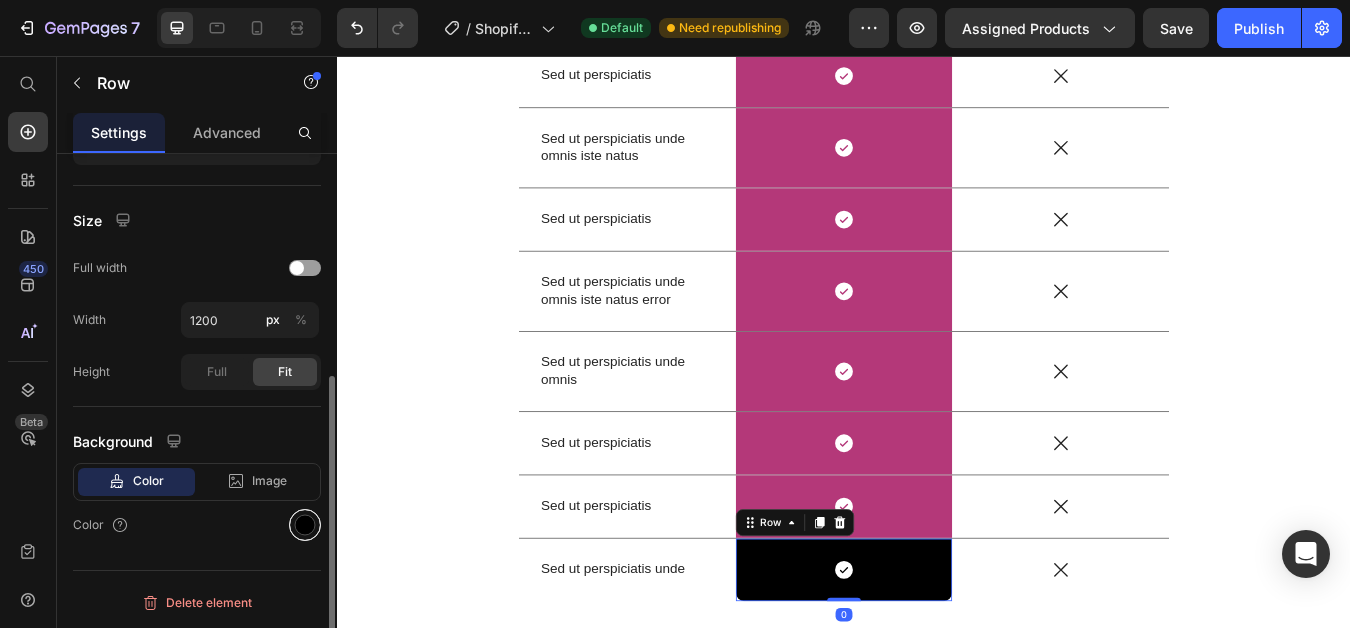 click at bounding box center (305, 525) 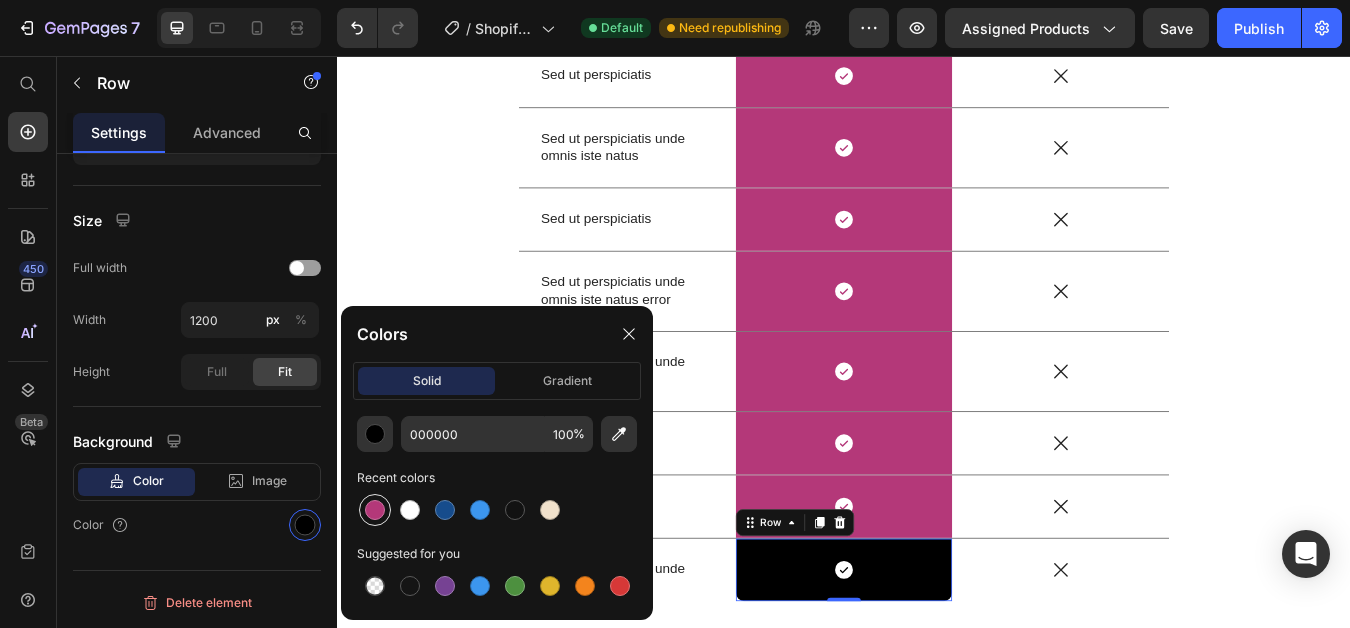 click at bounding box center (375, 510) 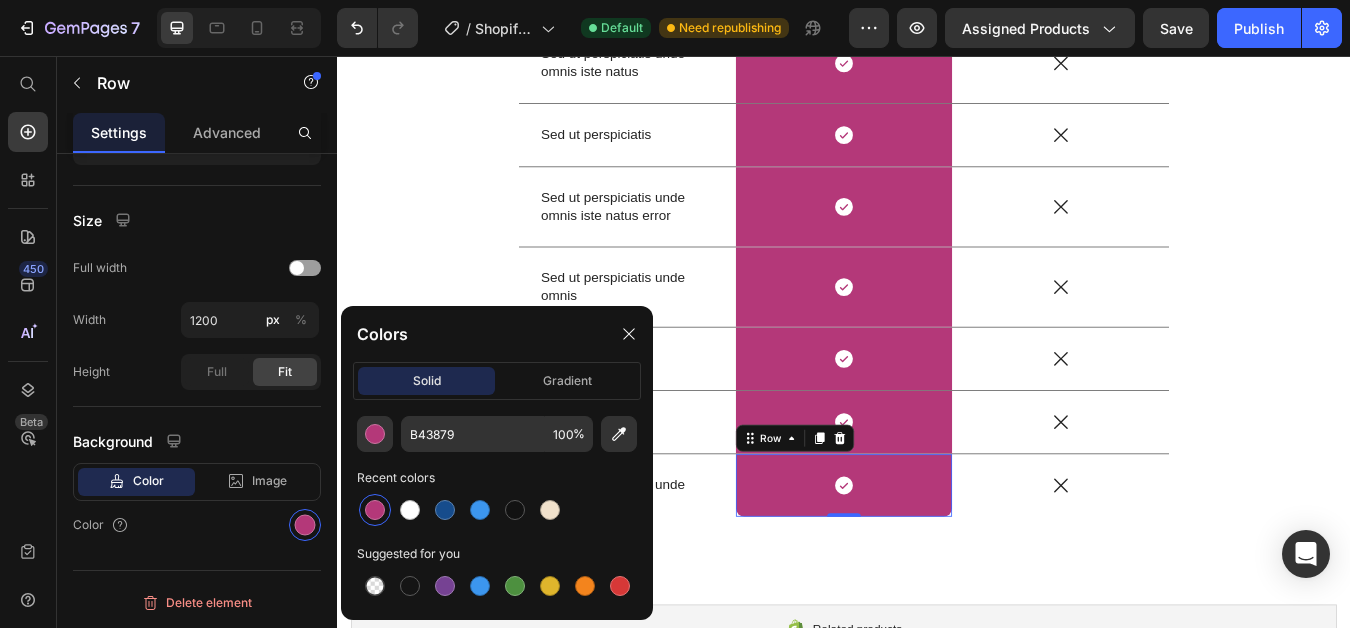 scroll, scrollTop: 5146, scrollLeft: 0, axis: vertical 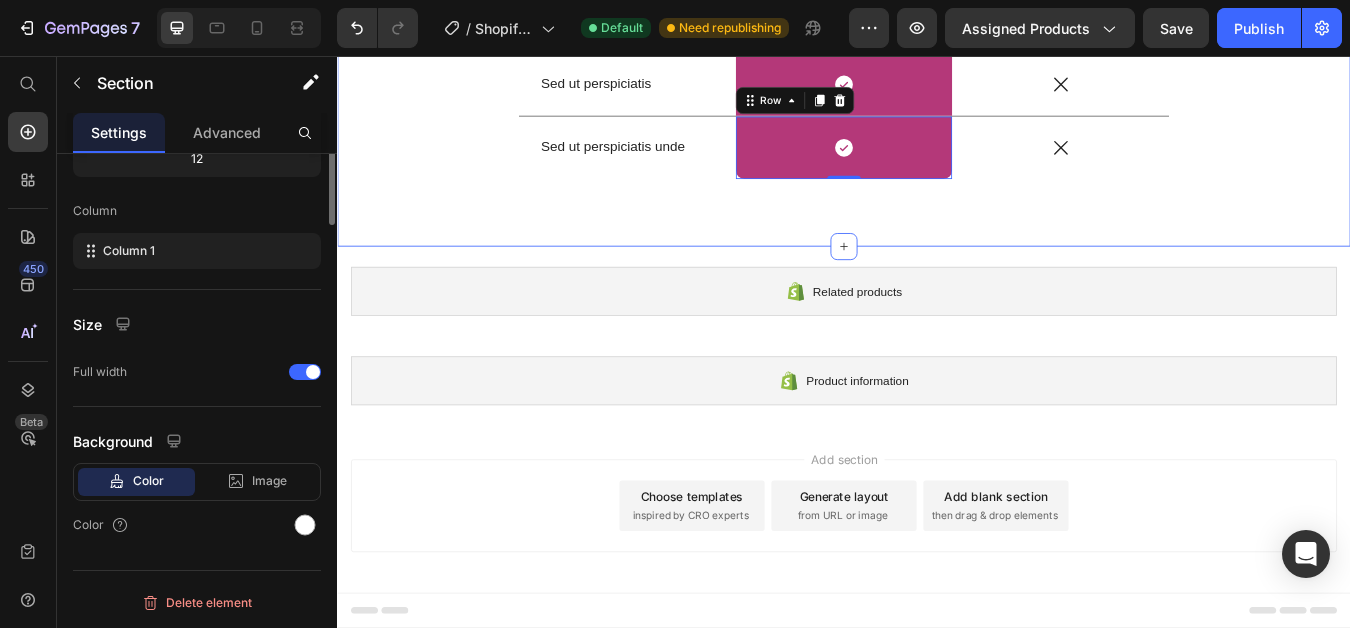 click on "US VS THEM Heading
Drop element here Image Row Other Text Block Row Sed ut perspiciatis Text Block
Icon Row
Icon Row Sed ut perspiciatis unde omnis iste natus  Text Block
Icon Row
Icon Row Sed ut perspiciatis Text Block
Icon Row
Icon Row Sed ut perspiciatis unde omnis iste natus error  Text Block
Icon Row
Icon Row Sed ut perspiciatis unde omnis Text Block
Icon Row
Icon Row Sed ut perspiciatis Text Block
Icon Row
Icon Row Sed ut perspiciatis Text Block
Icon Row
Icon Row Sed ut perspiciatis unde Text Block
Icon Row   0
Icon Row Row Section 6" at bounding box center [937, -229] 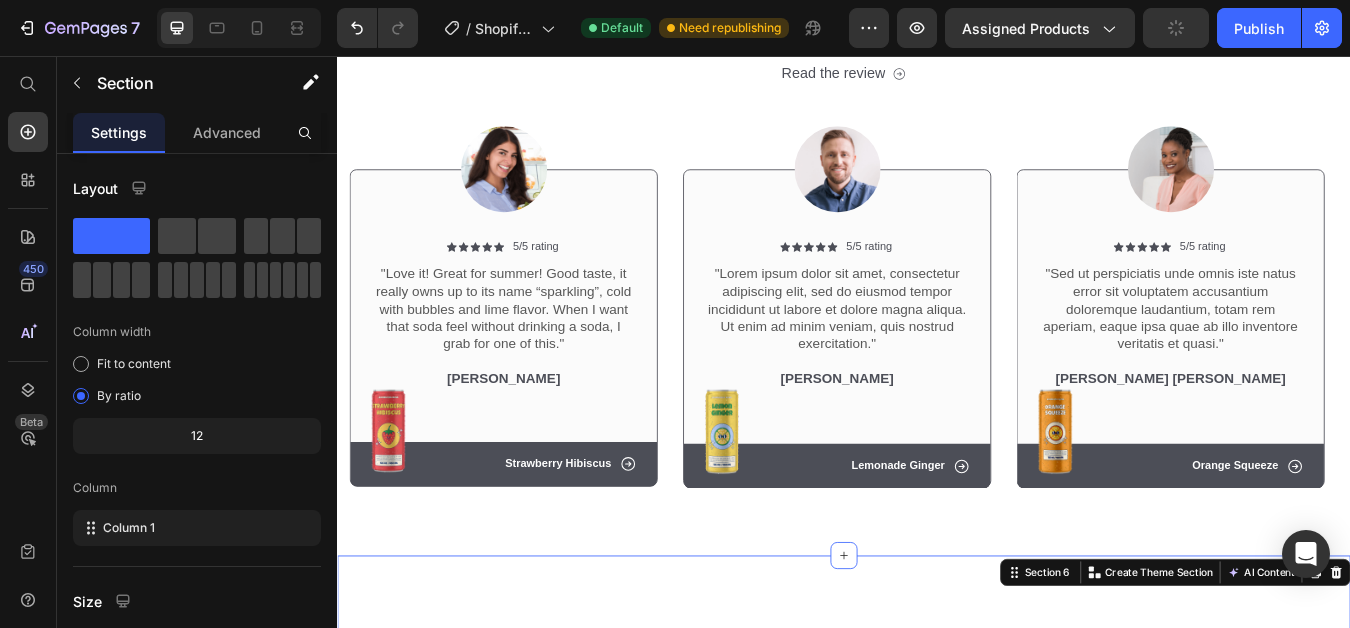scroll, scrollTop: 3746, scrollLeft: 0, axis: vertical 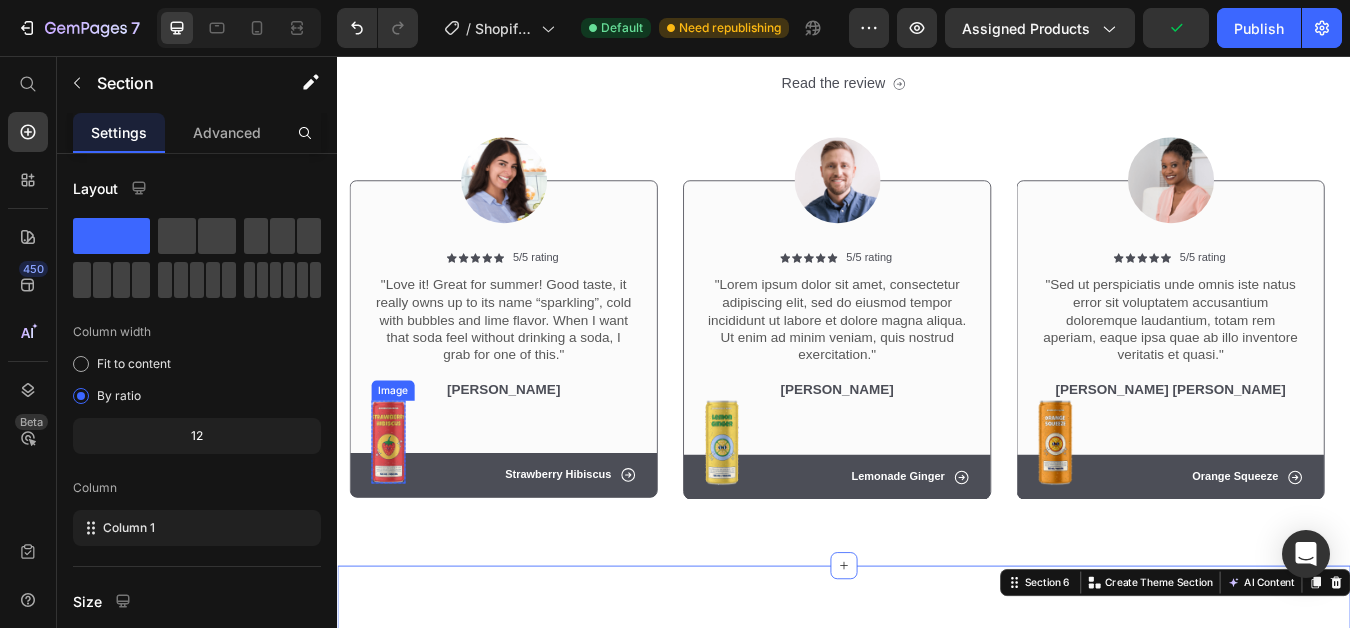 click at bounding box center (398, 513) 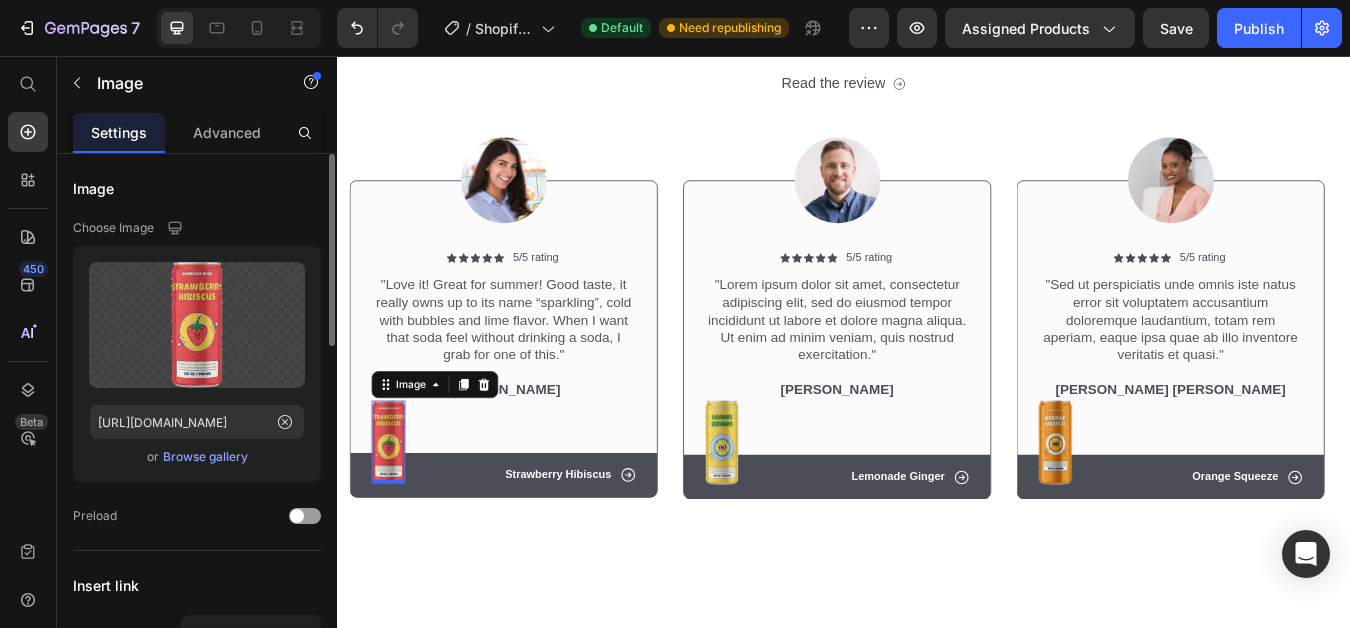 click on "Browse gallery" at bounding box center [205, 457] 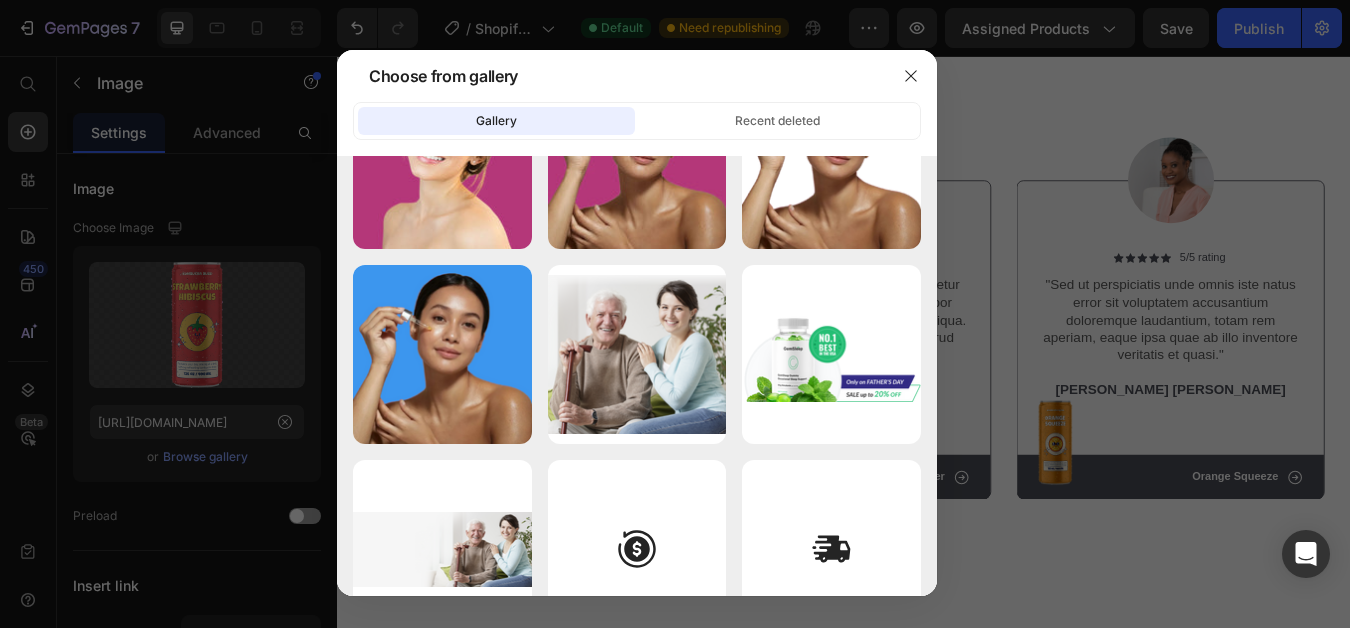 scroll, scrollTop: 0, scrollLeft: 0, axis: both 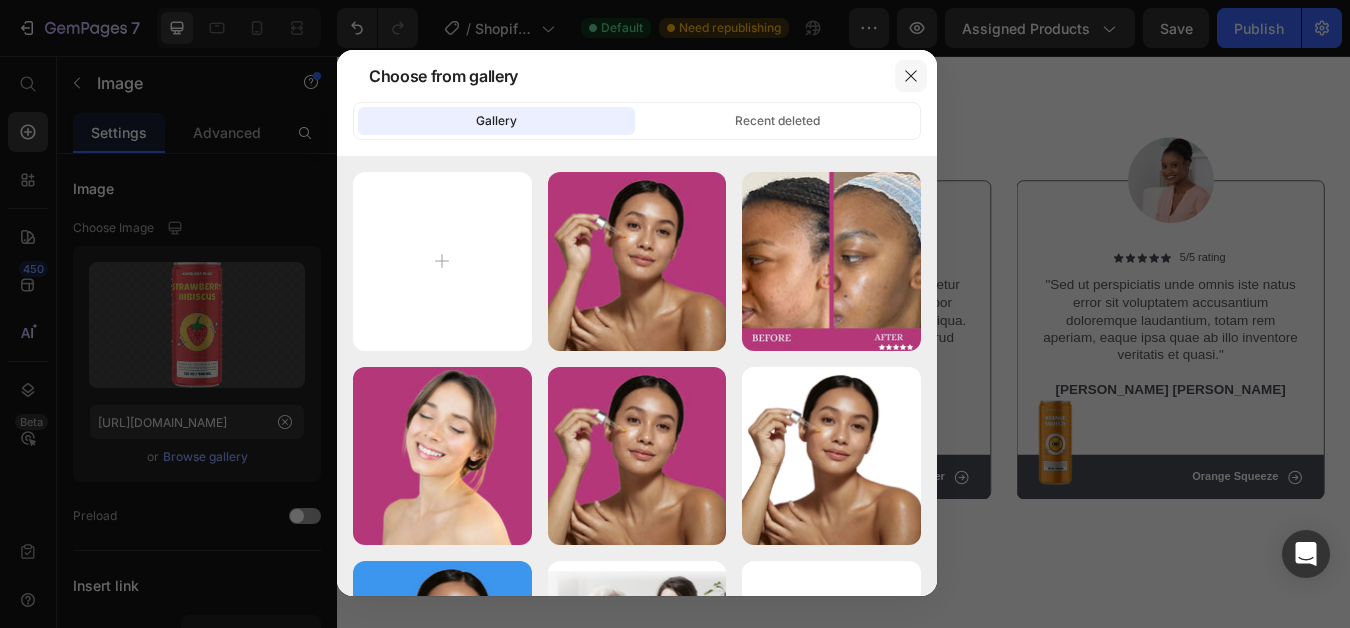 click 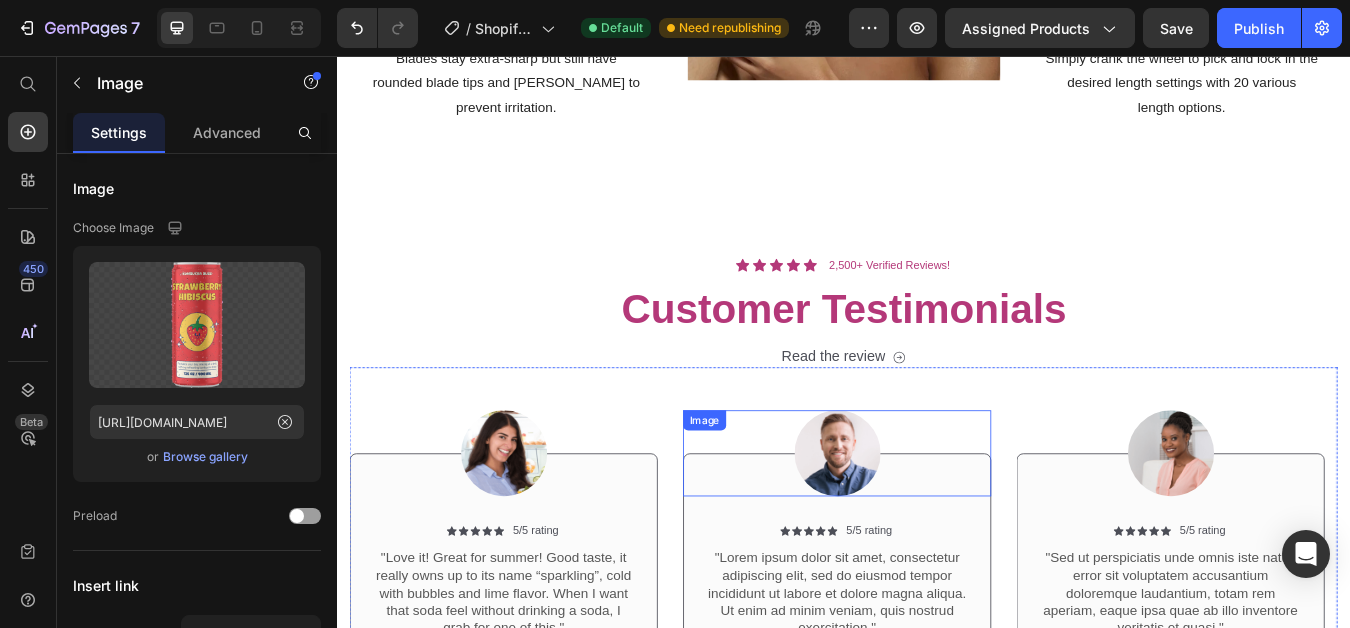 scroll, scrollTop: 3246, scrollLeft: 0, axis: vertical 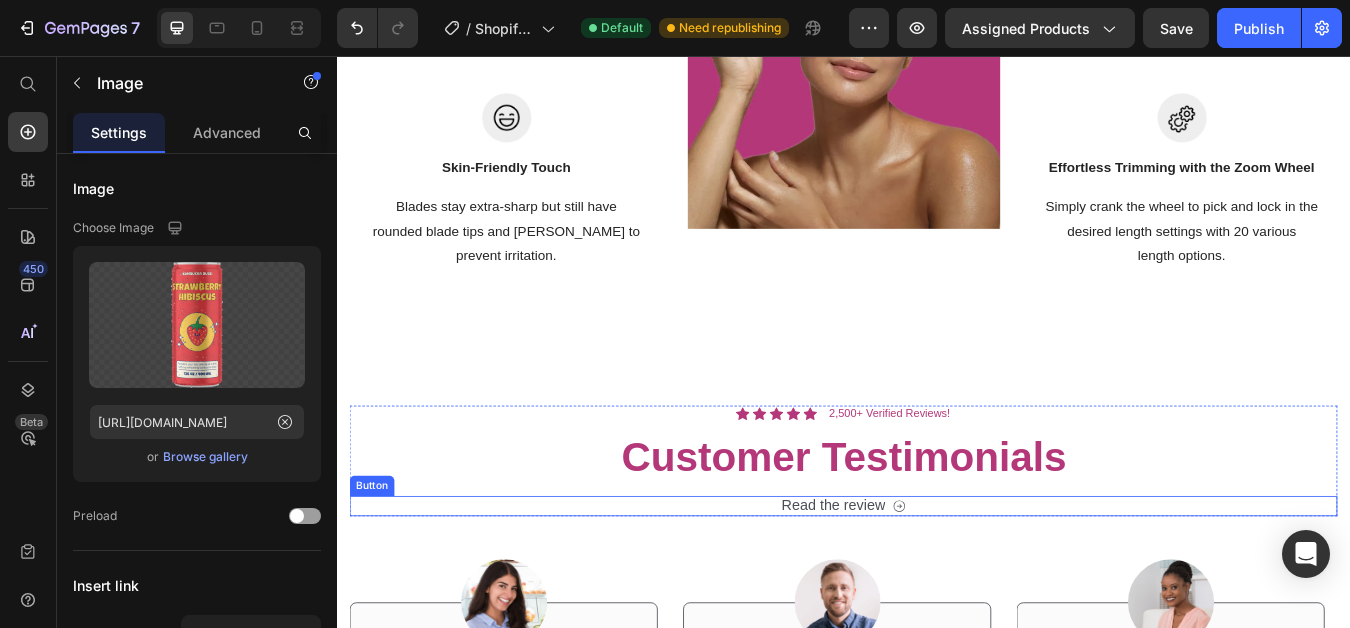 click on "Read the review Button" at bounding box center (937, 589) 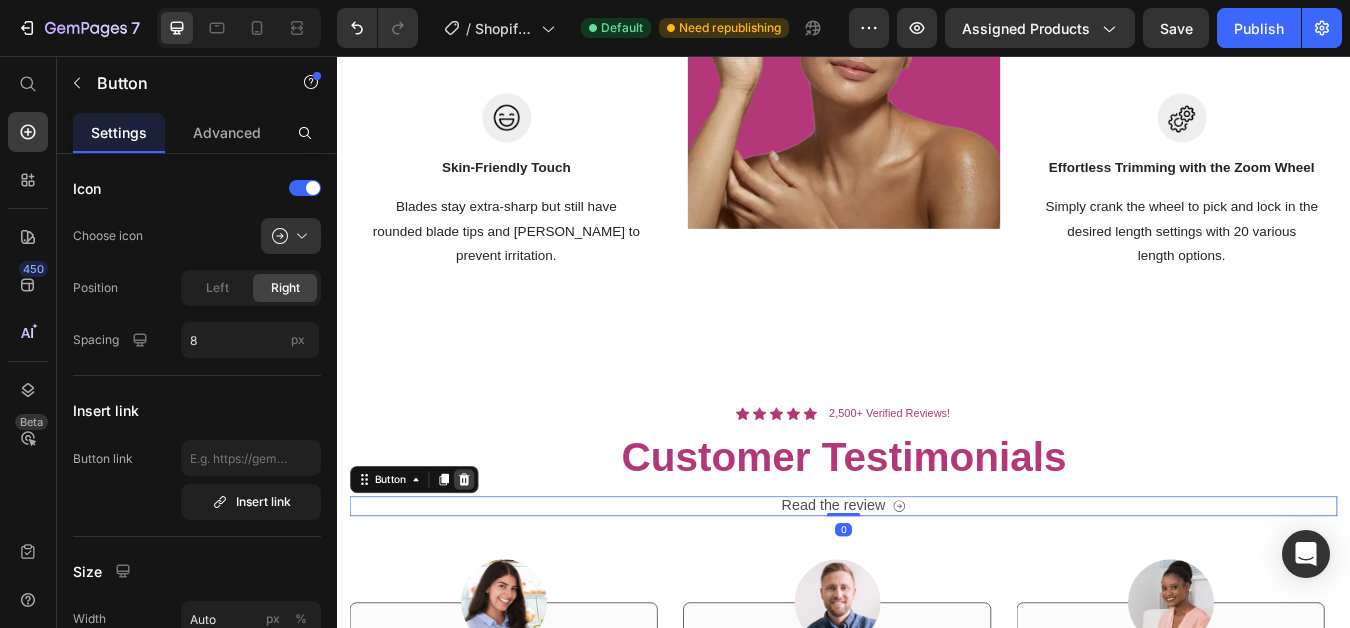 click 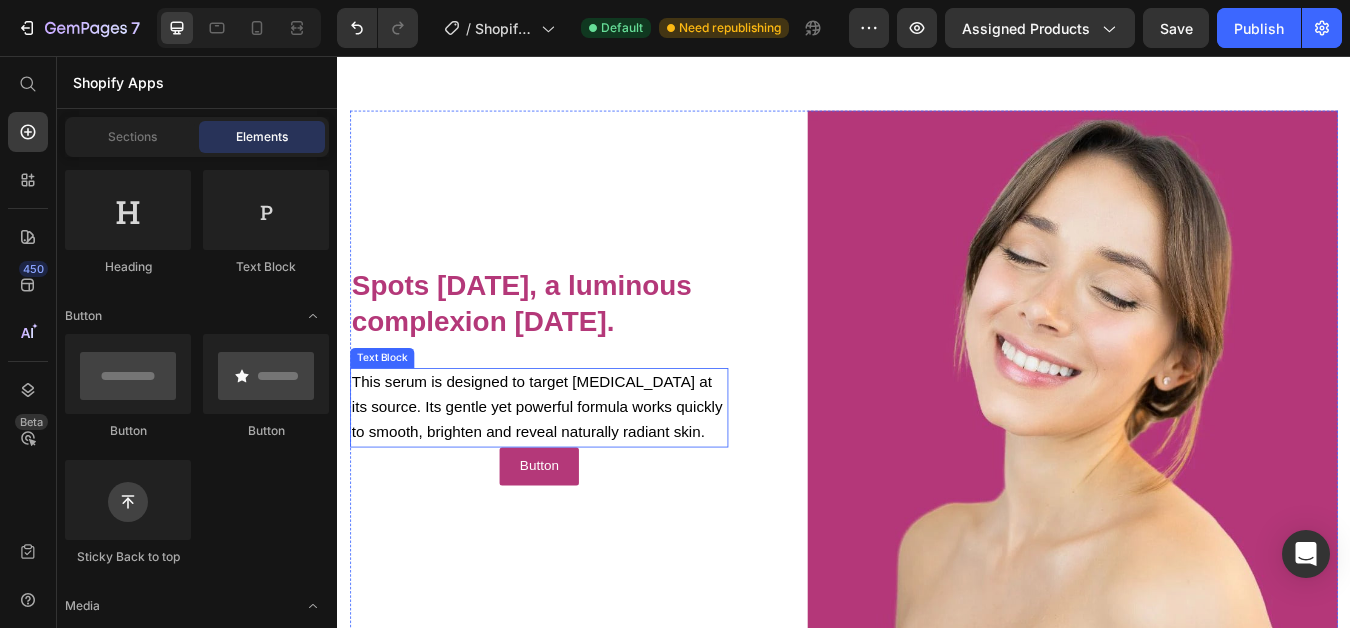scroll, scrollTop: 1146, scrollLeft: 0, axis: vertical 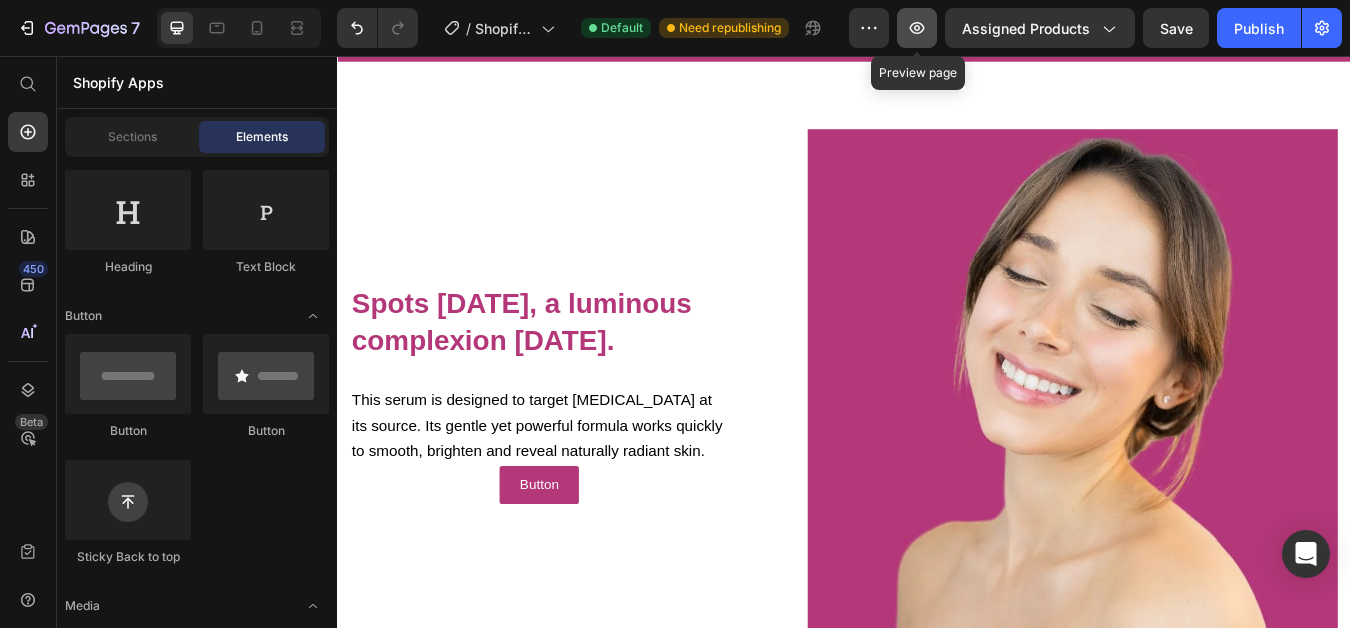 click 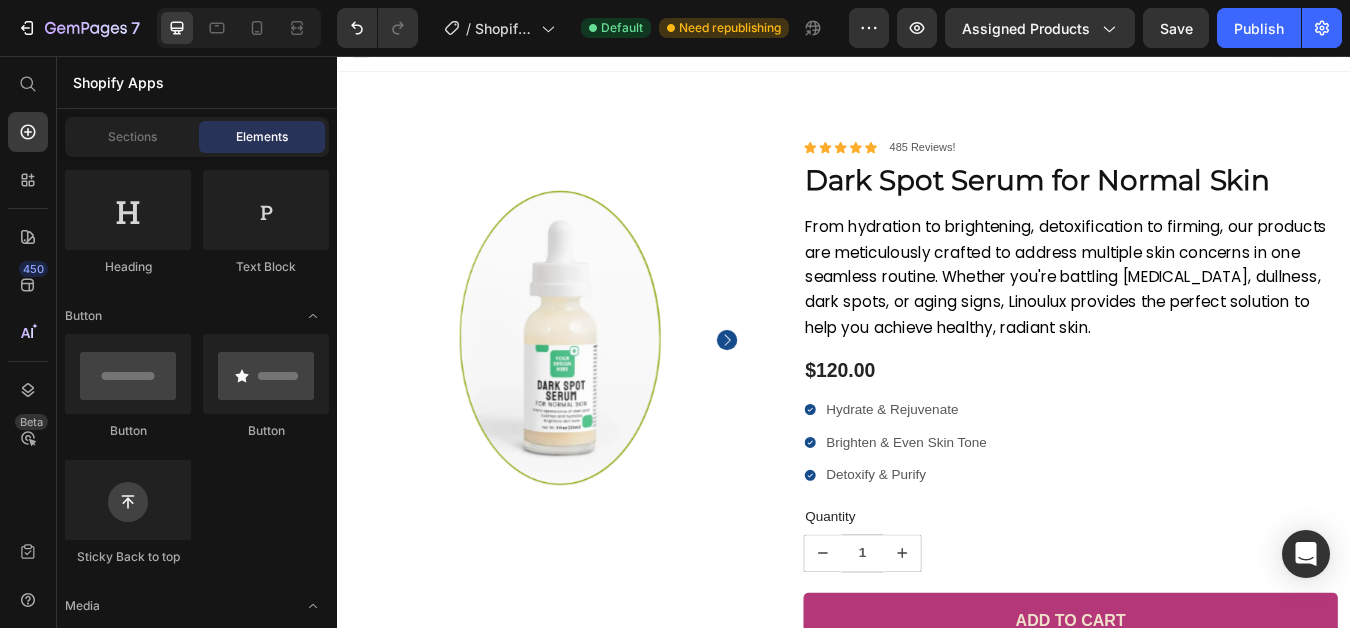 scroll, scrollTop: 0, scrollLeft: 0, axis: both 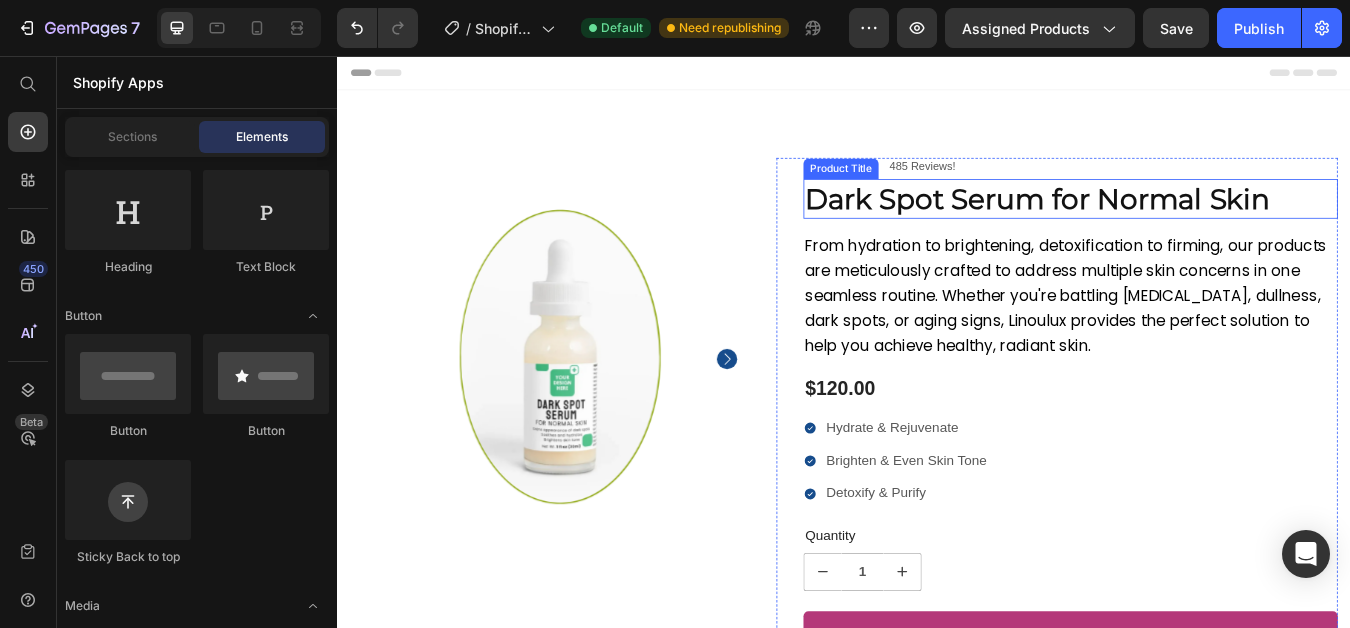 click on "Dark Spot Serum for Normal Skin" at bounding box center (1205, 225) 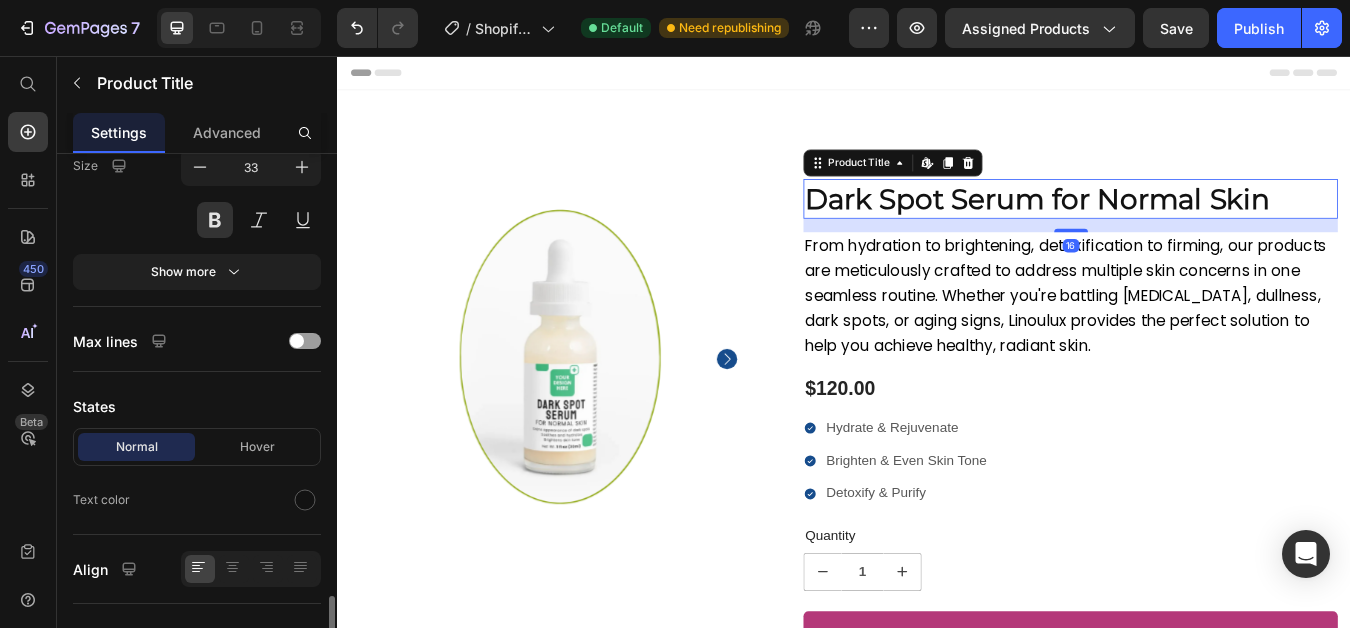 scroll, scrollTop: 567, scrollLeft: 0, axis: vertical 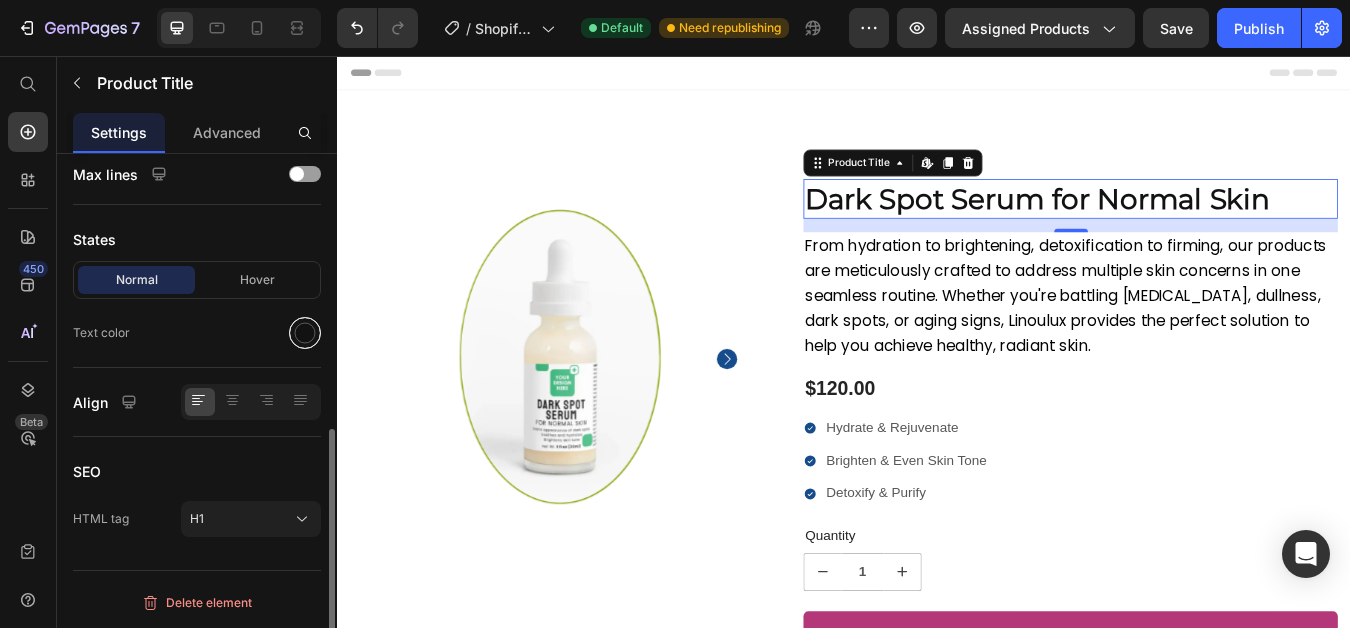 click at bounding box center [305, 333] 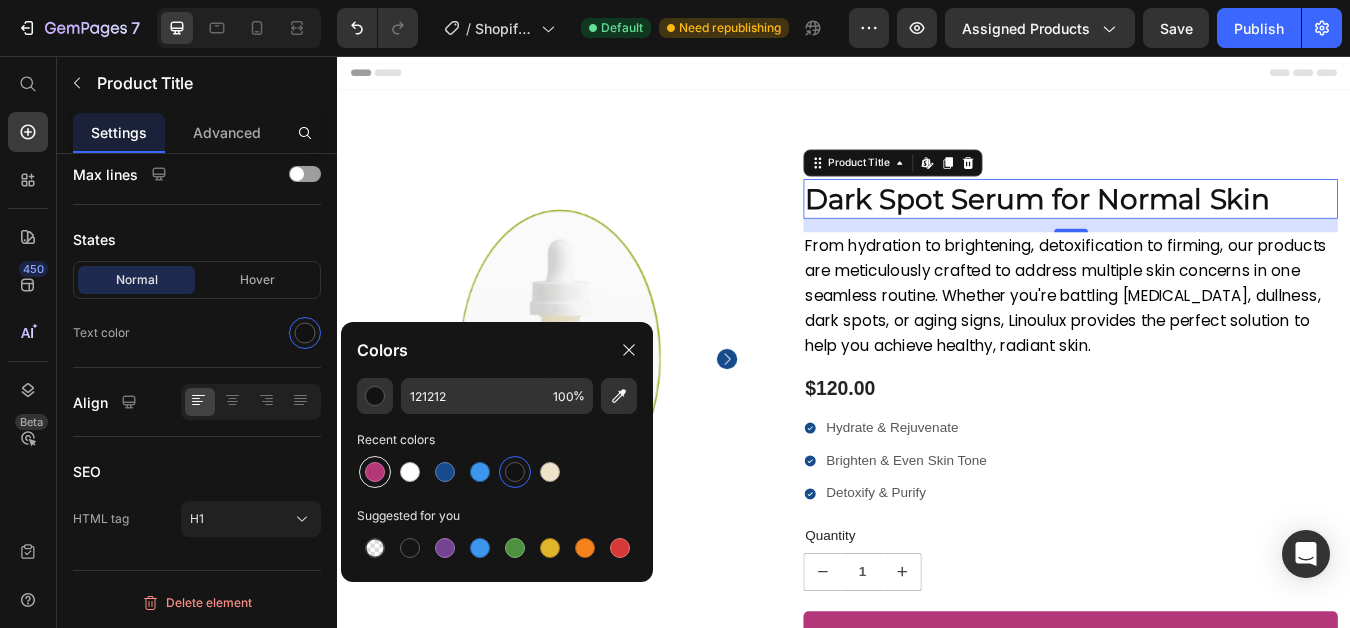click at bounding box center [375, 472] 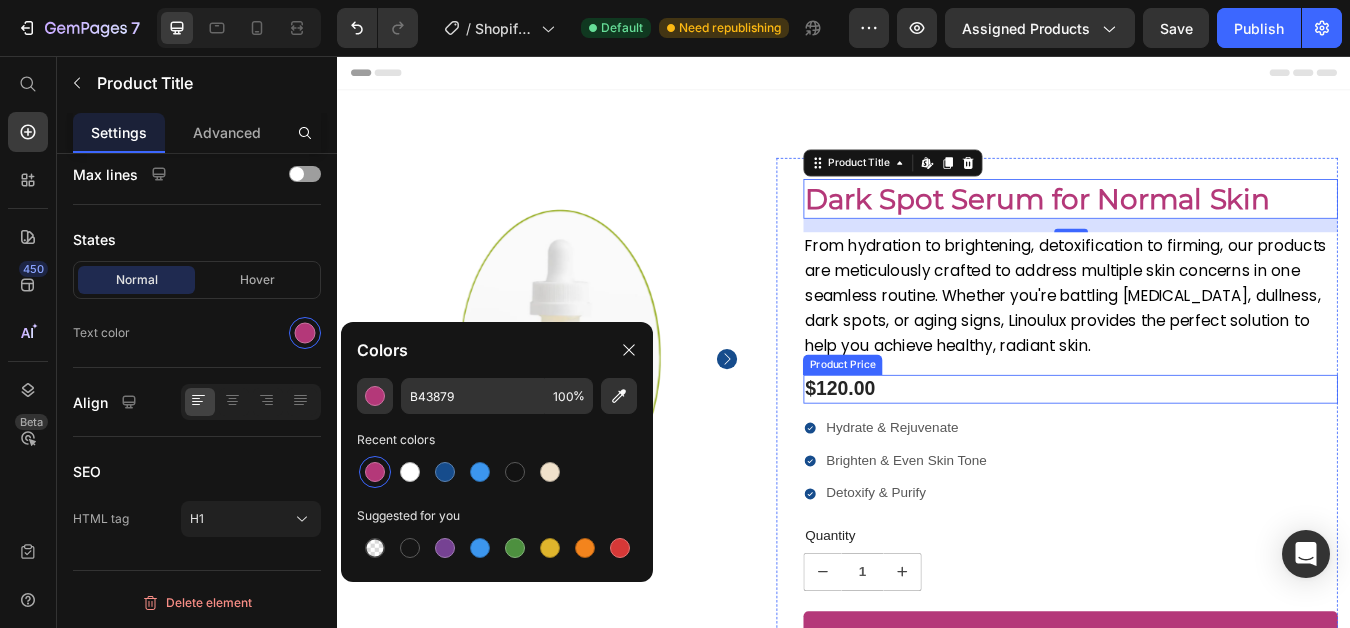 click on "$120.00" at bounding box center [1205, 451] 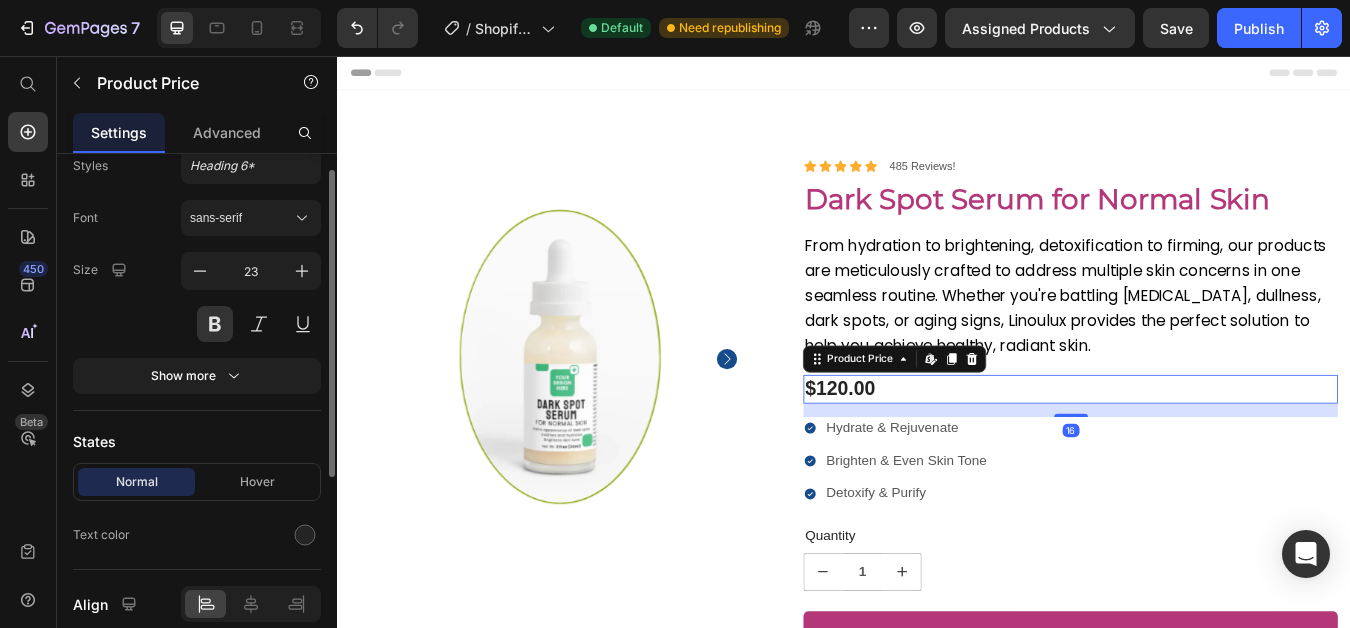 scroll, scrollTop: 385, scrollLeft: 0, axis: vertical 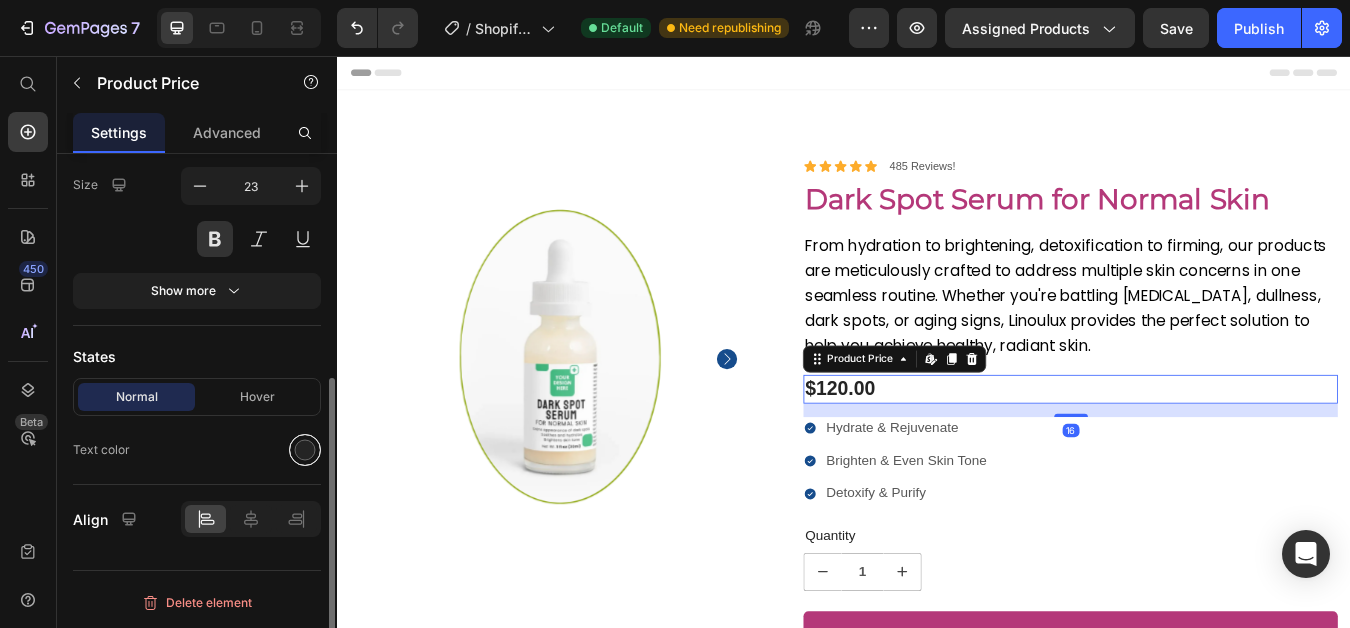 click at bounding box center [305, 450] 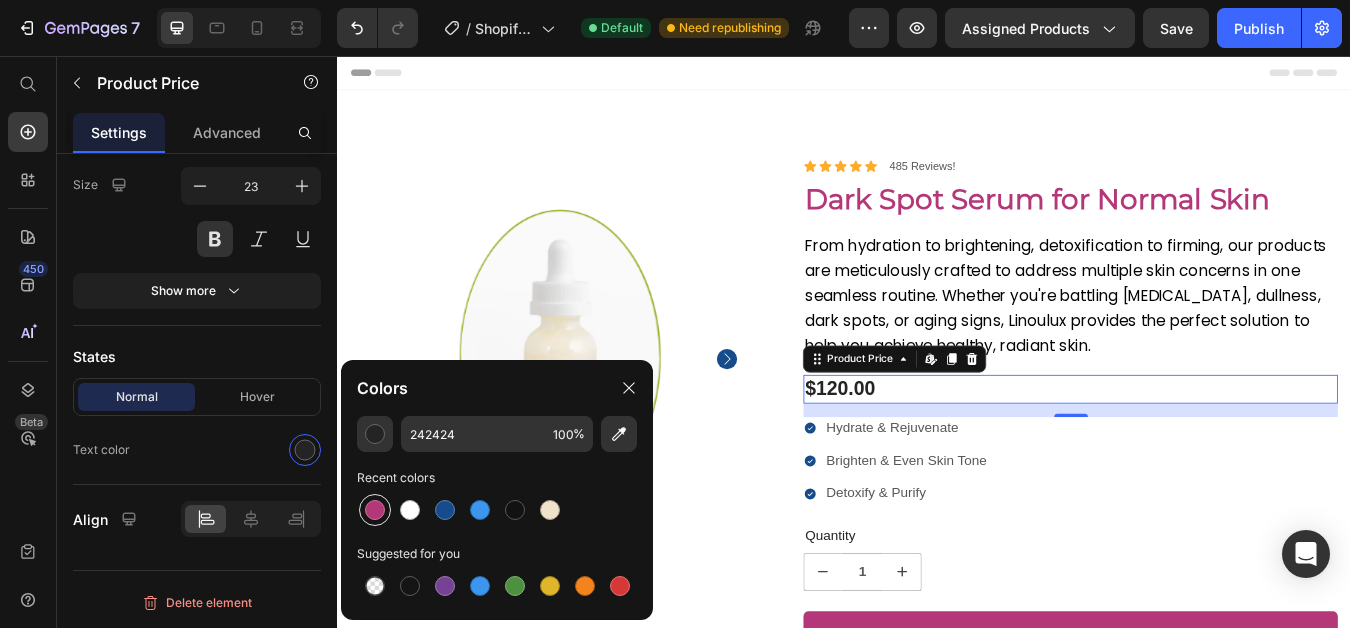 click at bounding box center [375, 510] 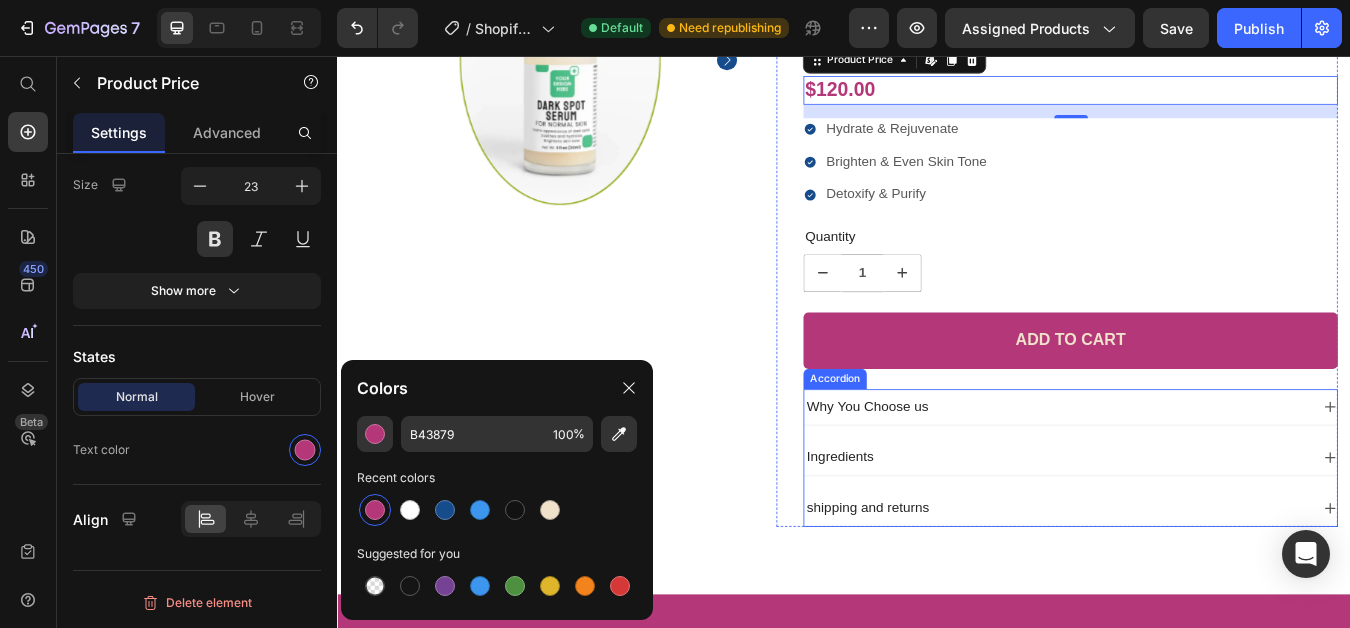 scroll, scrollTop: 400, scrollLeft: 0, axis: vertical 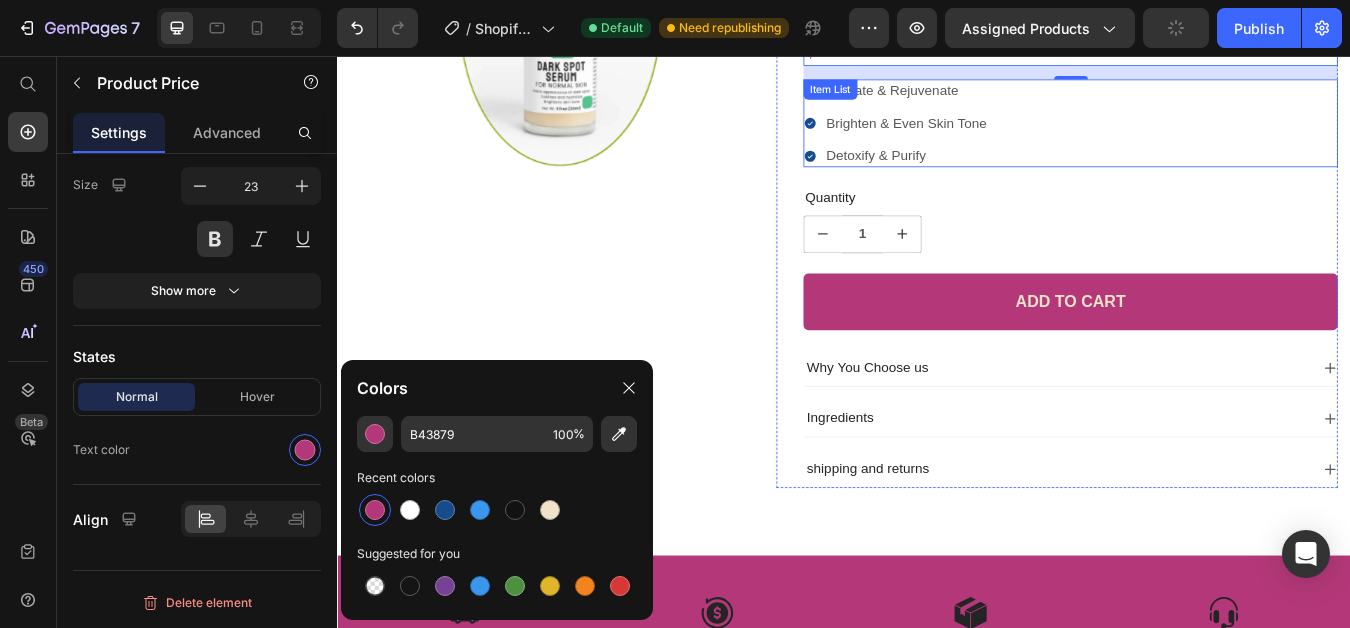 click 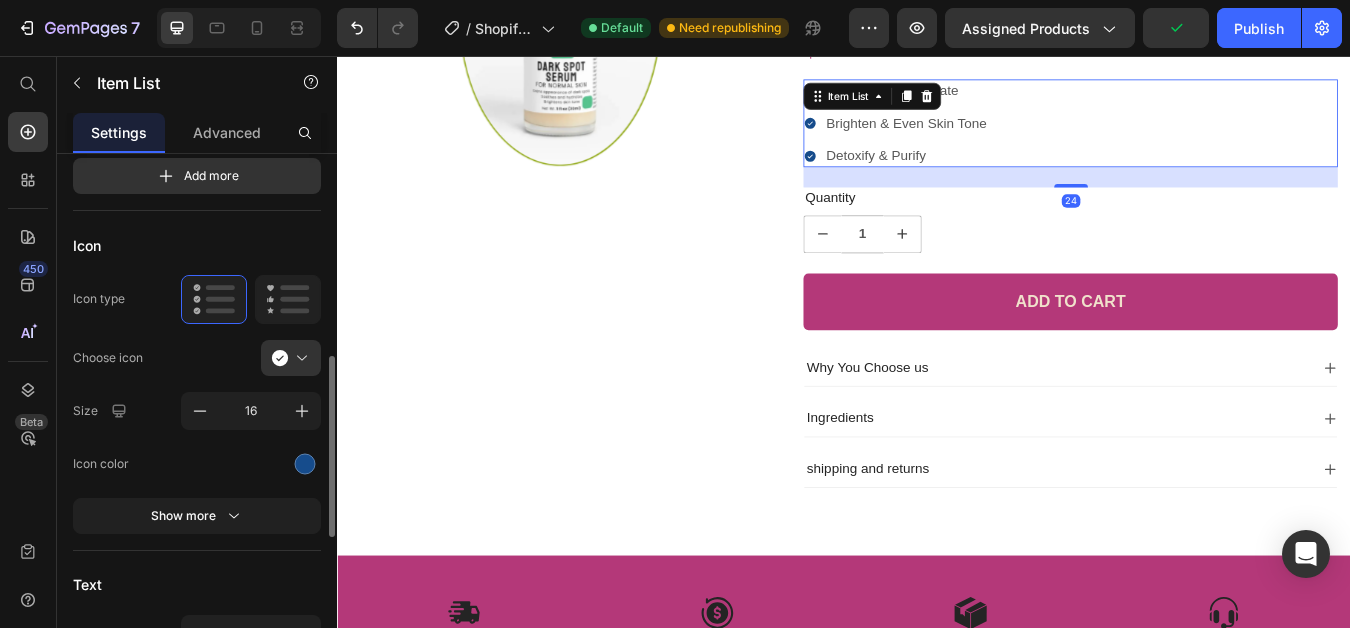 scroll, scrollTop: 300, scrollLeft: 0, axis: vertical 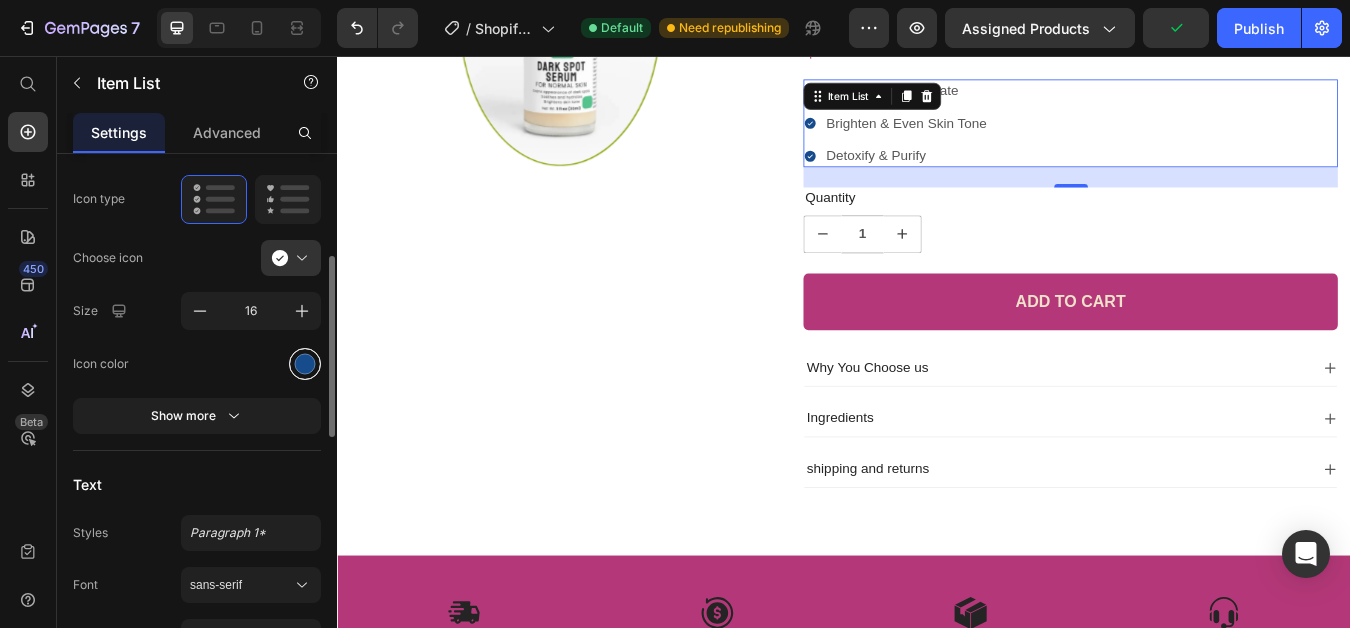 click at bounding box center (305, 363) 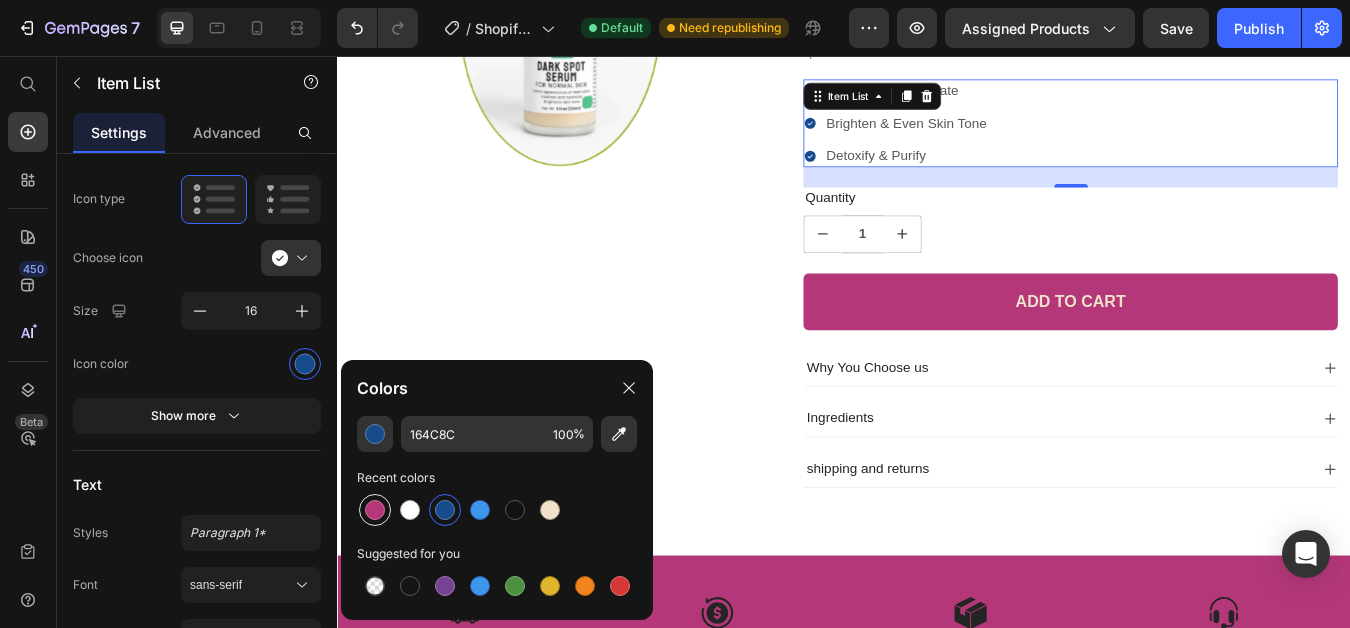 click at bounding box center (375, 510) 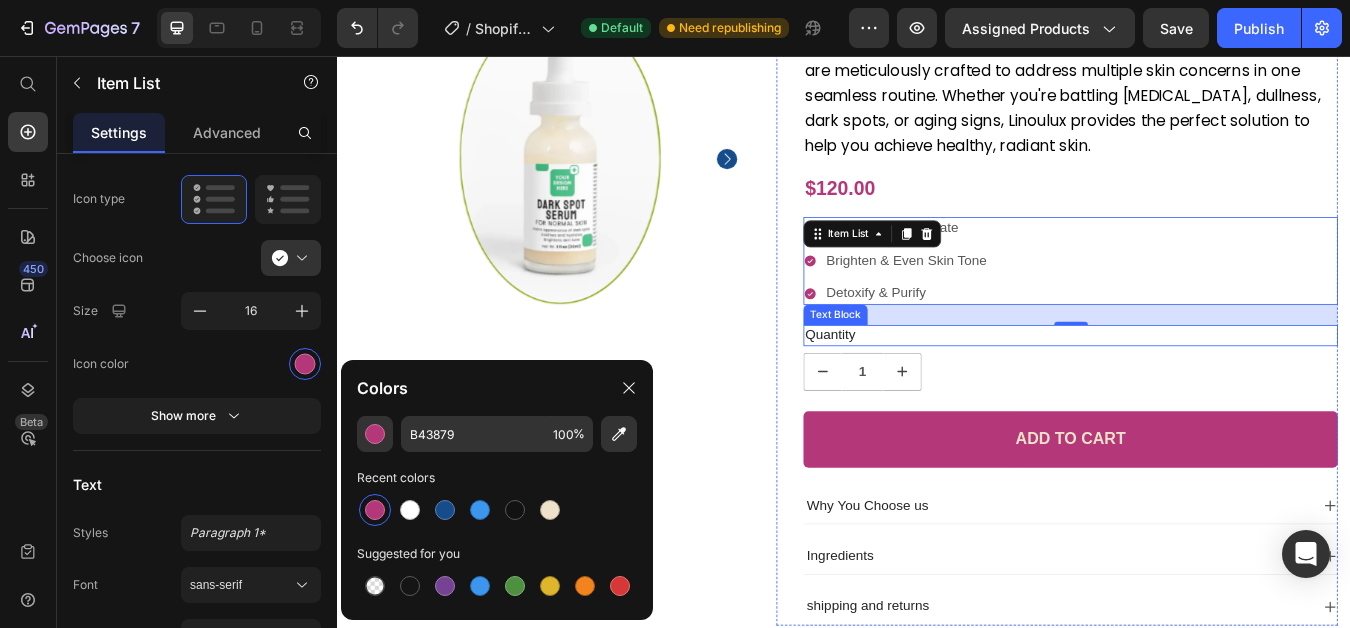scroll, scrollTop: 200, scrollLeft: 0, axis: vertical 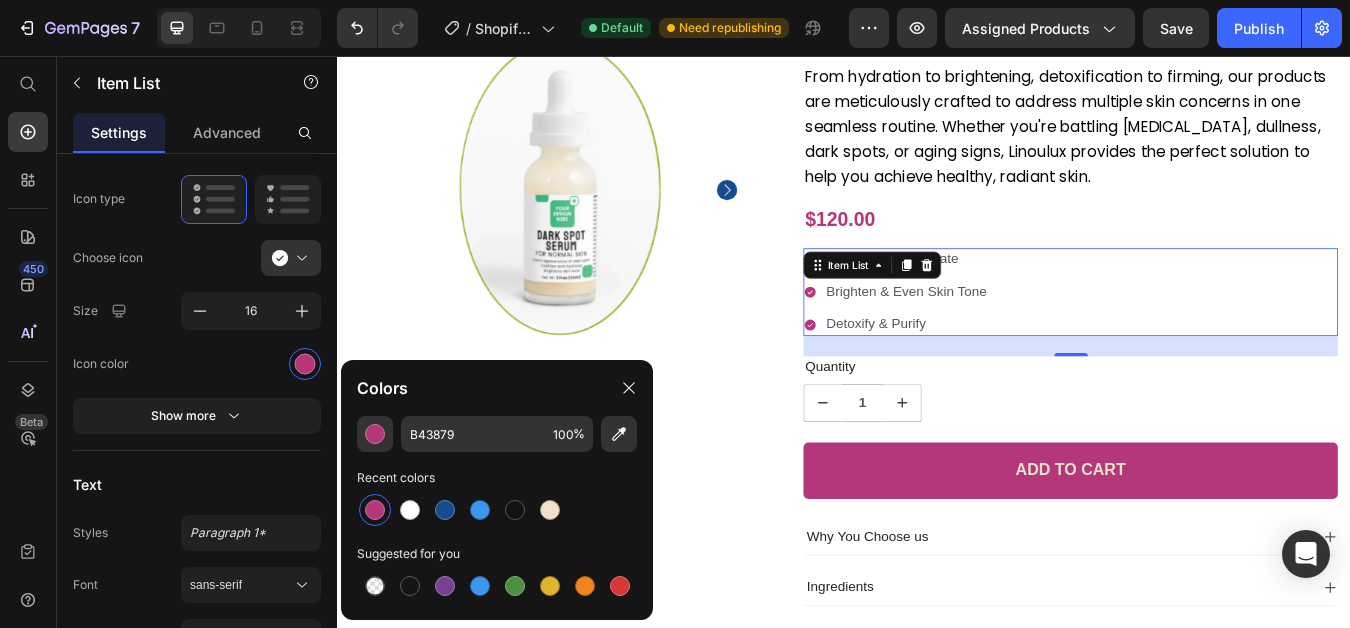 click on "Hydrate & Rejuvenate Brighten & Even Skin Tone Detoxify & Purify" at bounding box center [1205, 336] 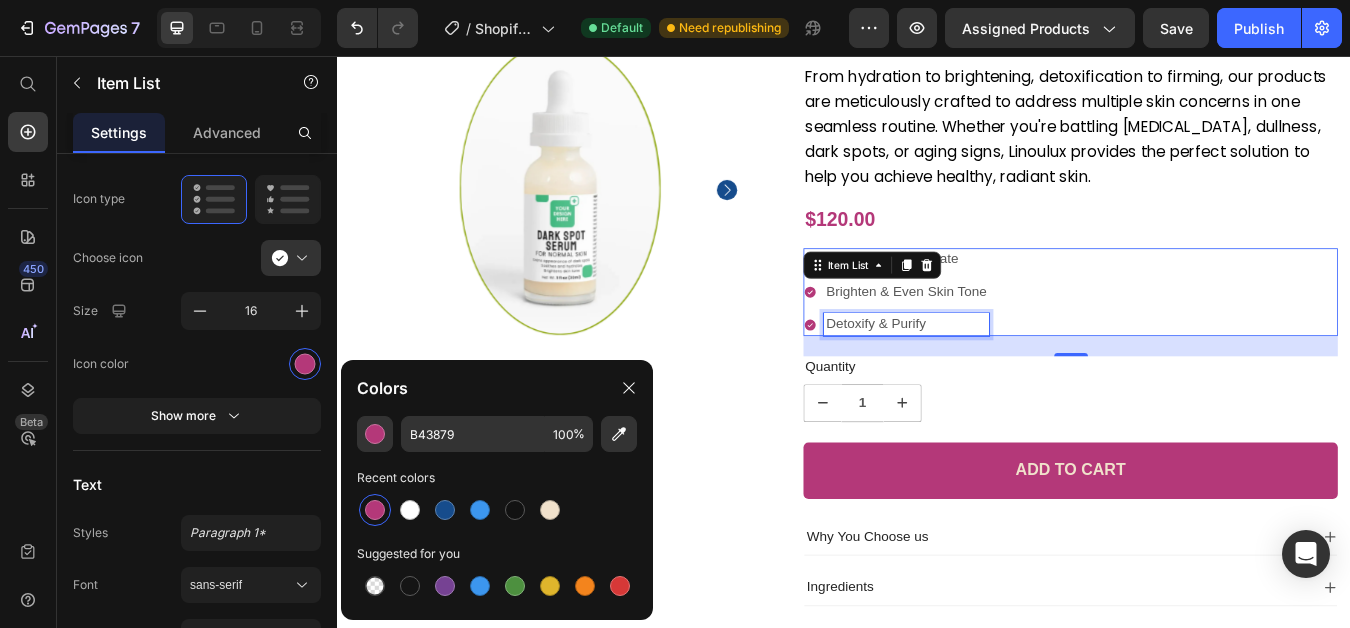click on "Detoxify & Purify" at bounding box center [1011, 374] 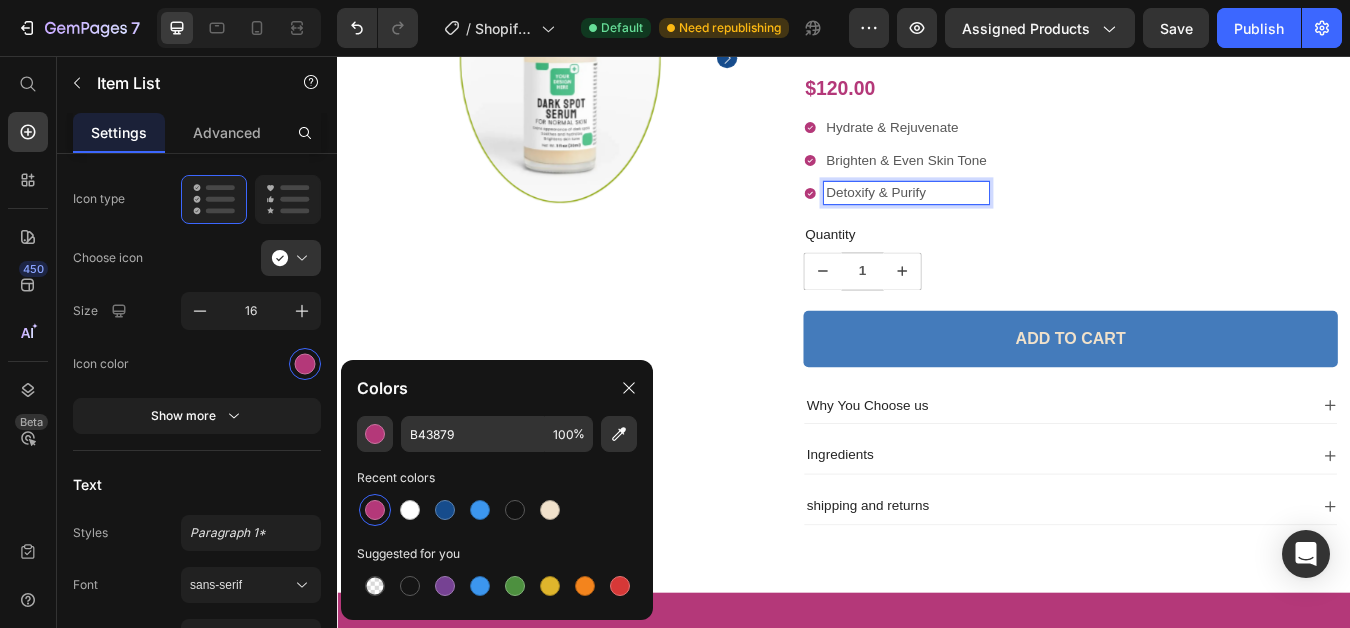 scroll, scrollTop: 400, scrollLeft: 0, axis: vertical 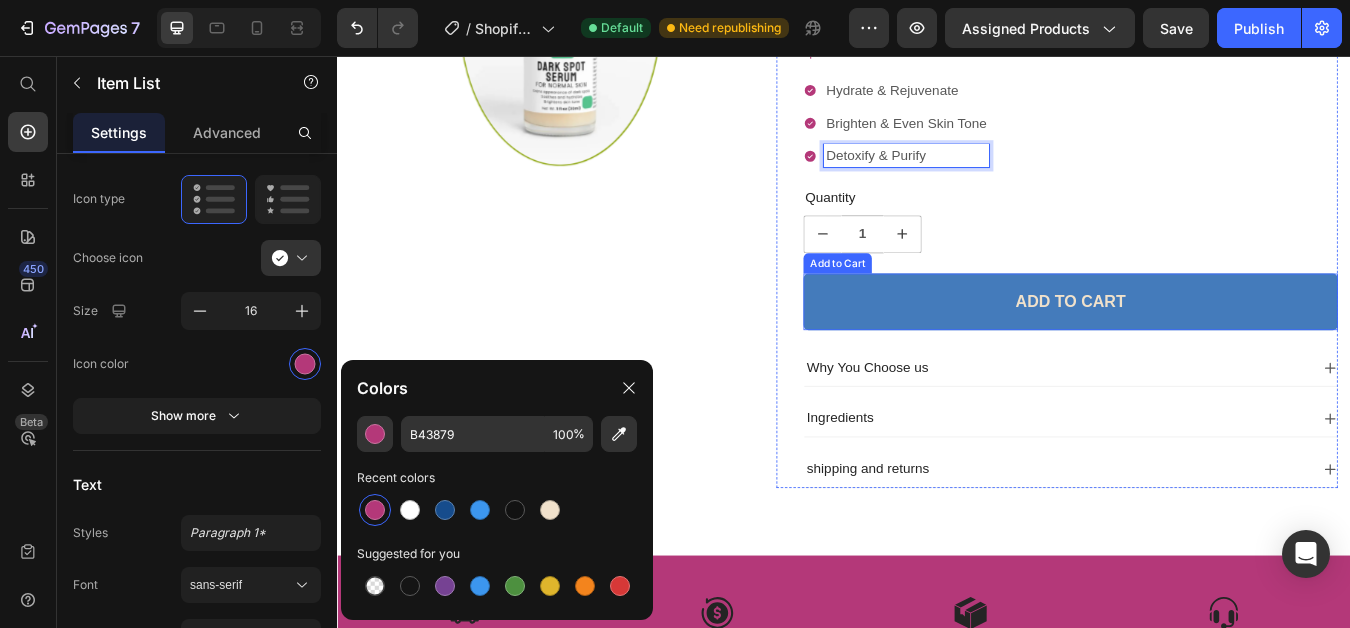 click on "Add to cart" at bounding box center (1205, 347) 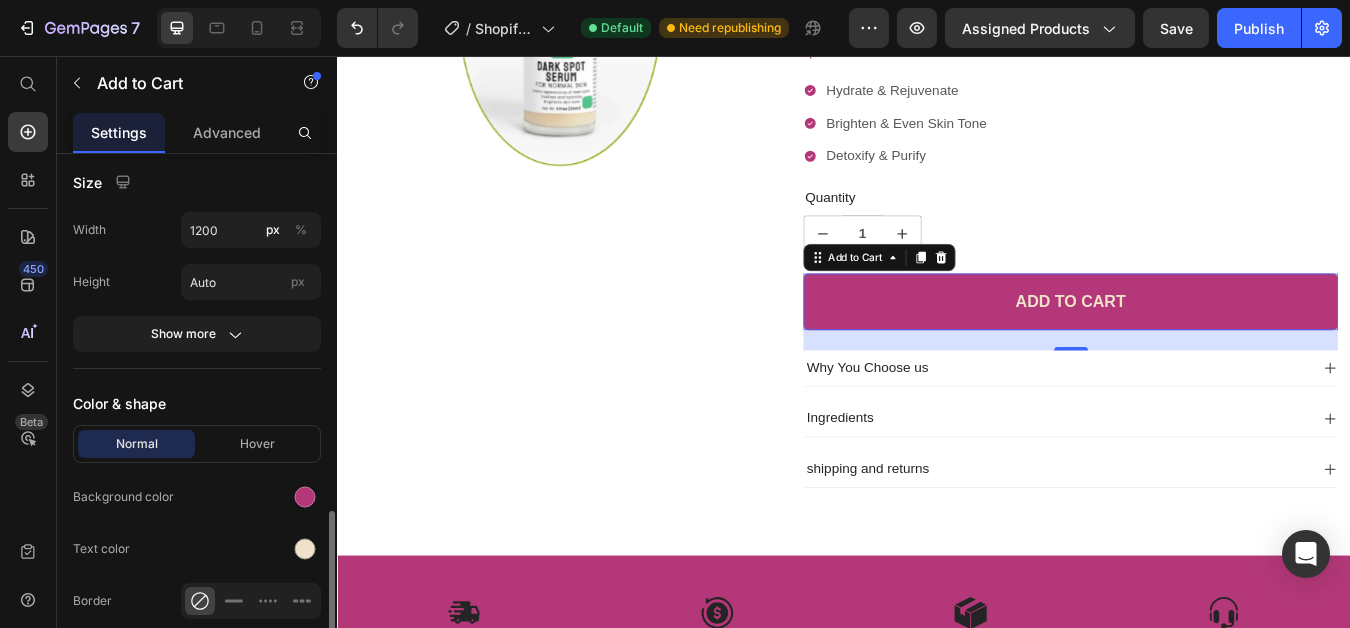 scroll, scrollTop: 1000, scrollLeft: 0, axis: vertical 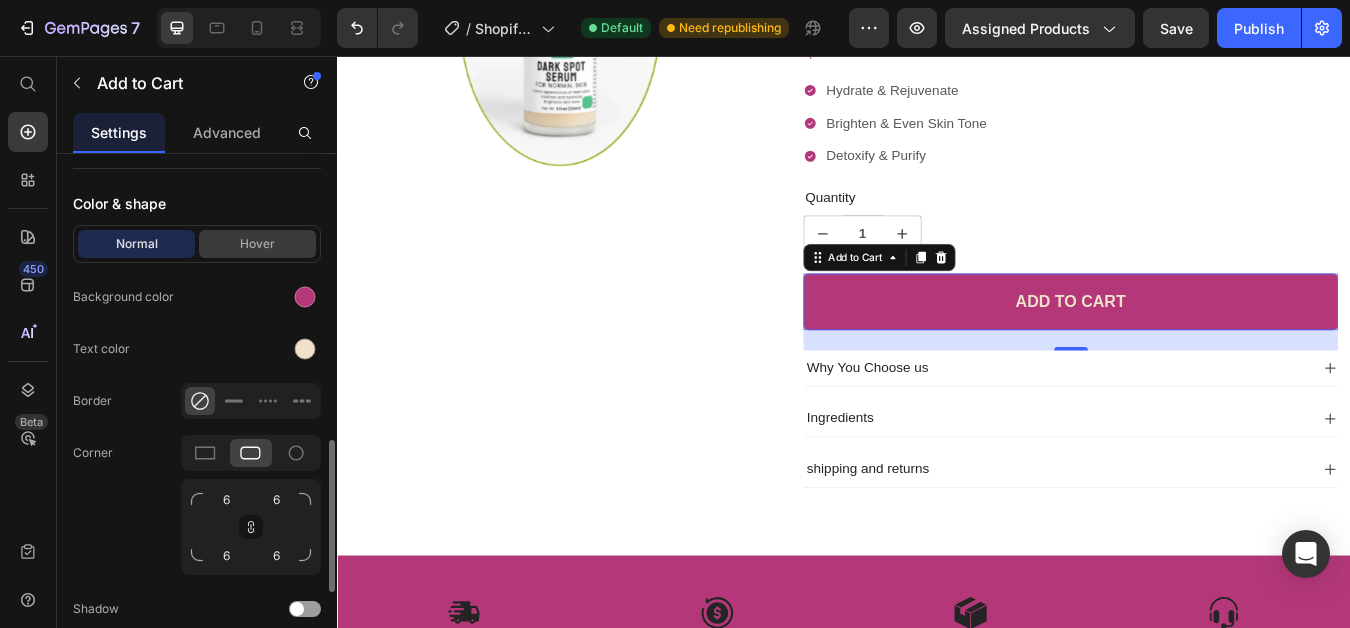click on "Hover" at bounding box center (257, 244) 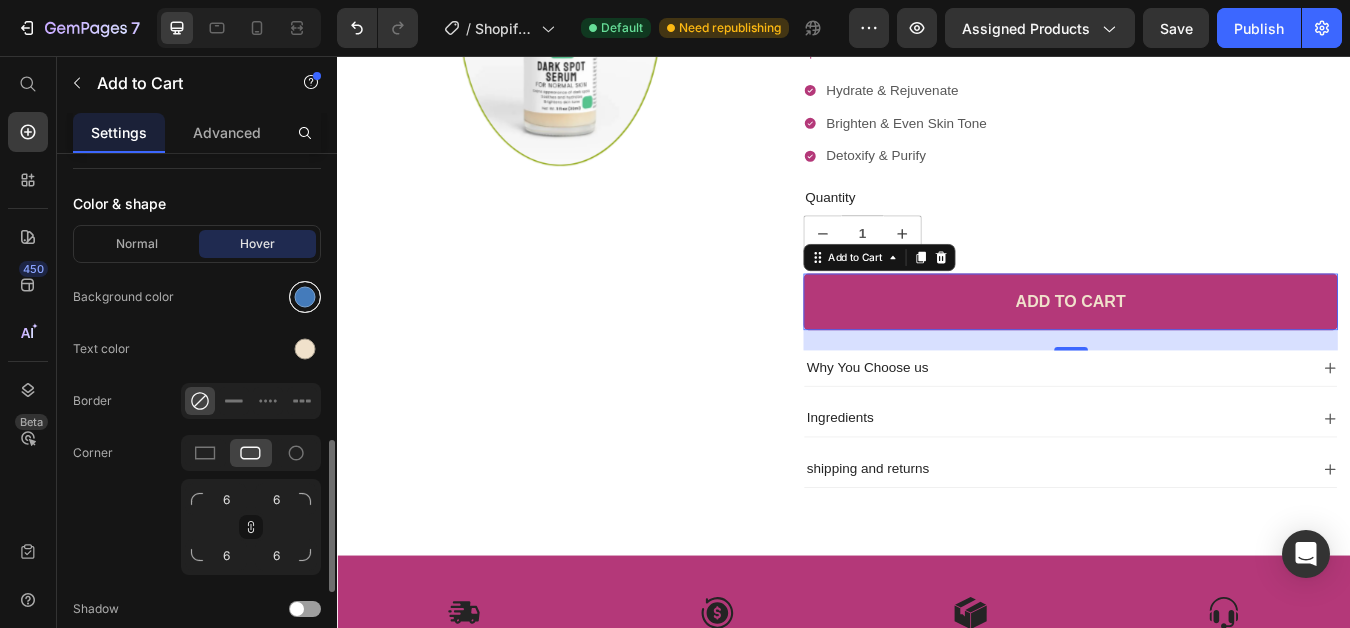 click at bounding box center [305, 297] 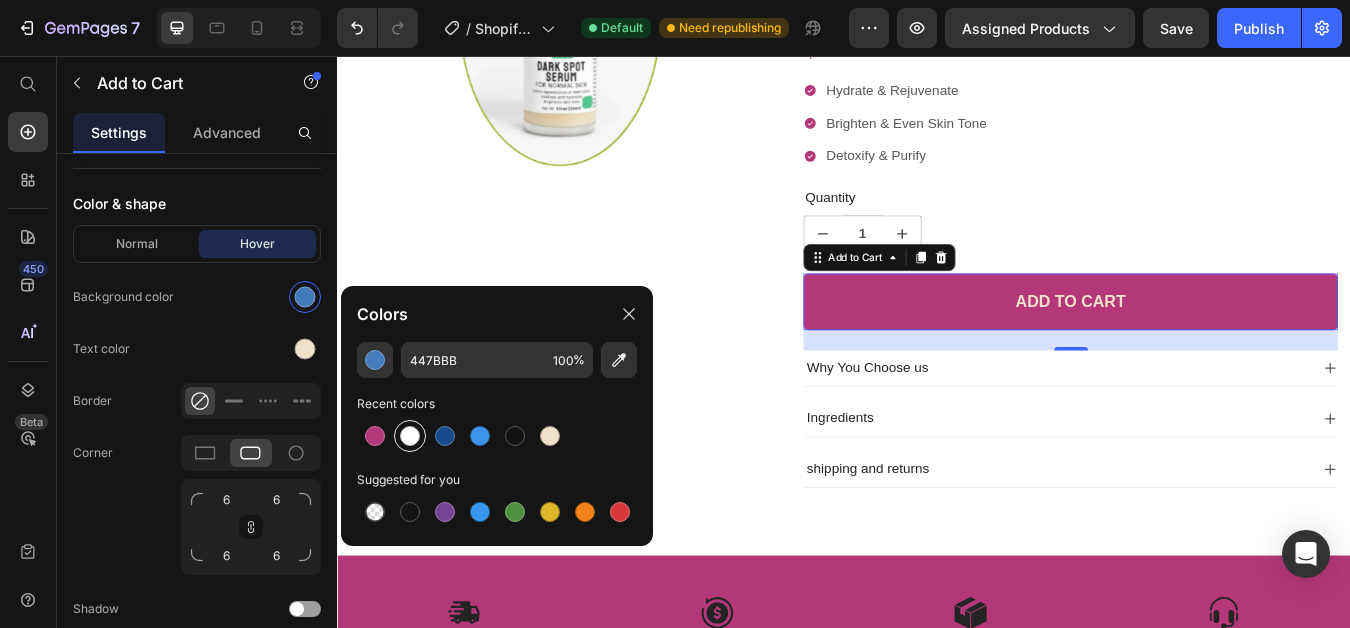 click at bounding box center [410, 436] 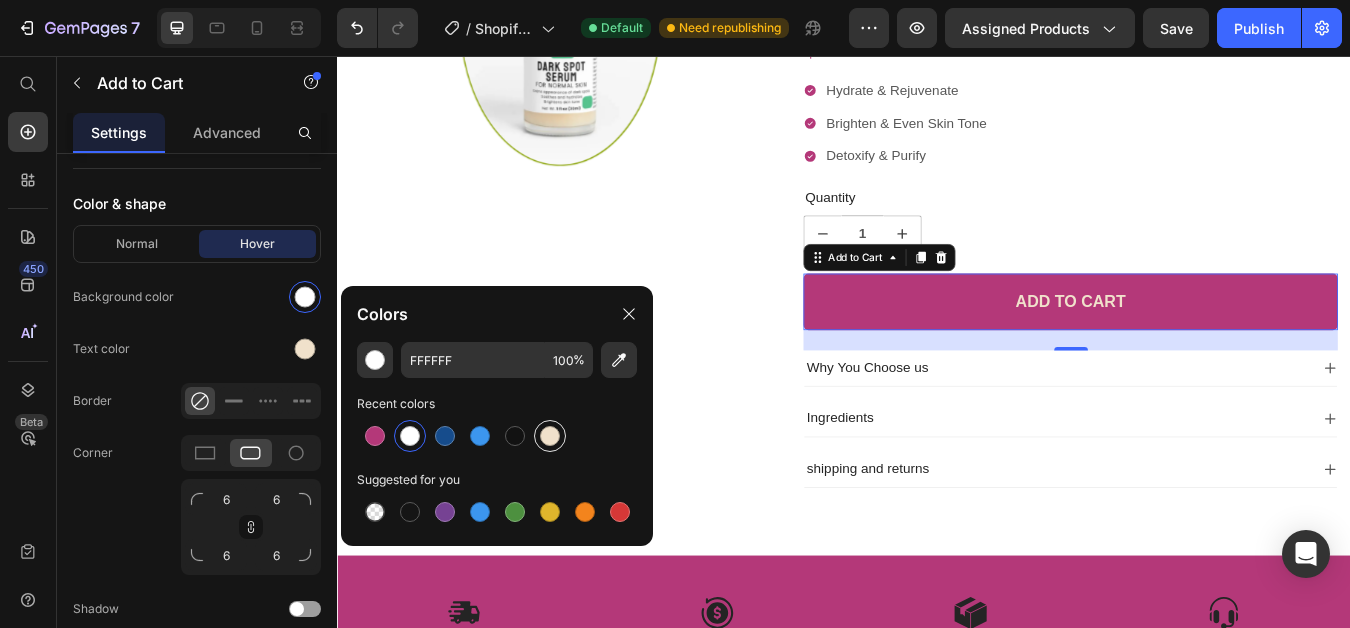 click at bounding box center (550, 436) 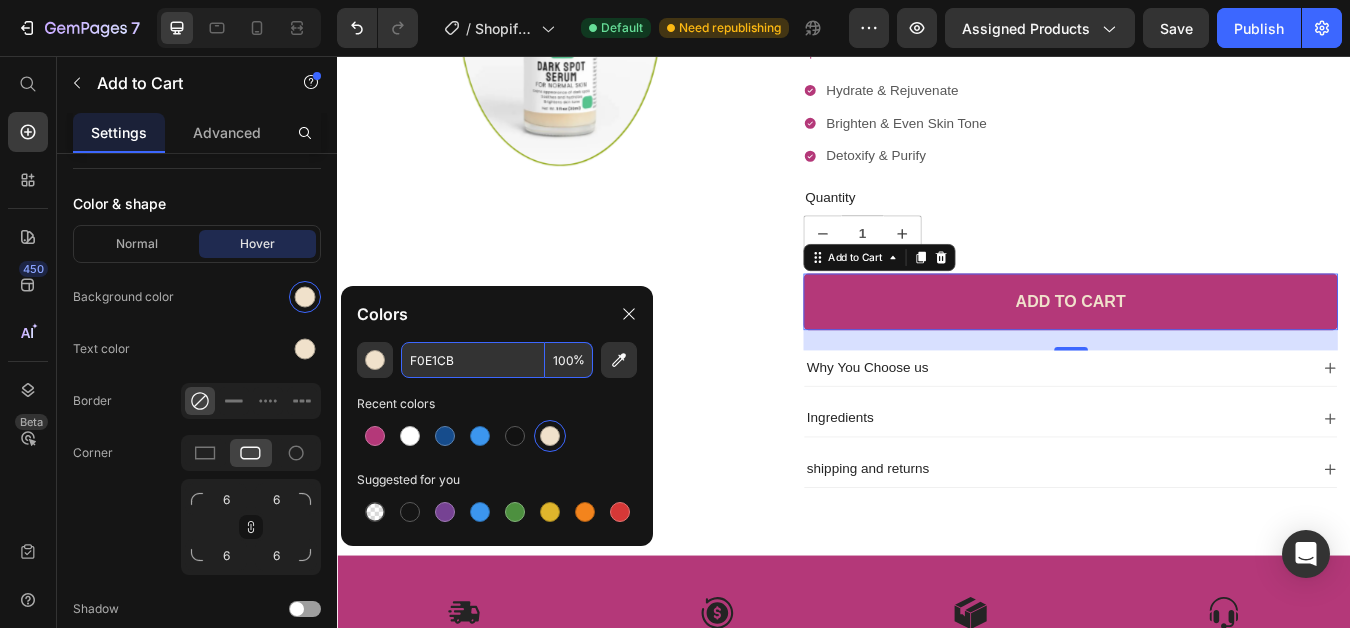 click on "F0E1CB" at bounding box center [473, 360] 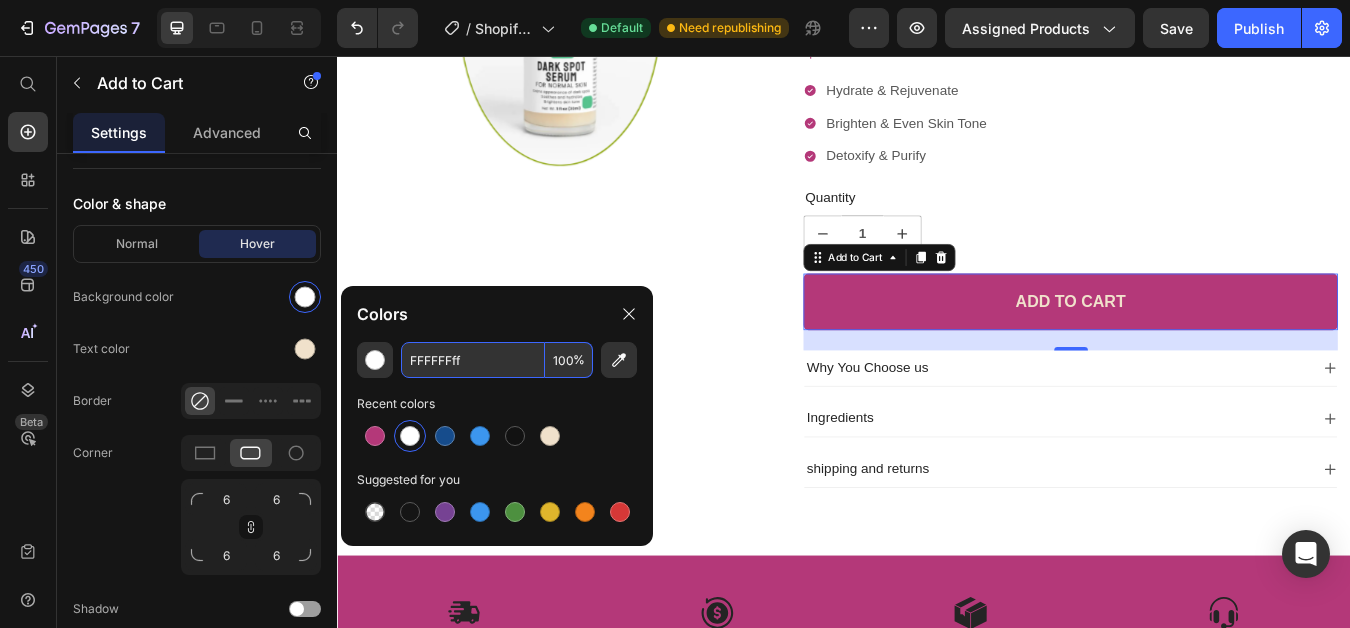 click on "FFFFFFff" at bounding box center (473, 360) 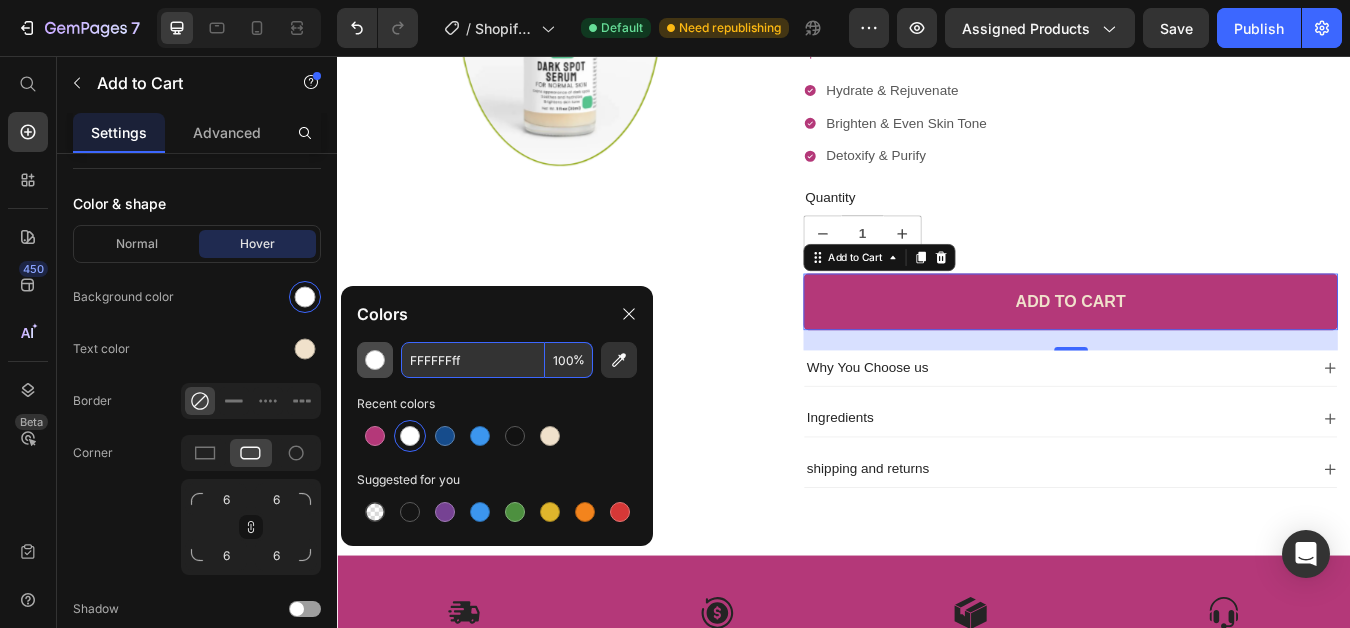 type on "FFFFFF" 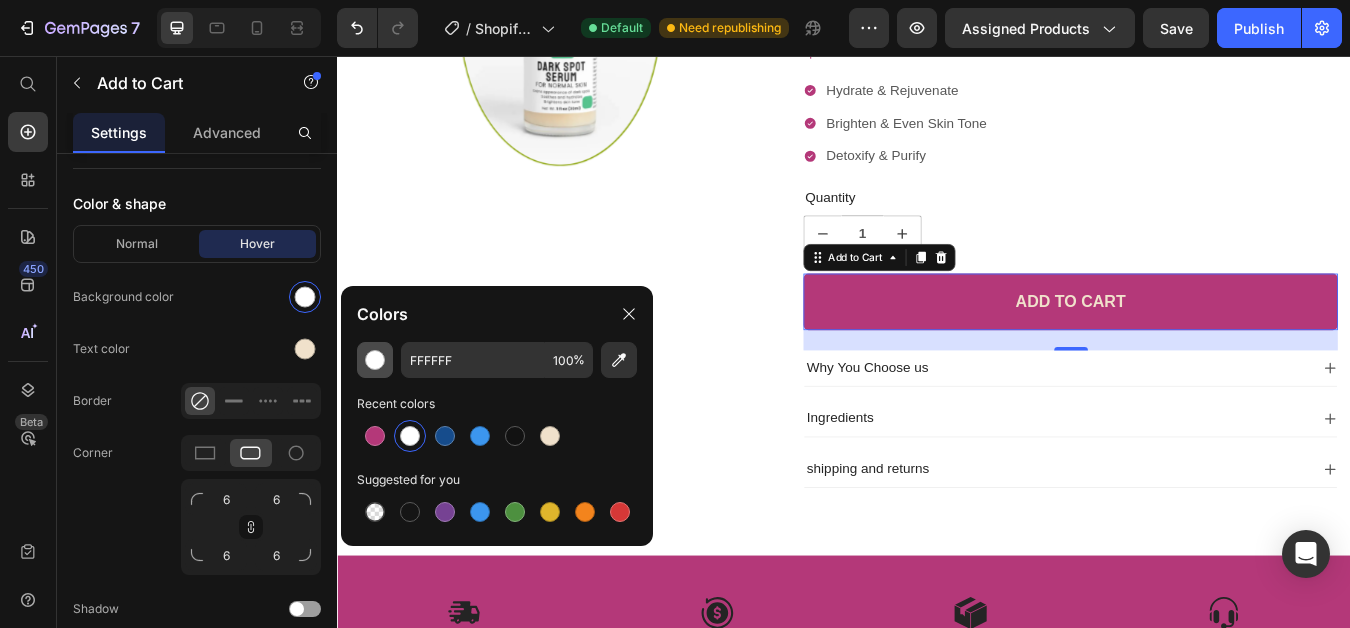 click at bounding box center (375, 360) 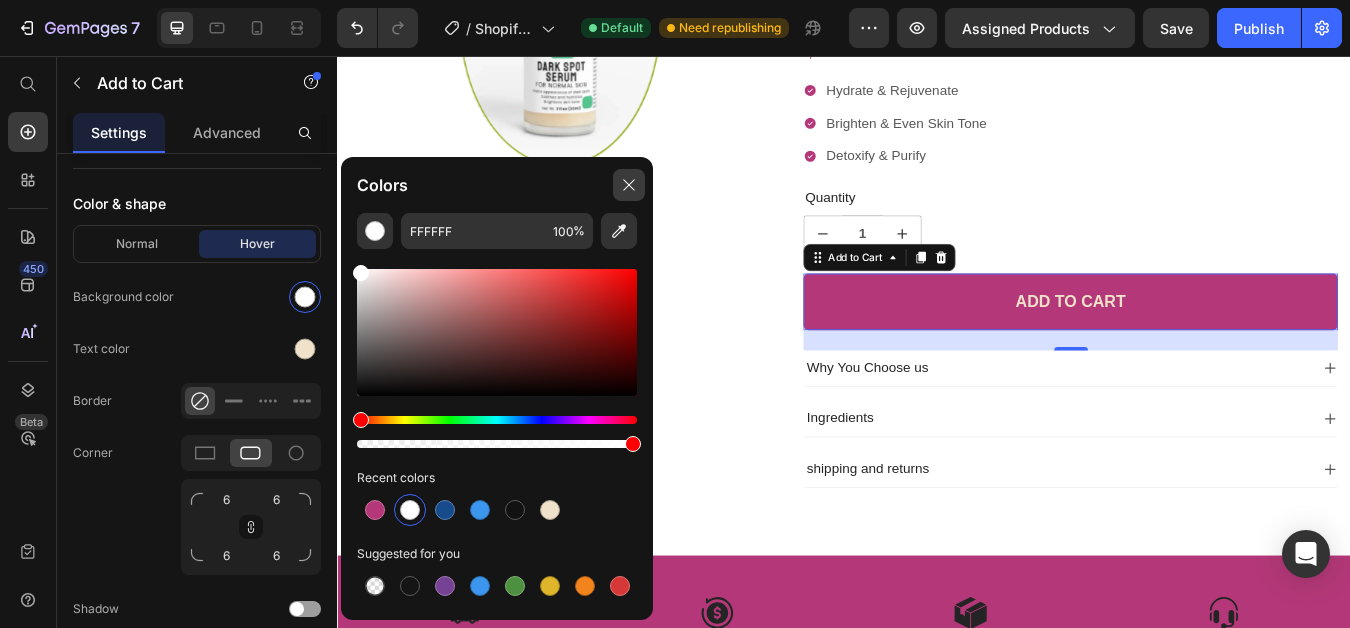click 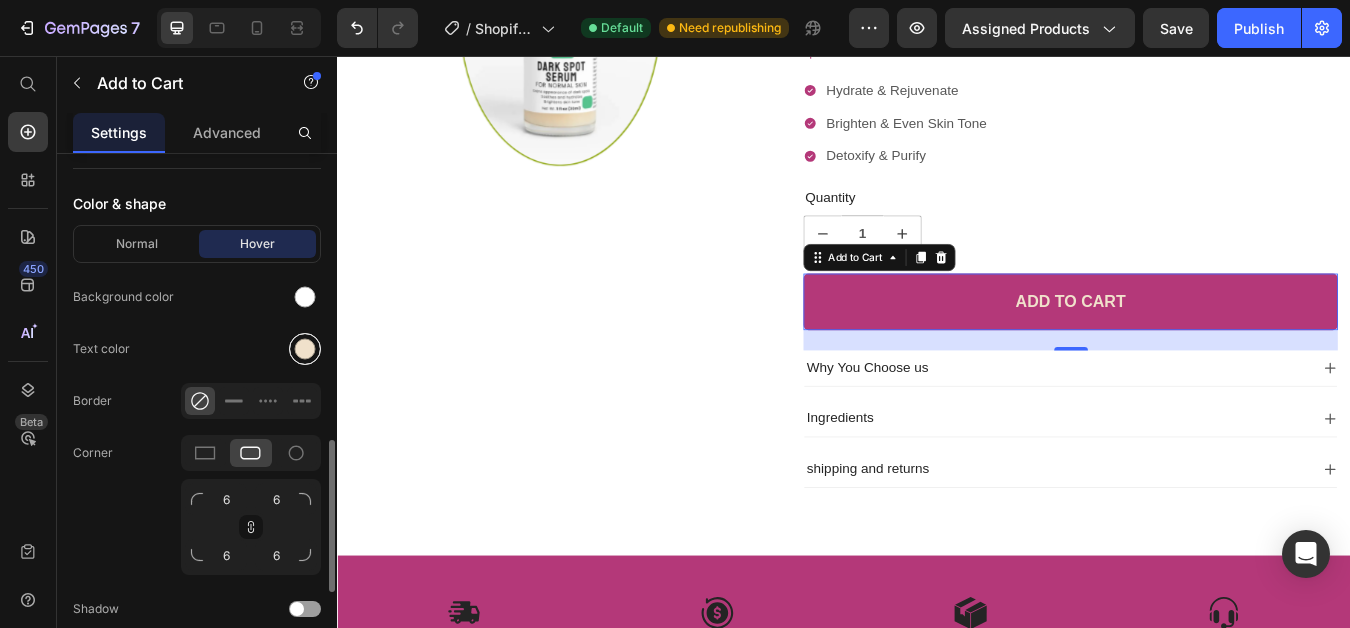 click at bounding box center [305, 349] 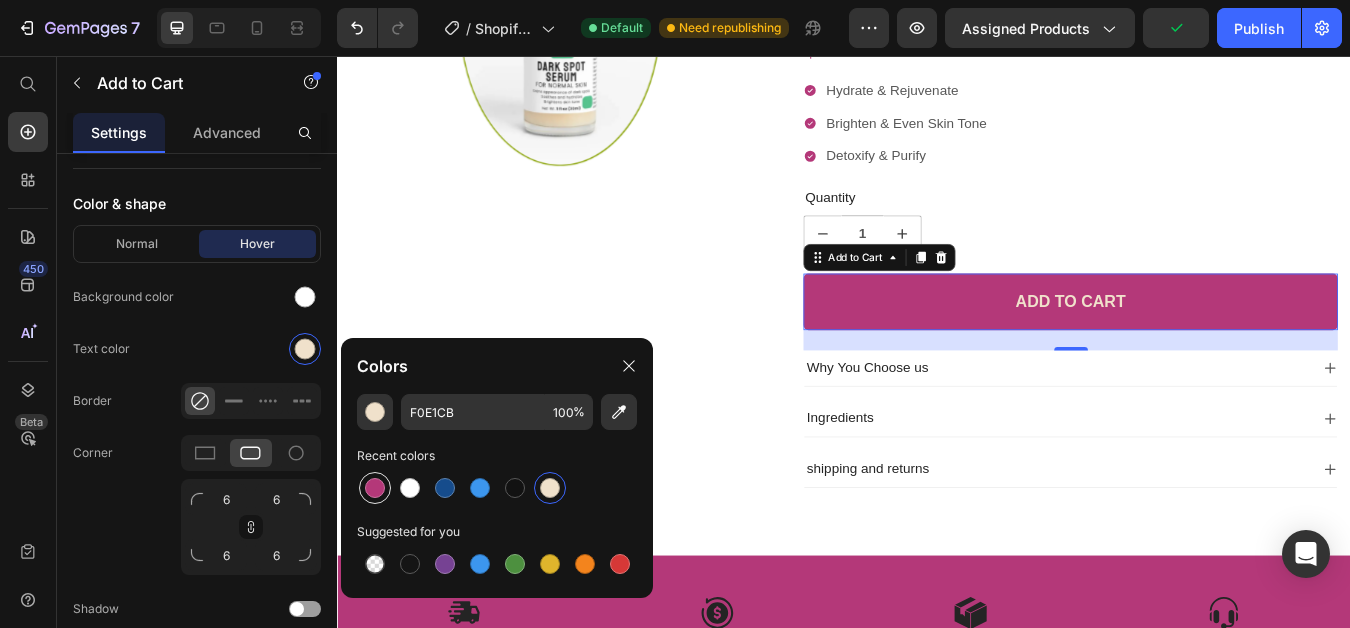 click at bounding box center [375, 488] 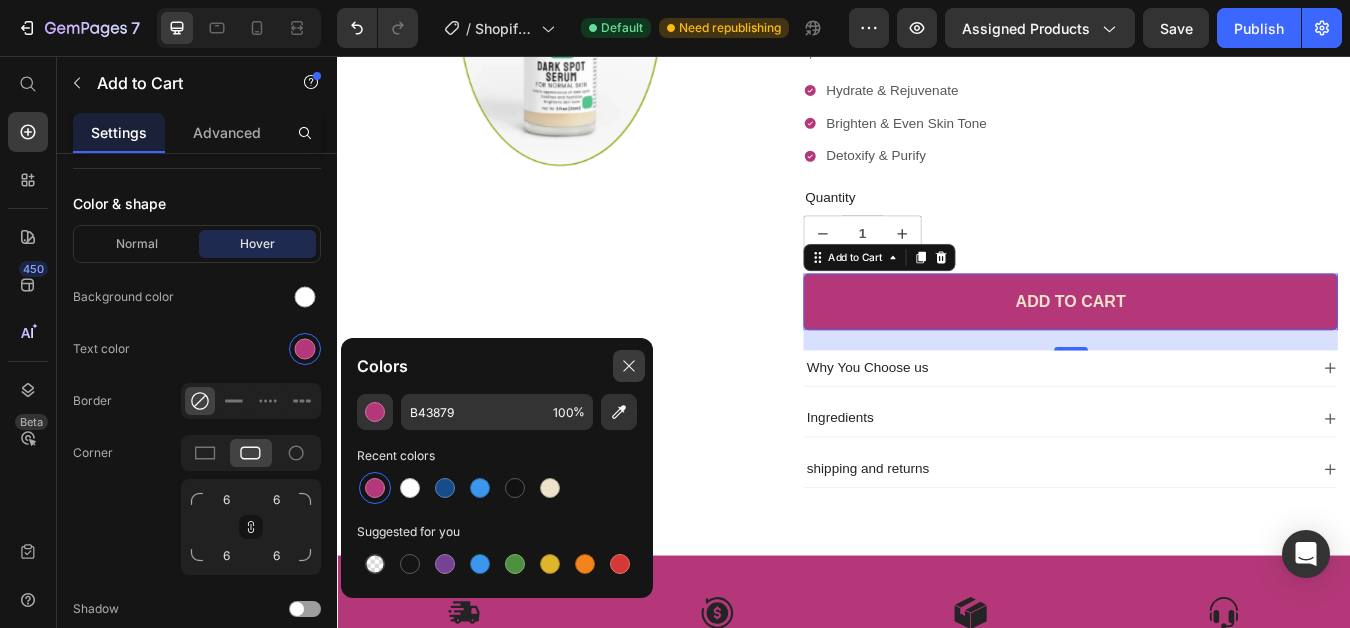 click 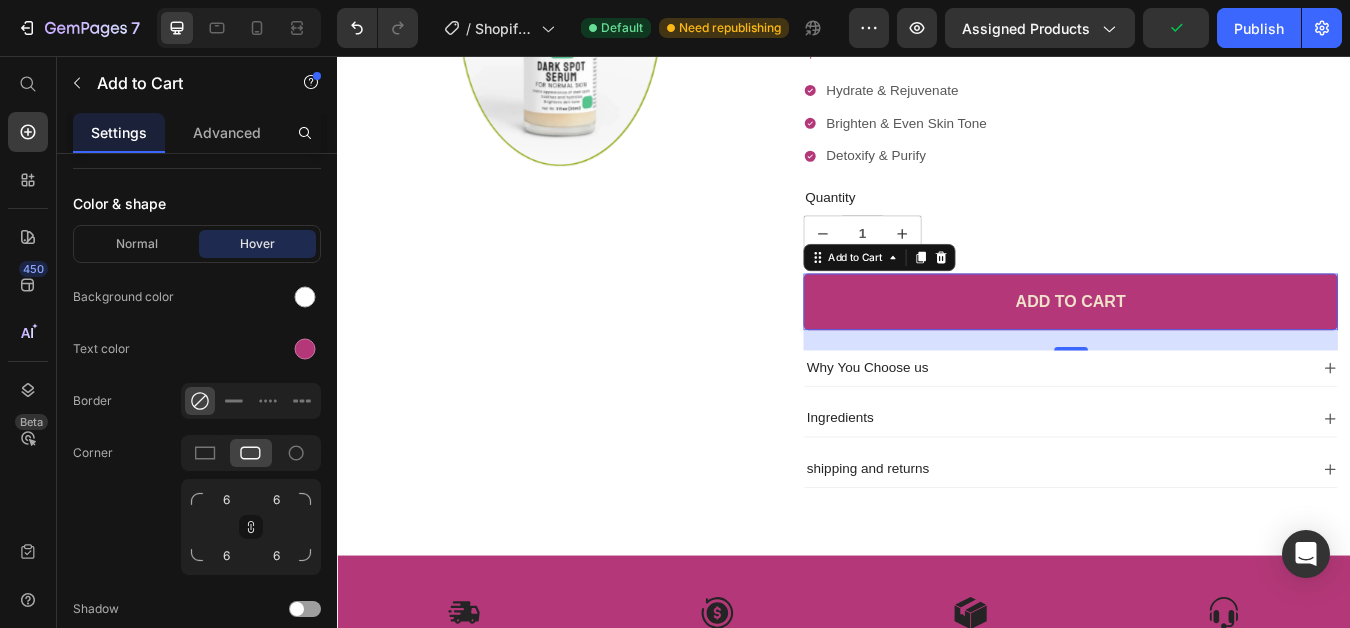 scroll, scrollTop: 1200, scrollLeft: 0, axis: vertical 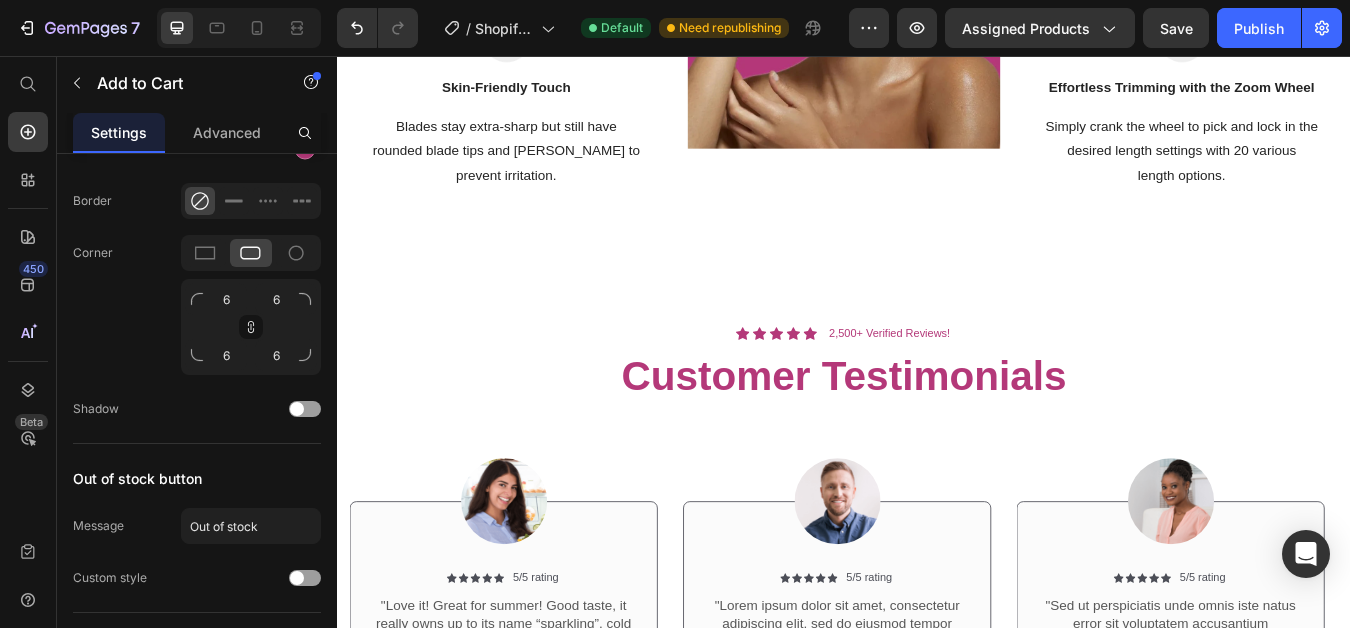 click at bounding box center (537, -223) 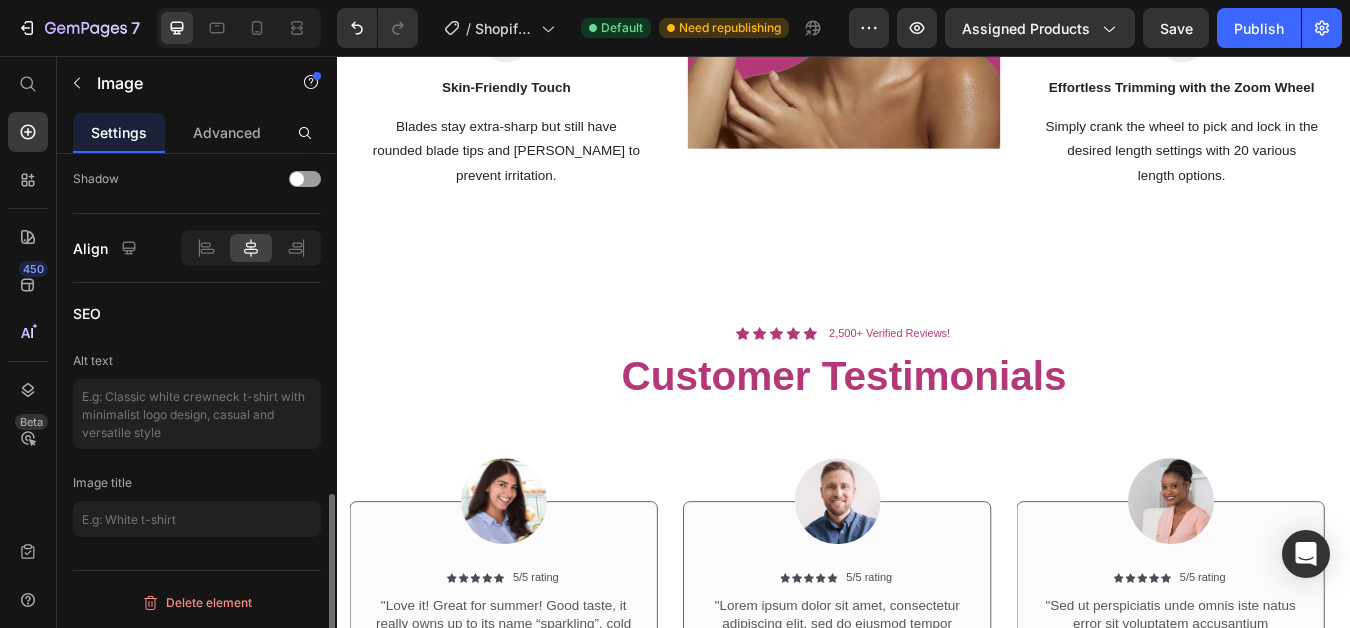 scroll, scrollTop: 0, scrollLeft: 0, axis: both 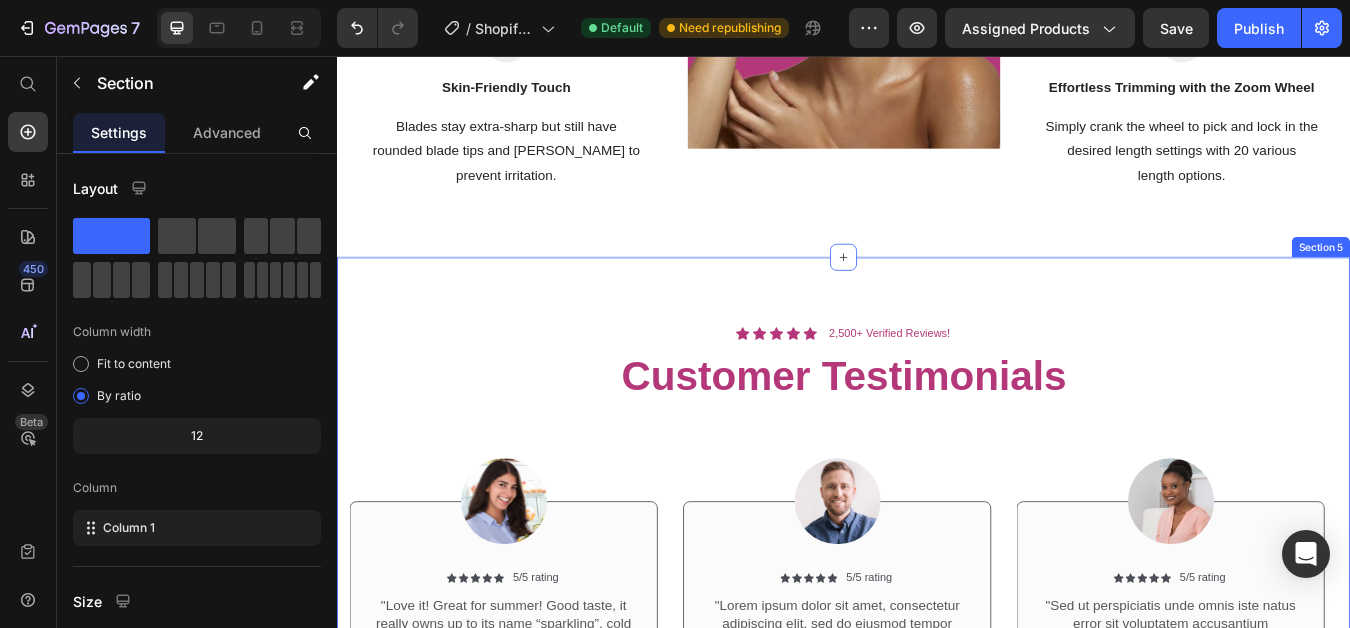 click on "Icon Icon Icon Icon Icon Icon List 2,500+ Verified Reviews! Text Block Row Customer Testimonials Heading Row Image Icon Icon Icon Icon Icon Icon List 5/5 rating Text Block Row "Love it! Great for summer! Good taste, it really owns up to its name “sparkling”, cold with bubbles and lime flavor. When I want that soda feel without drinking a soda, I grab for one of this." Text Block [PERSON_NAME] Text Block Image Row Row
Icon Strawberry Hibiscus Text Block Row Hero Banner Row Image Icon Icon Icon Icon Icon Icon List 5/5 rating Text Block Row "Lorem ipsum dolor sit amet, consectetur adipiscing elit, sed do eiusmod tempor incididunt ut labore et dolore magna aliqua. Ut enim ad minim veniam, quis nostrud exercitation." Text Block [PERSON_NAME] Text Block Image Row Row
Icon Lemonade Ginger Text Block Row Hero Banner Row Image Icon Icon Icon Icon Icon Icon List 5/5 rating Text Block Row Text Block [PERSON_NAME] [PERSON_NAME] Text Block Image Row Row
Icon Orange Squeeze  Text Block Row Row" at bounding box center (937, 668) 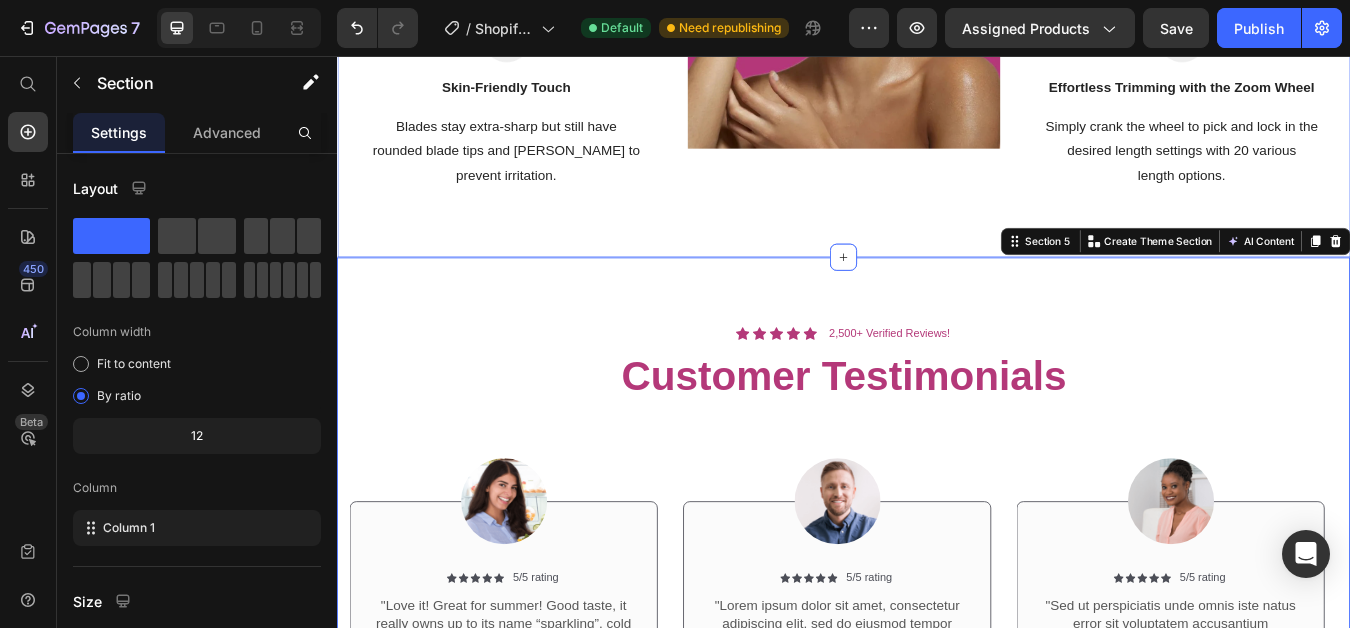 click on "More than a treatment, a return to confidence. Heading Every drop of our serum is a promise of rebirth. Because clearer, more even-toned skin is also a more confident version of you, ready for anything. Text block BUY NOW Button Row Image Long-Lasting Performance Text block Dura power technology optimizes power consumption and lasts 4 times longer than a standard trimmer. Text block Row Image Skin-Friendly Touch Text block Blades stay extra-sharp but still have  rounded blade tips and [PERSON_NAME] to  prevent irritation. Text block Row Image Image Self-Sharpening Stainless Steel Blades Text block The trimmer's steel blades delicately rub  against one another, sharpening themselves  as they trim. Text block Row Image Effortless Trimming with the Zoom Wheel Text block Simply crank the wheel to pick and lock in the desired length settings with 20 various length options. Text block Row Row Section 4" at bounding box center [937, -181] 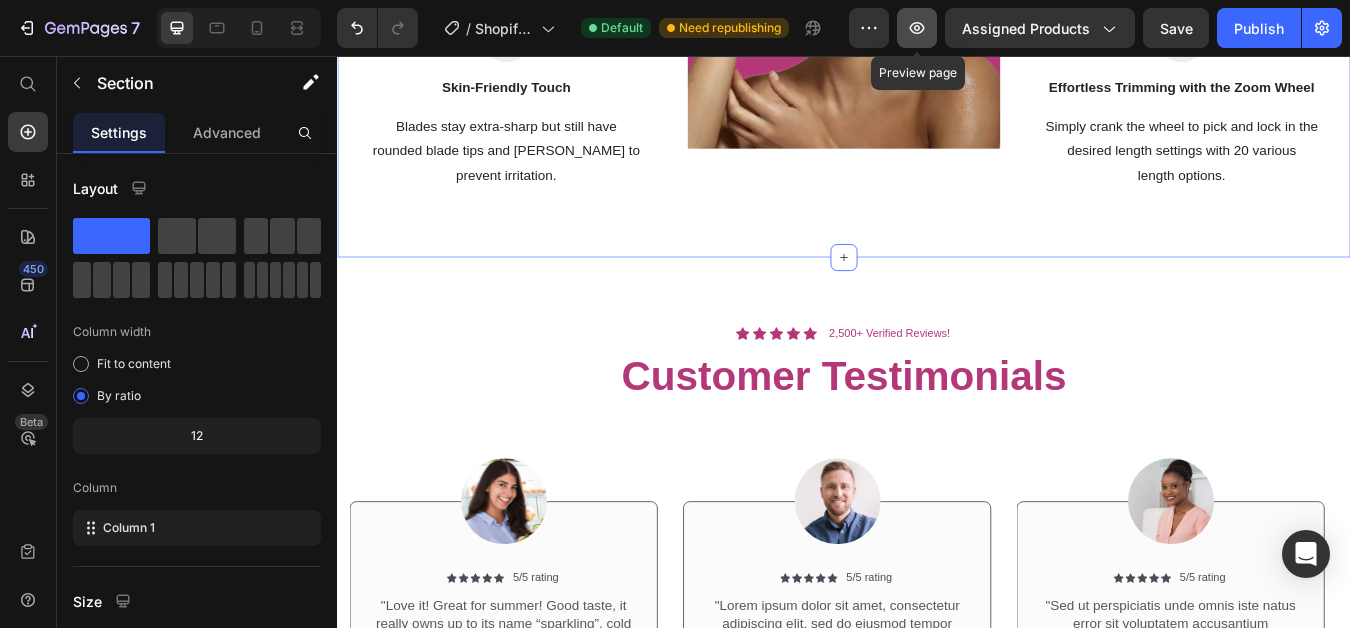 click 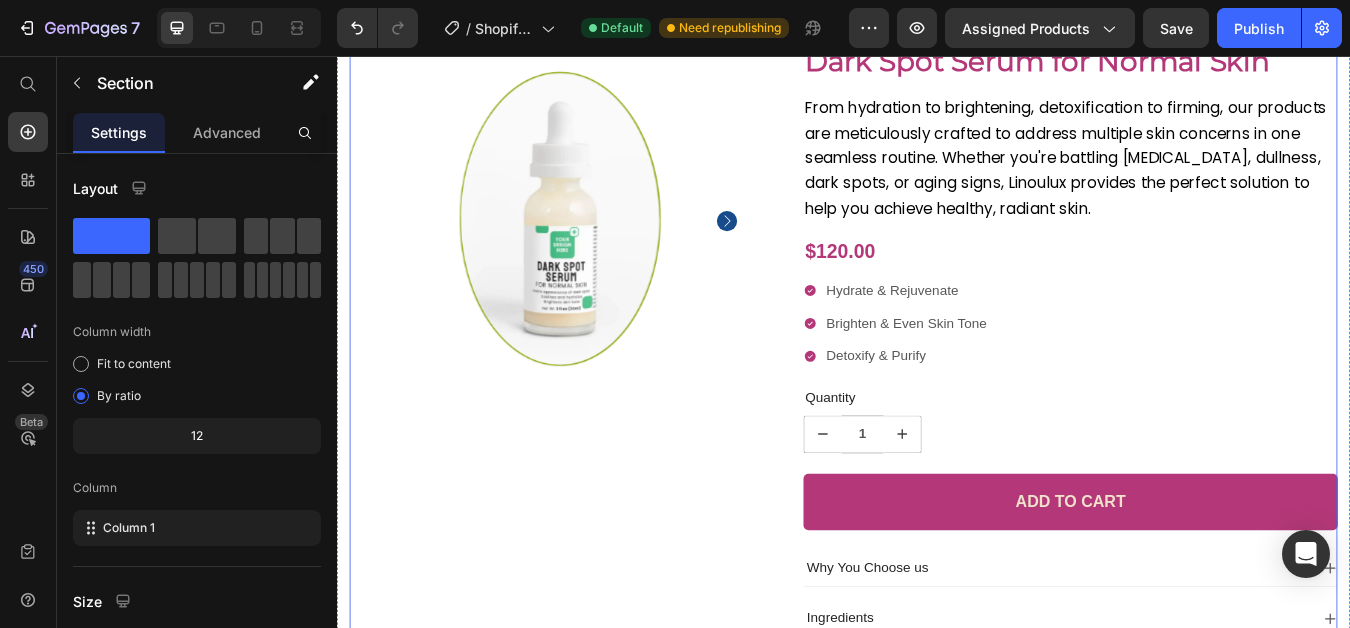scroll, scrollTop: 0, scrollLeft: 0, axis: both 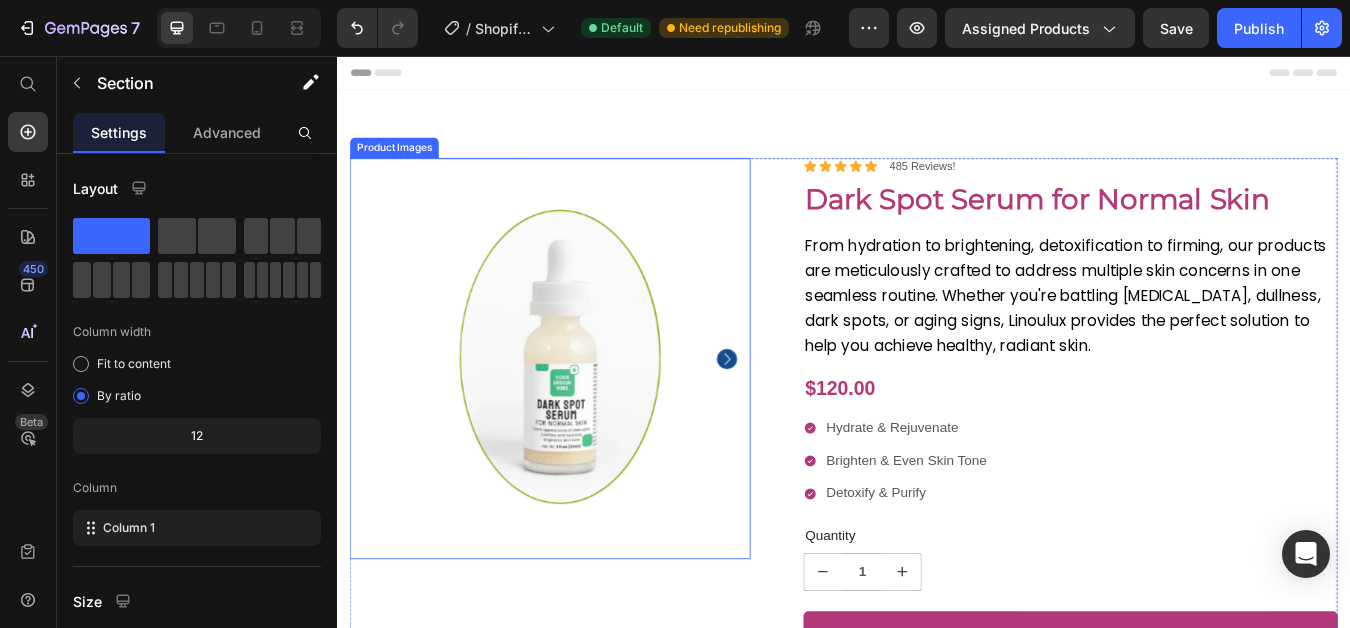 click at bounding box center (589, 414) 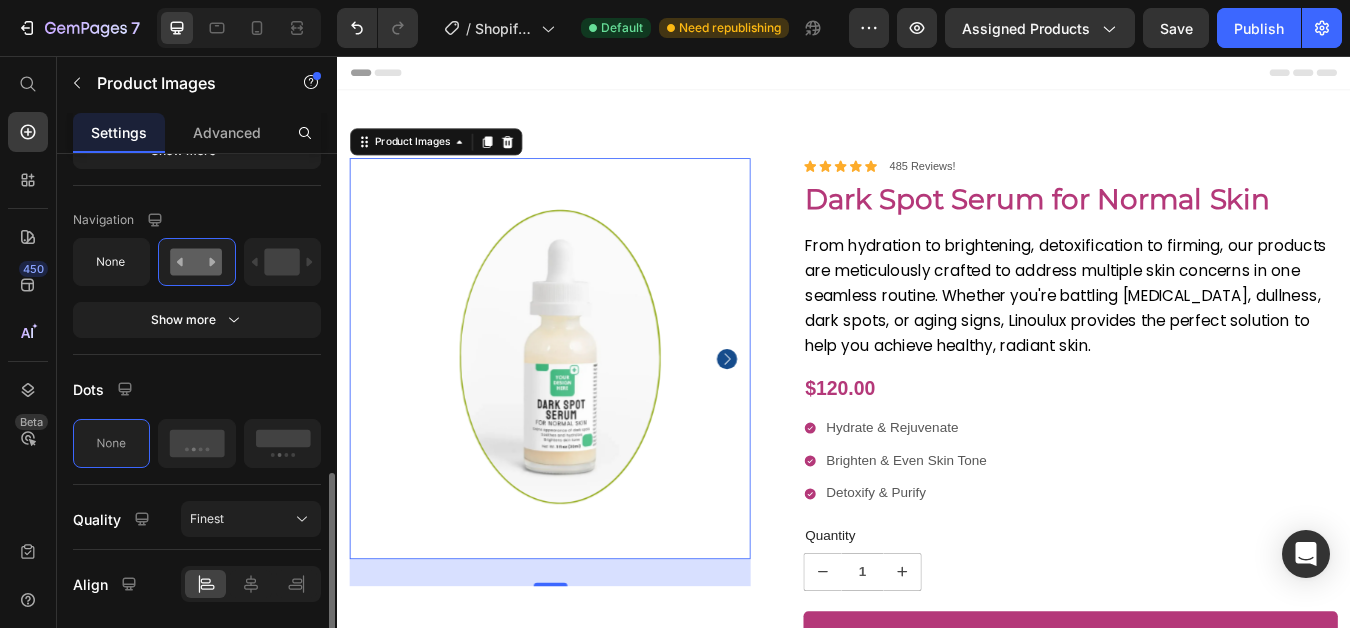 scroll, scrollTop: 965, scrollLeft: 0, axis: vertical 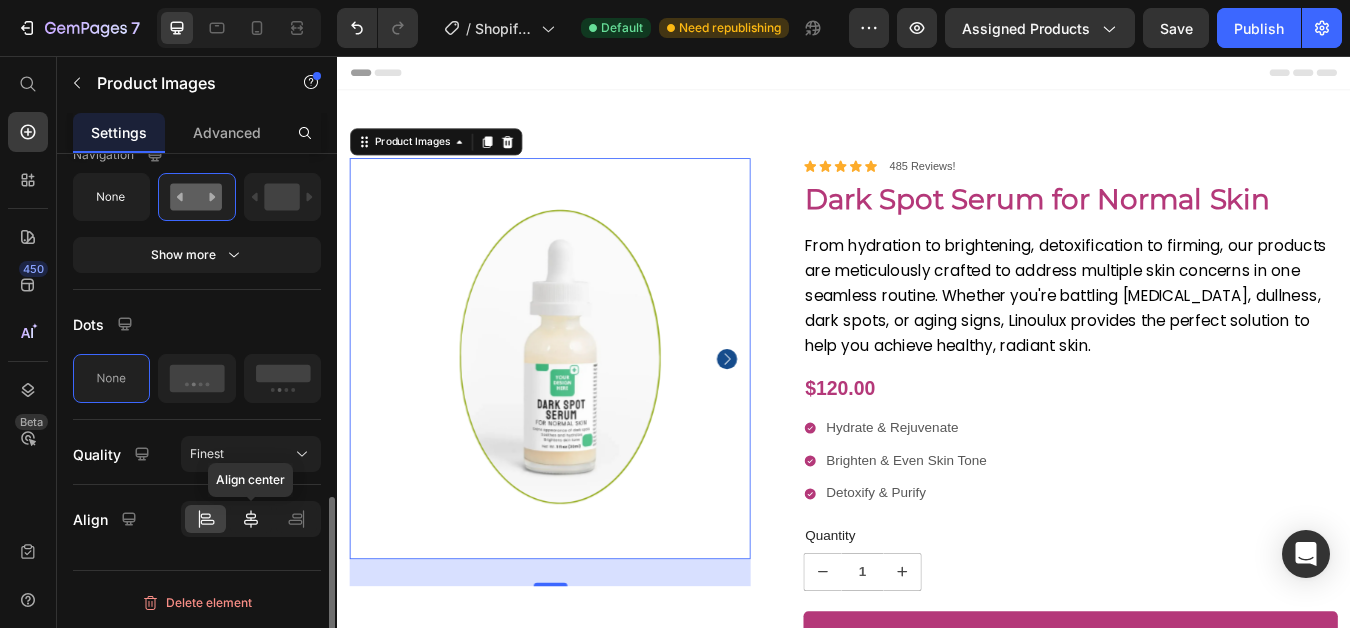 click 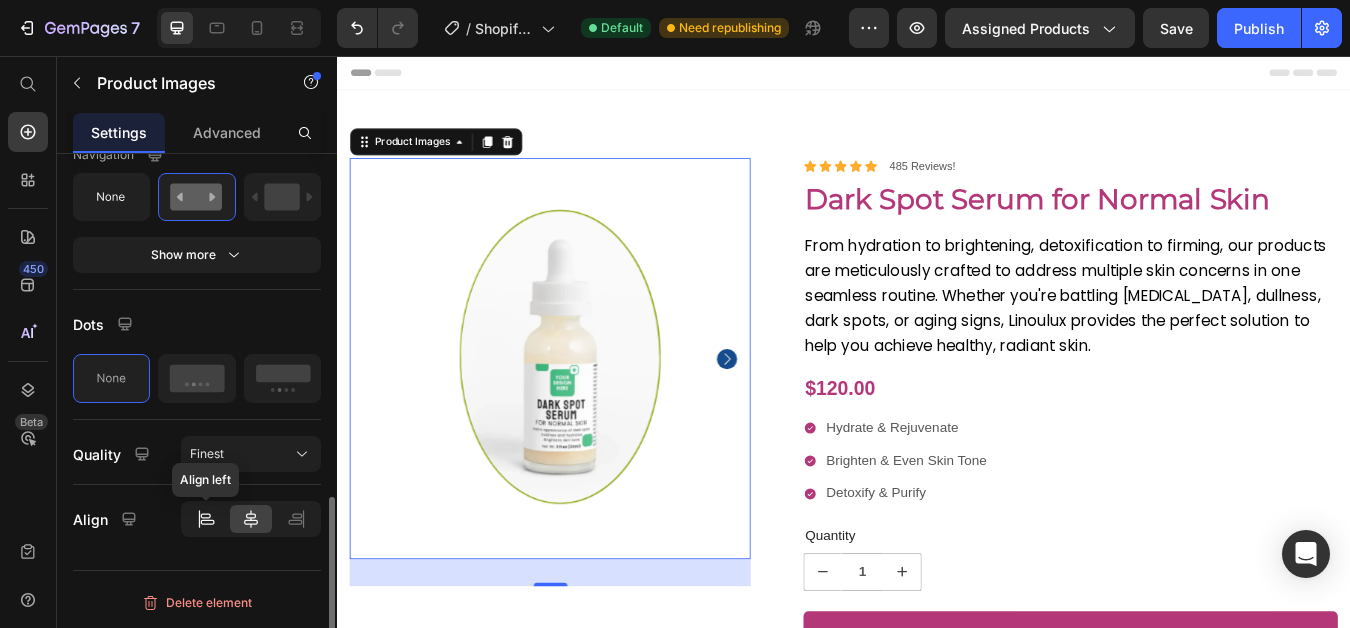 click 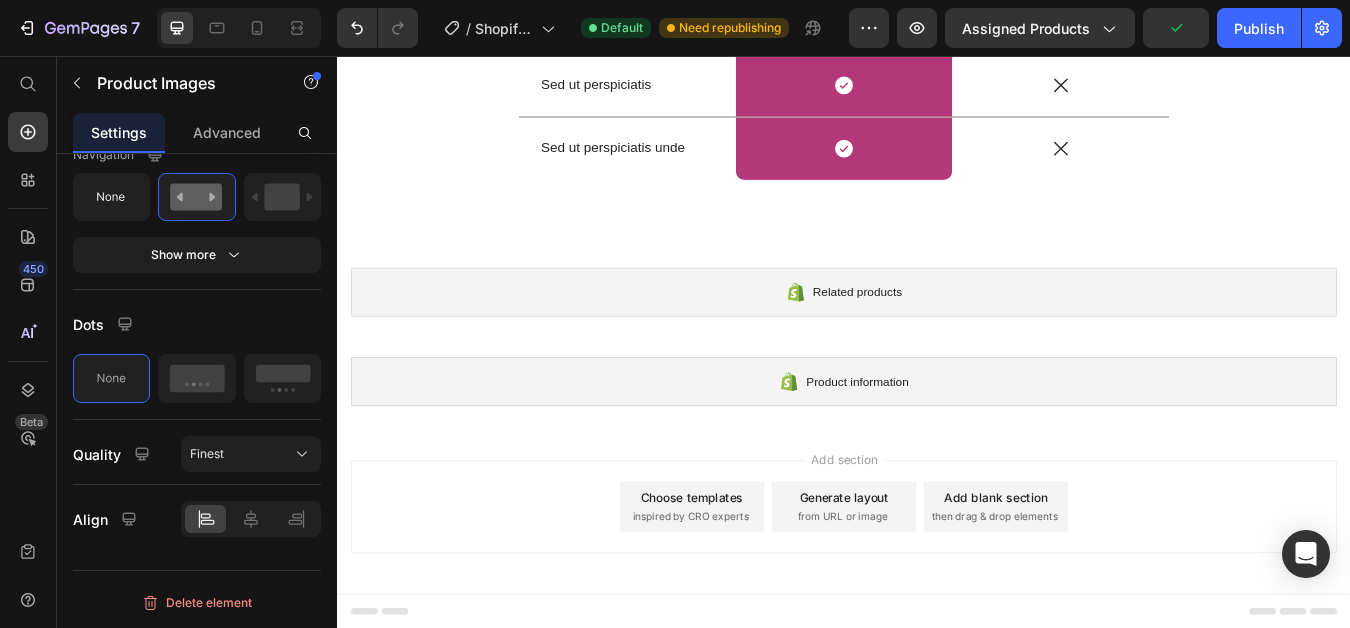 scroll, scrollTop: 5122, scrollLeft: 0, axis: vertical 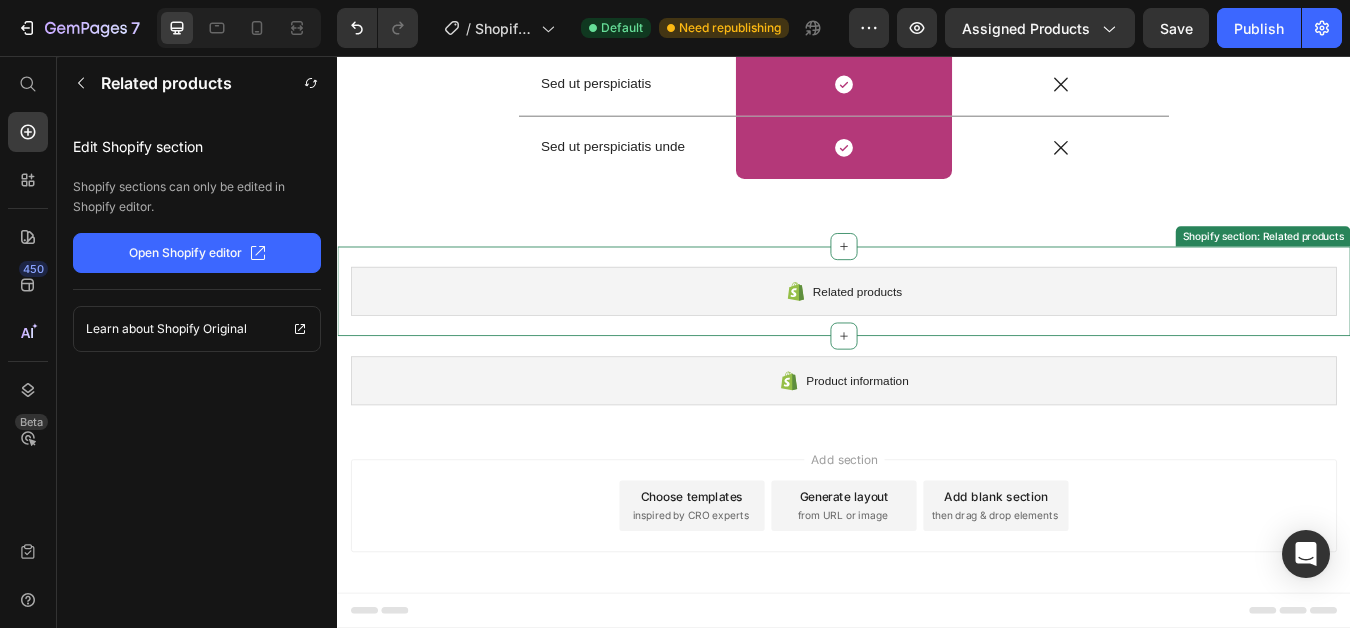 click on "Related products" at bounding box center [937, 335] 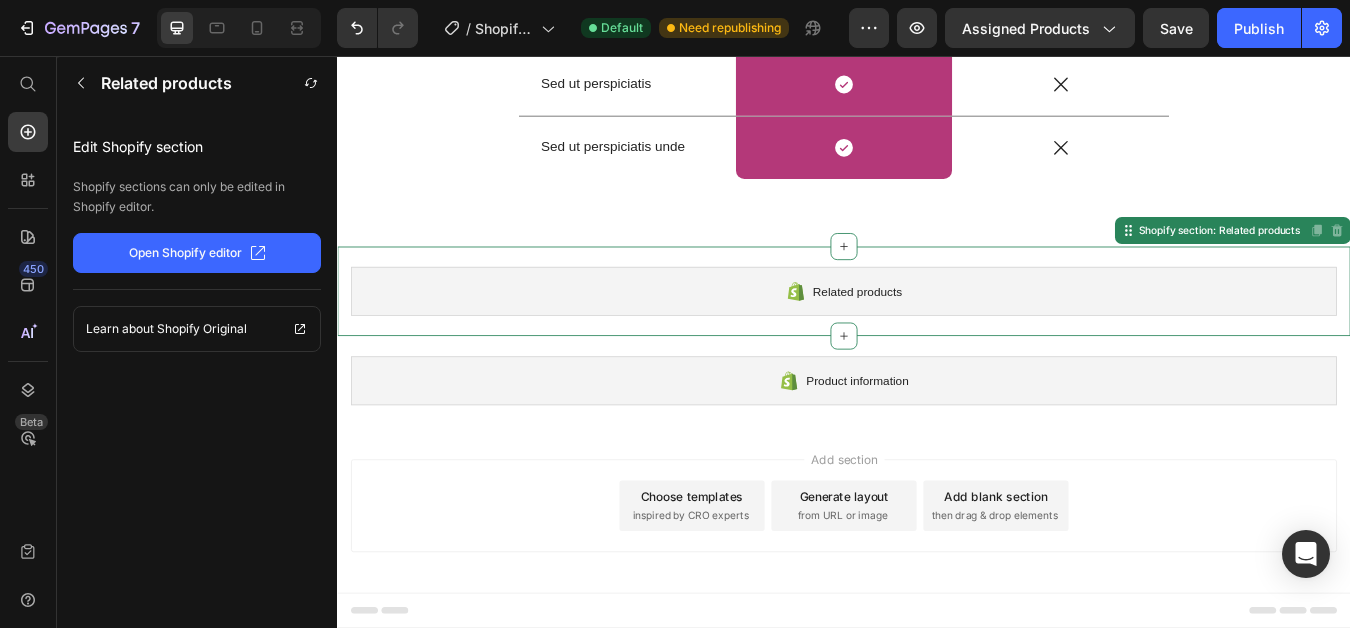 click on "Related products" at bounding box center [953, 335] 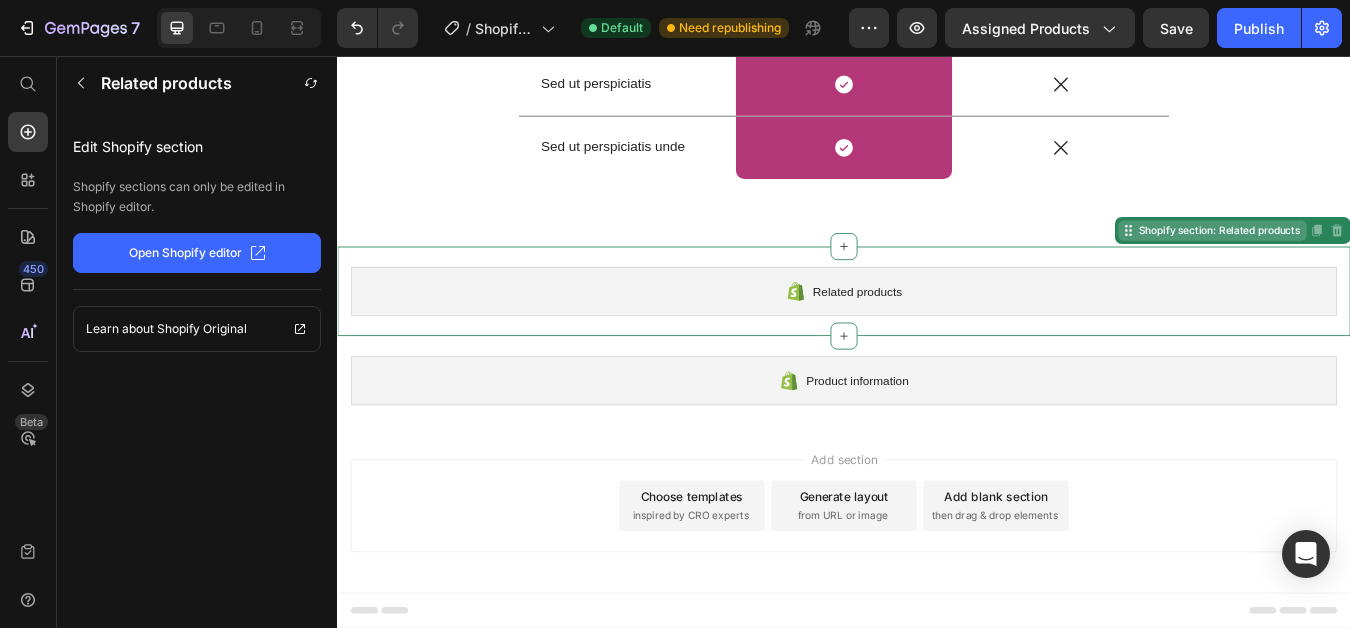 click on "Shopify section: Related products" at bounding box center (1381, 263) 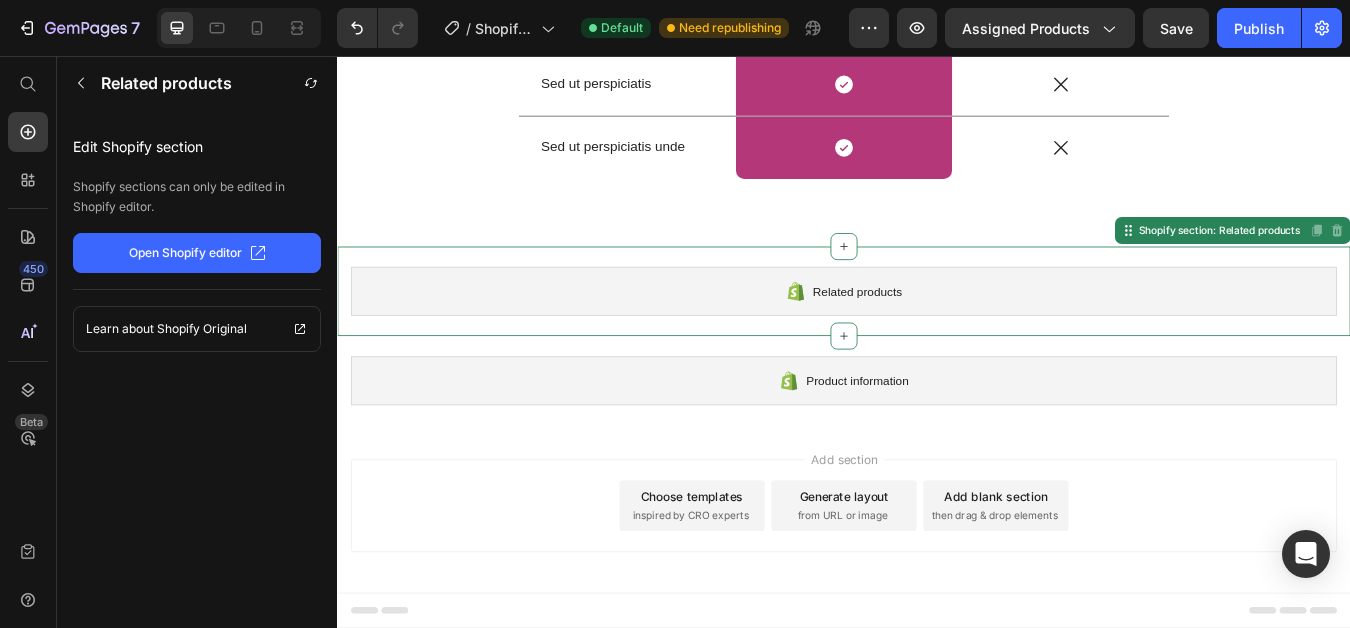 click 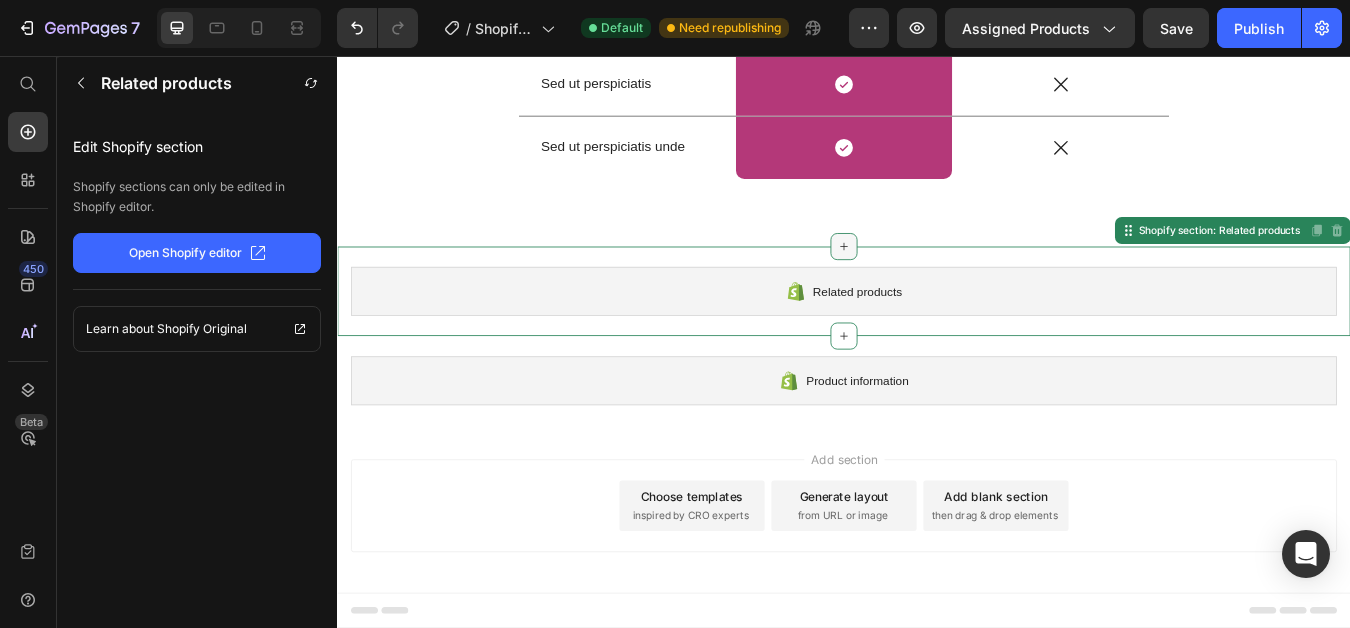 click 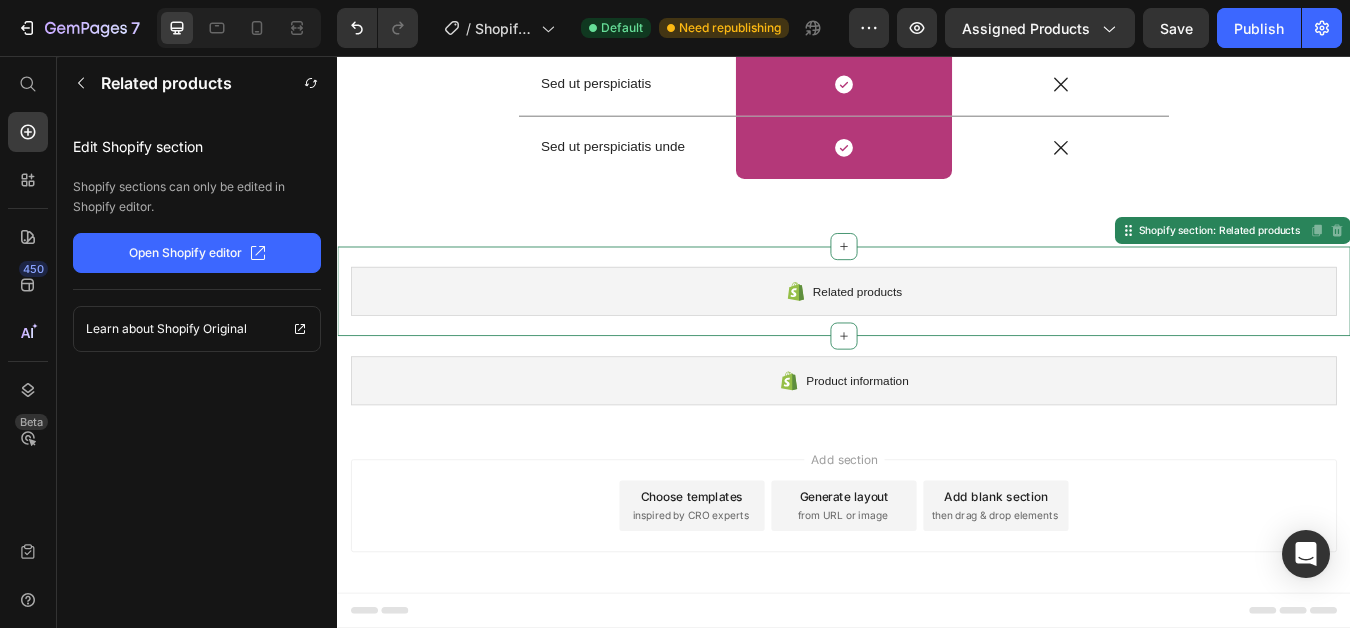 click on "Related products" at bounding box center (937, 335) 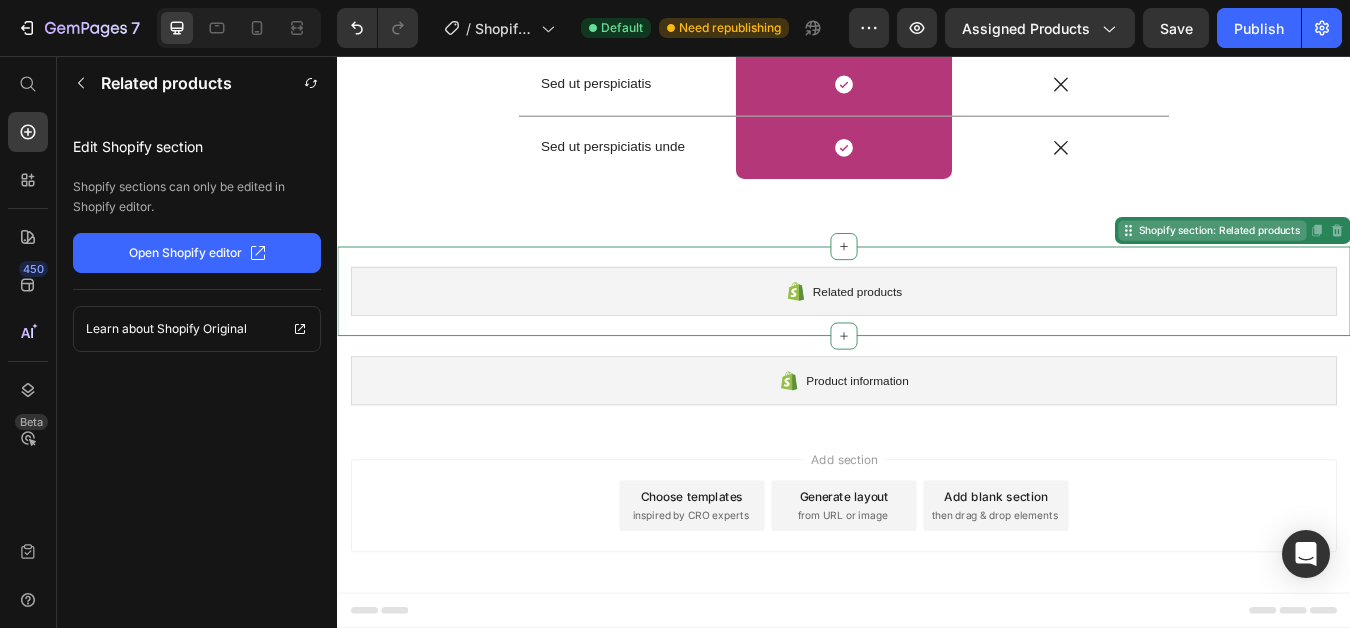 click on "Shopify section: Related products" at bounding box center (1381, 263) 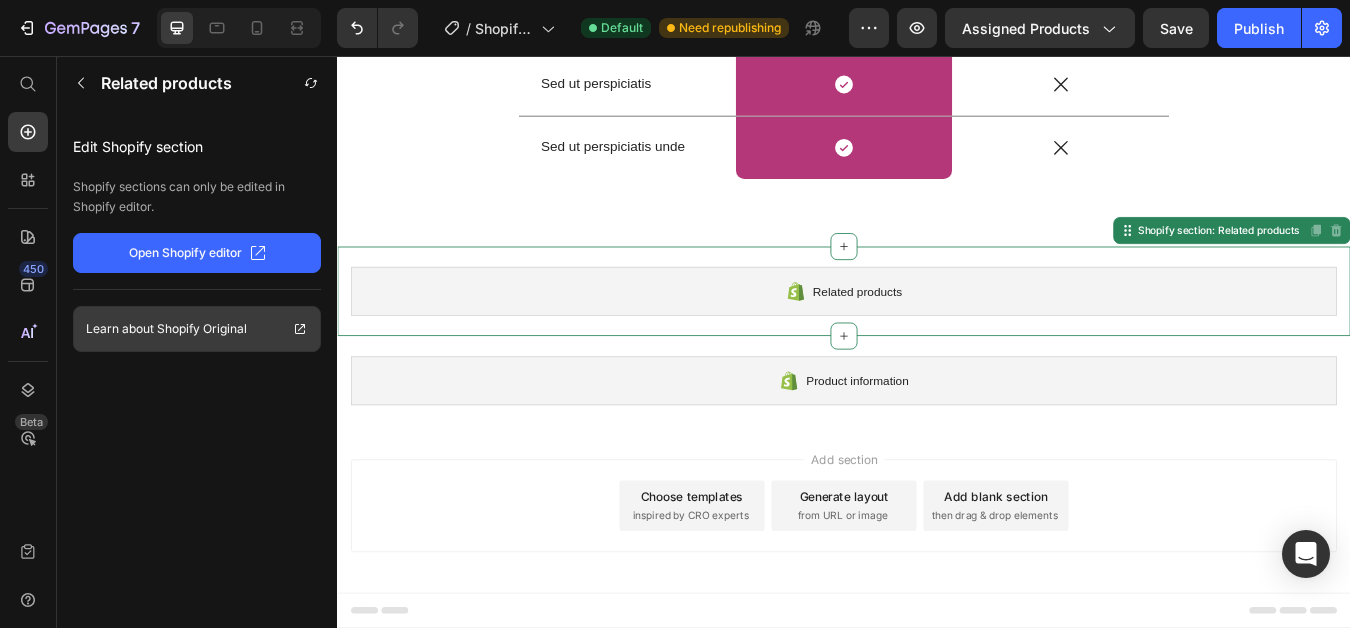 click on "Shopify Original" at bounding box center [202, 329] 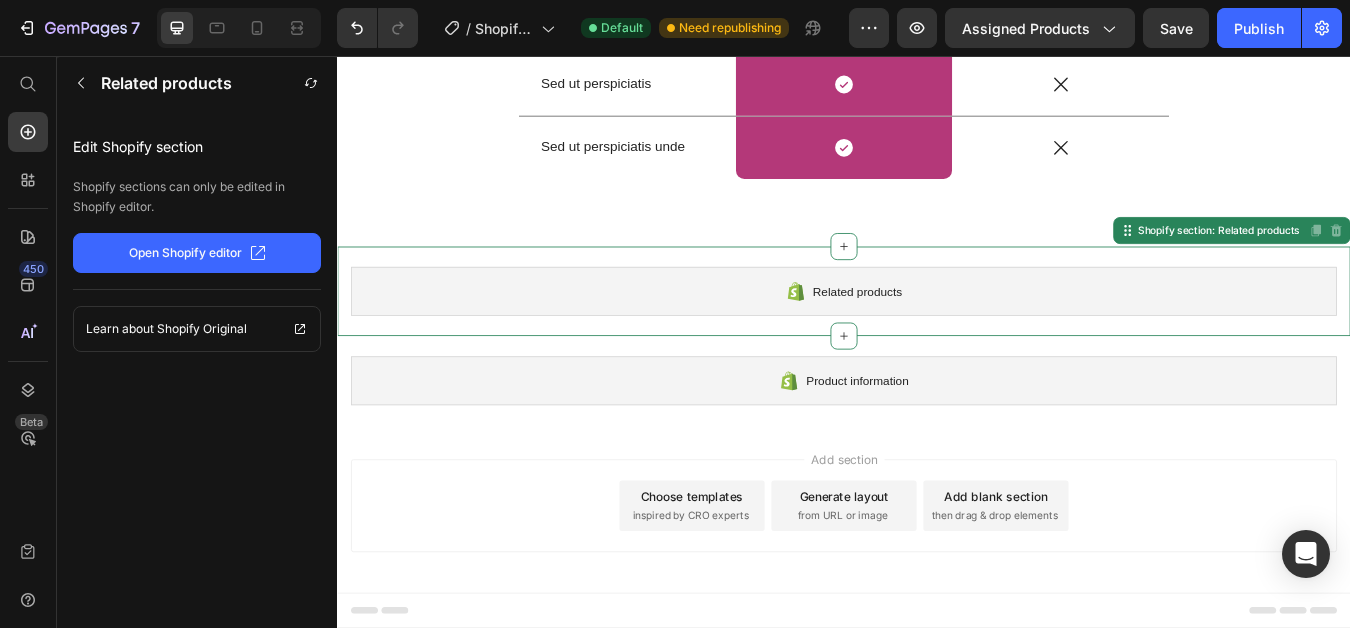 click on "Open Shopify editor" 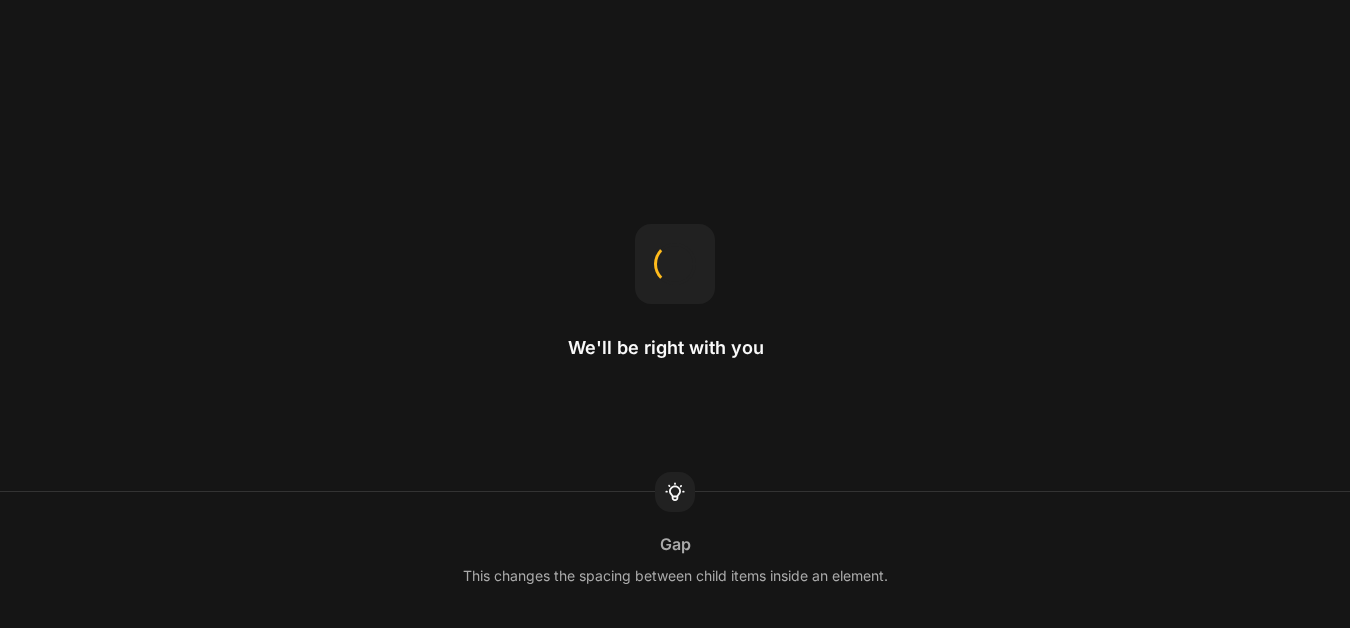 scroll, scrollTop: 0, scrollLeft: 0, axis: both 